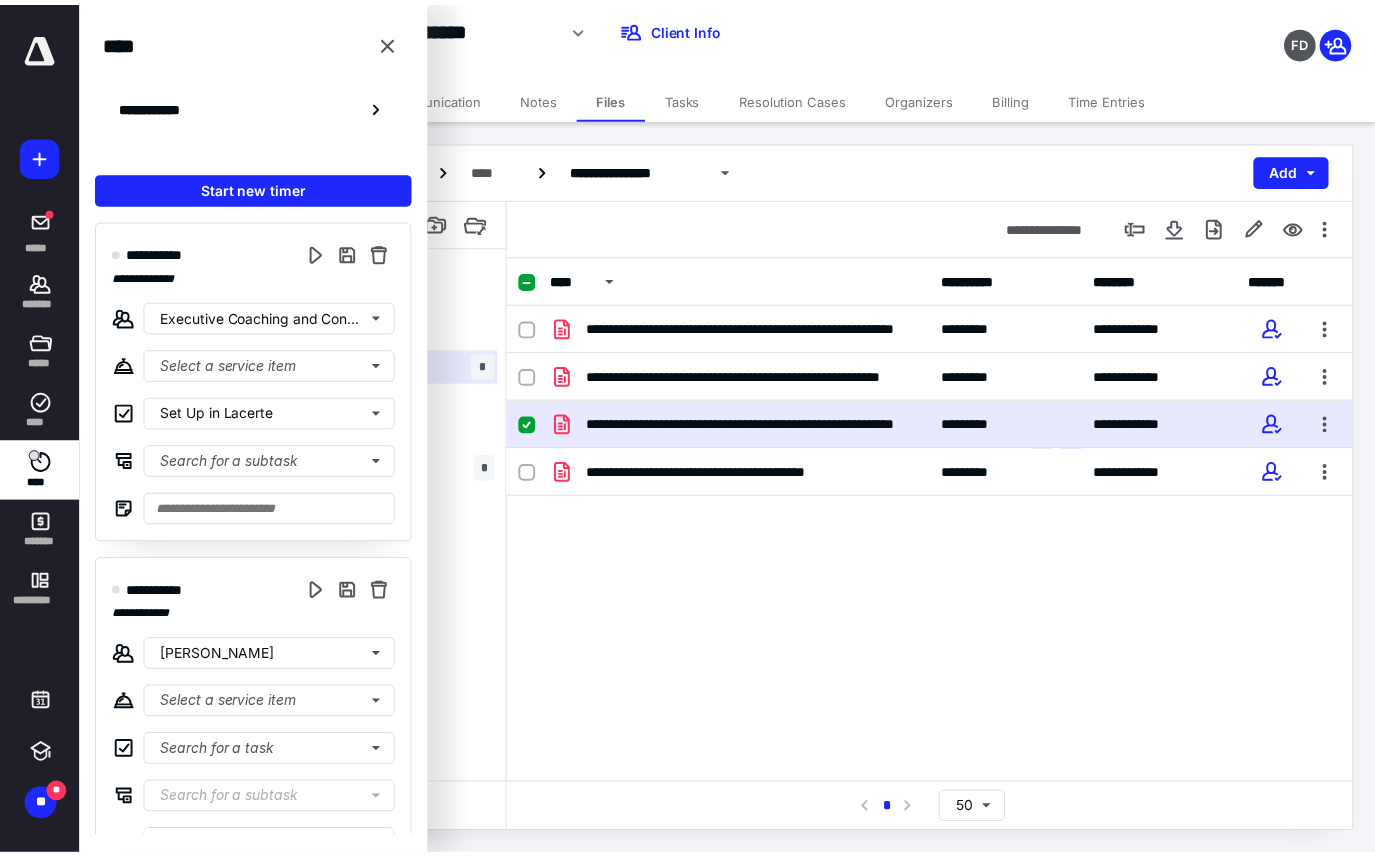 scroll, scrollTop: 0, scrollLeft: 0, axis: both 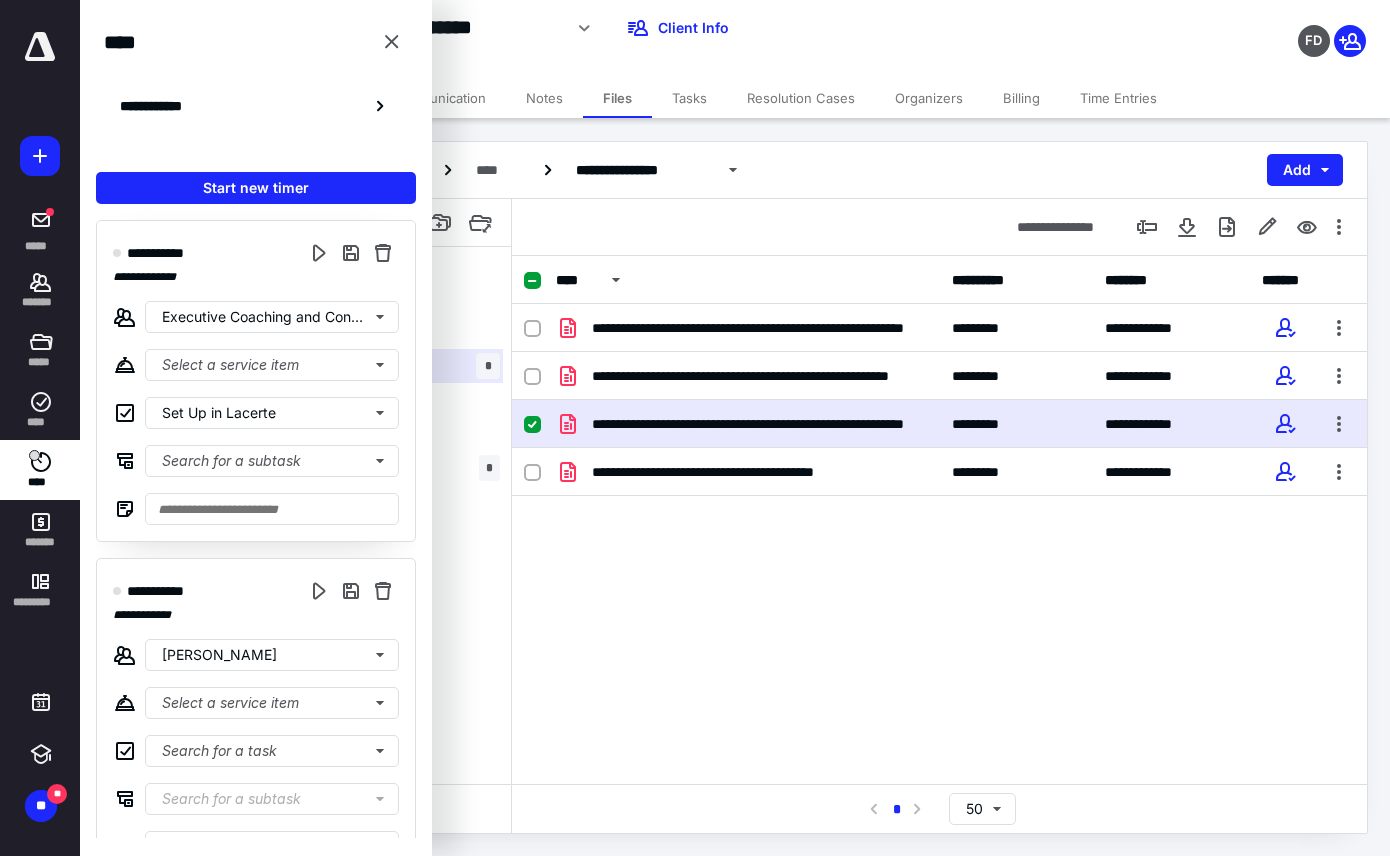 click on "**********" at bounding box center (557, 28) 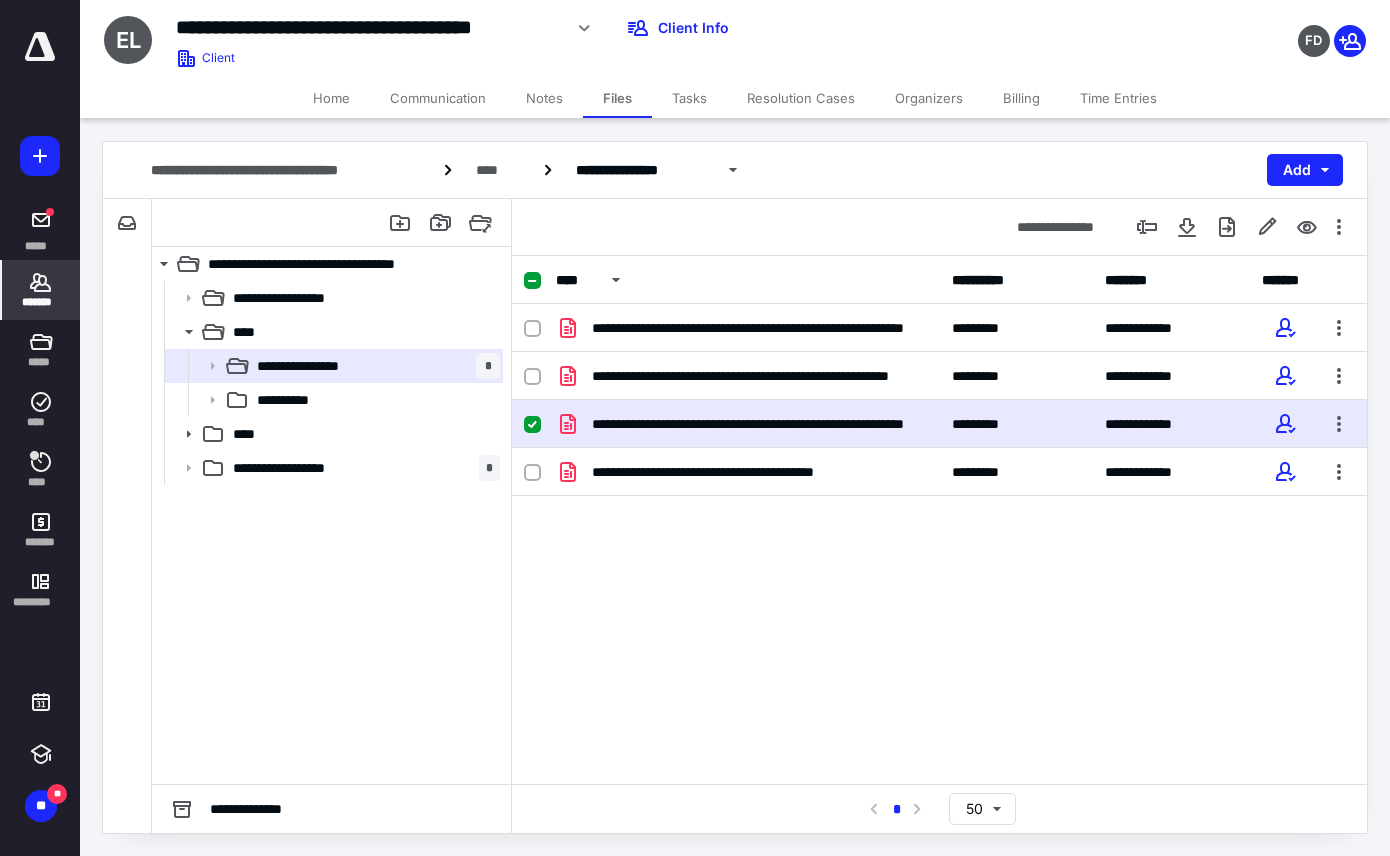 click on "*******" at bounding box center [41, 290] 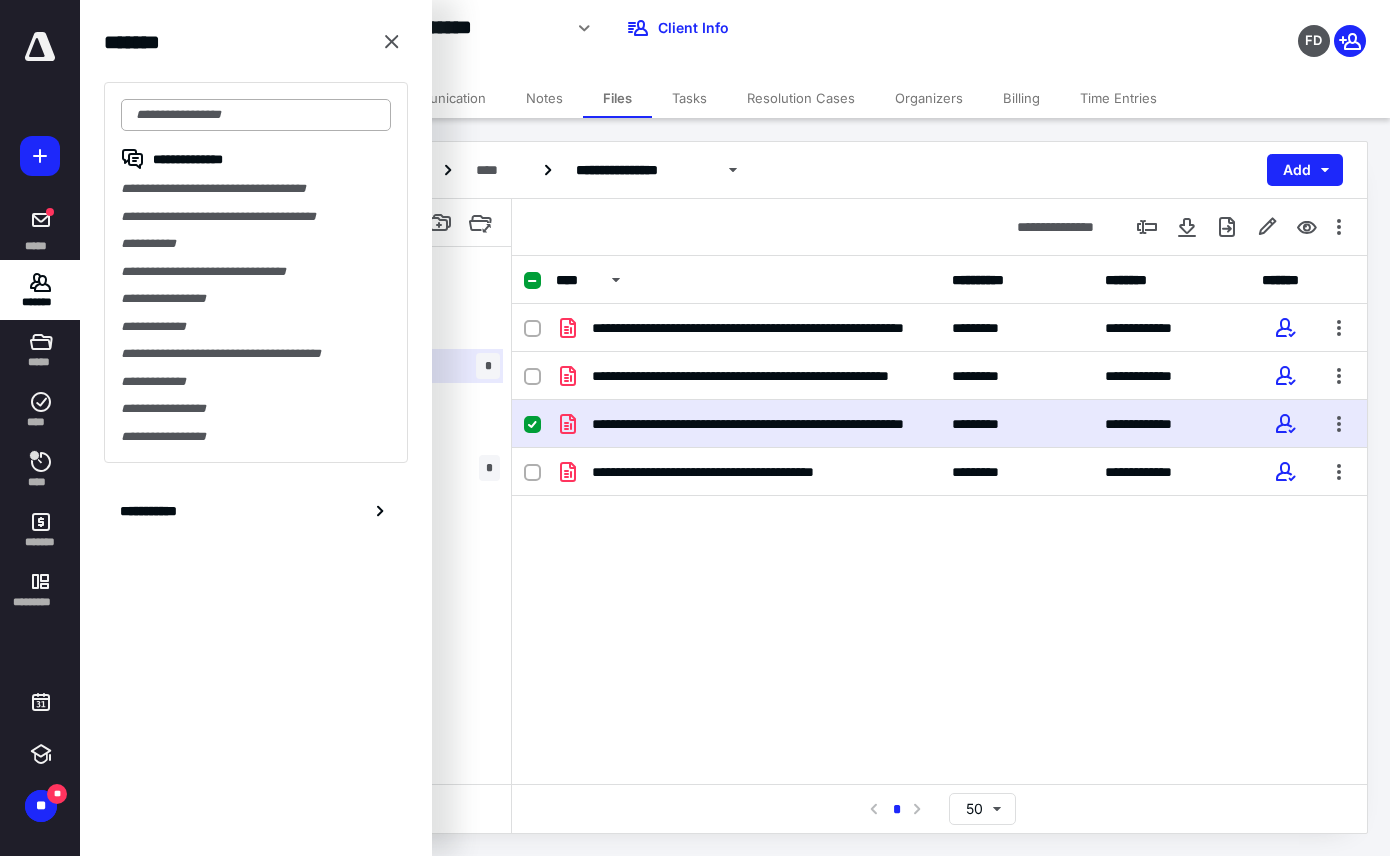 click at bounding box center (256, 115) 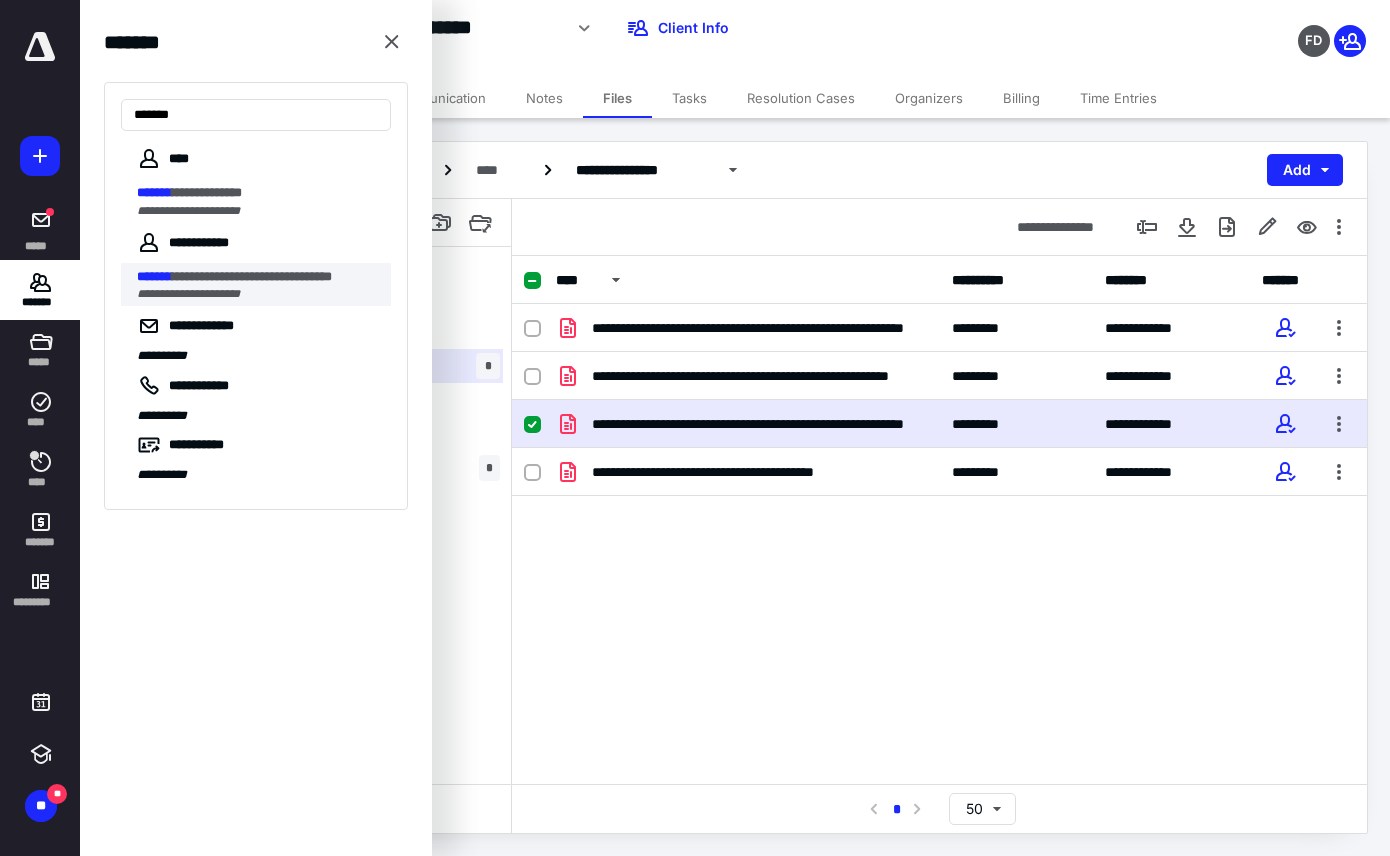 type on "*******" 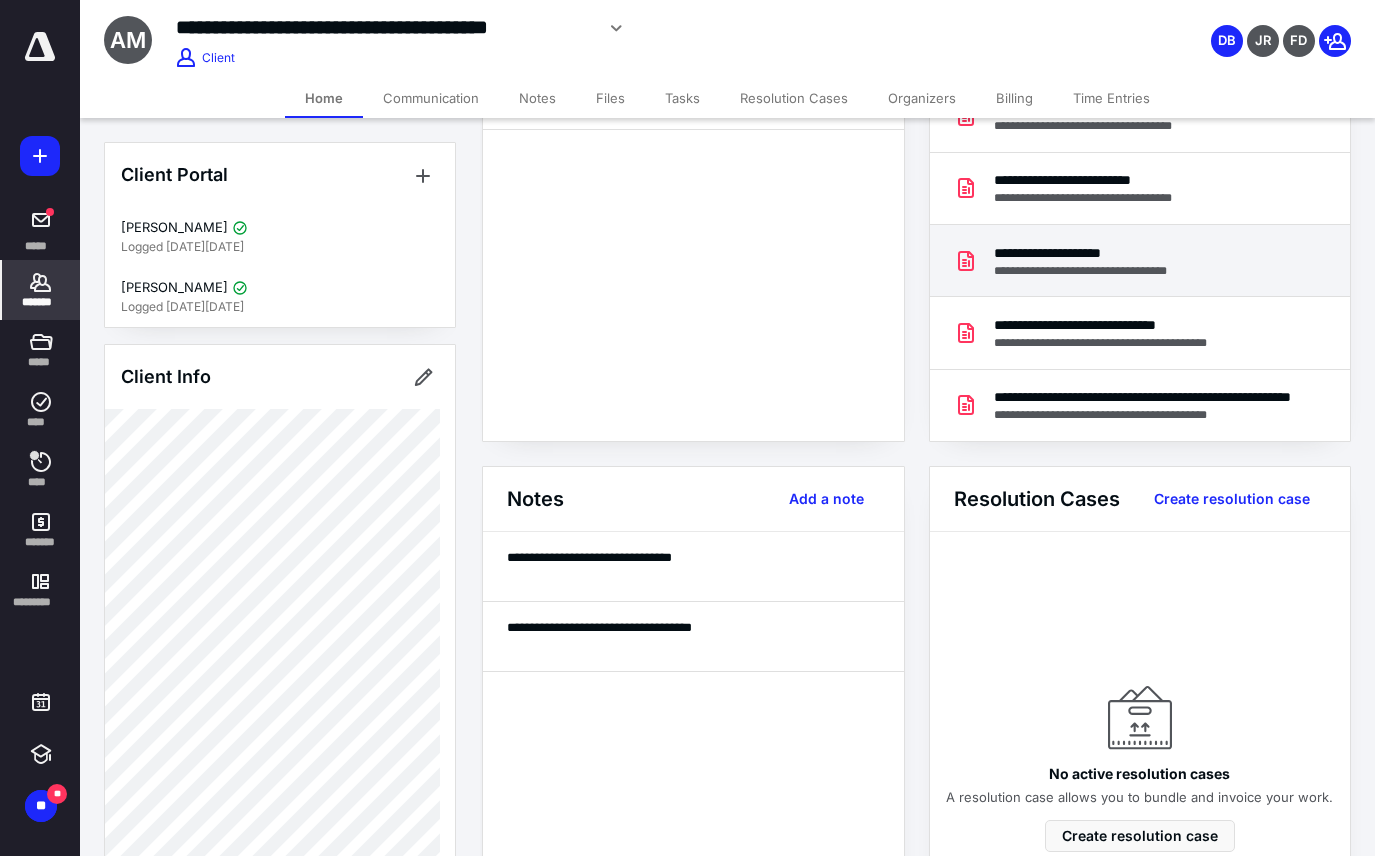 scroll, scrollTop: 0, scrollLeft: 0, axis: both 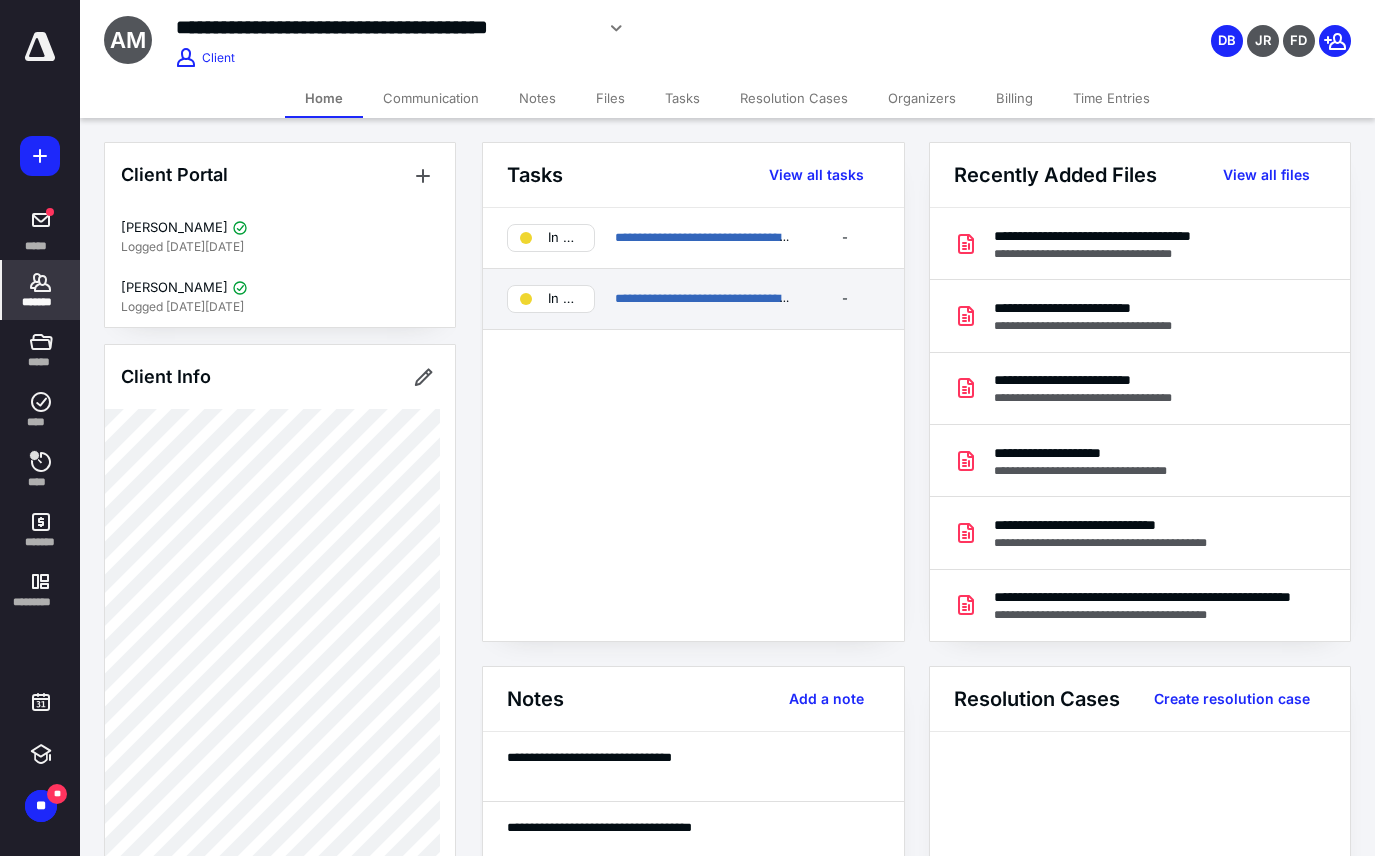 click on "**********" at bounding box center (702, 299) 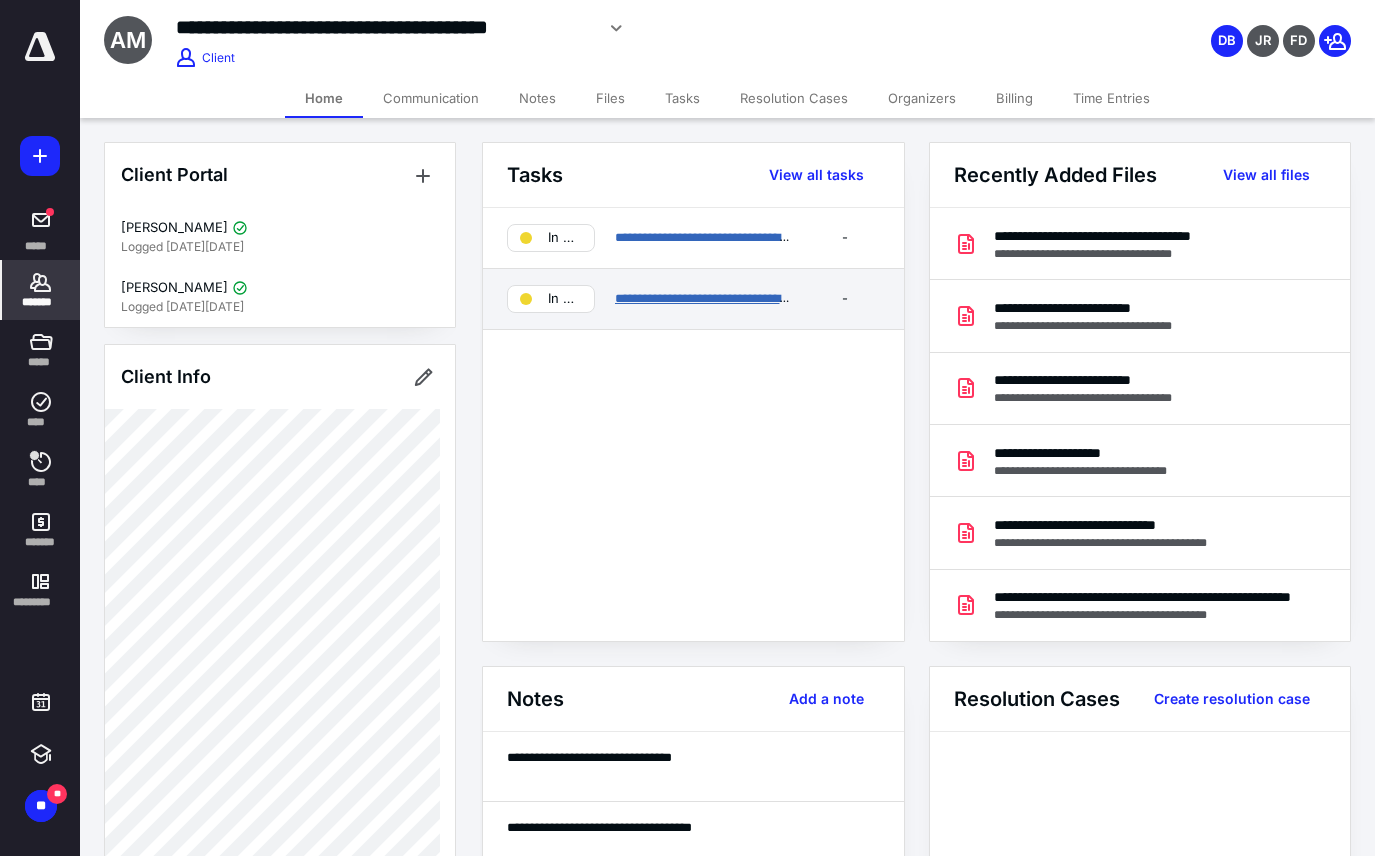 click on "**********" at bounding box center [730, 298] 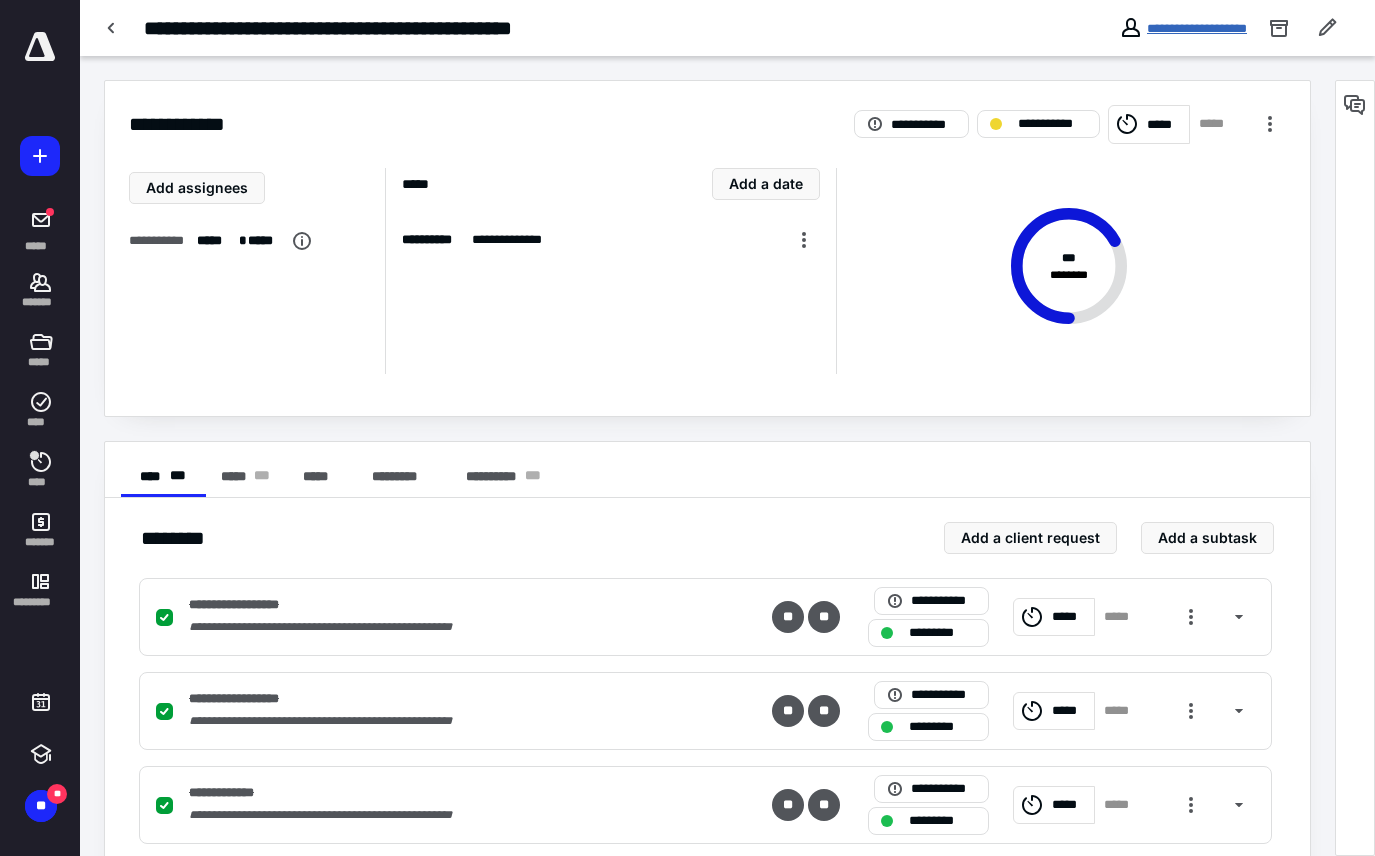 click on "**********" at bounding box center [1197, 28] 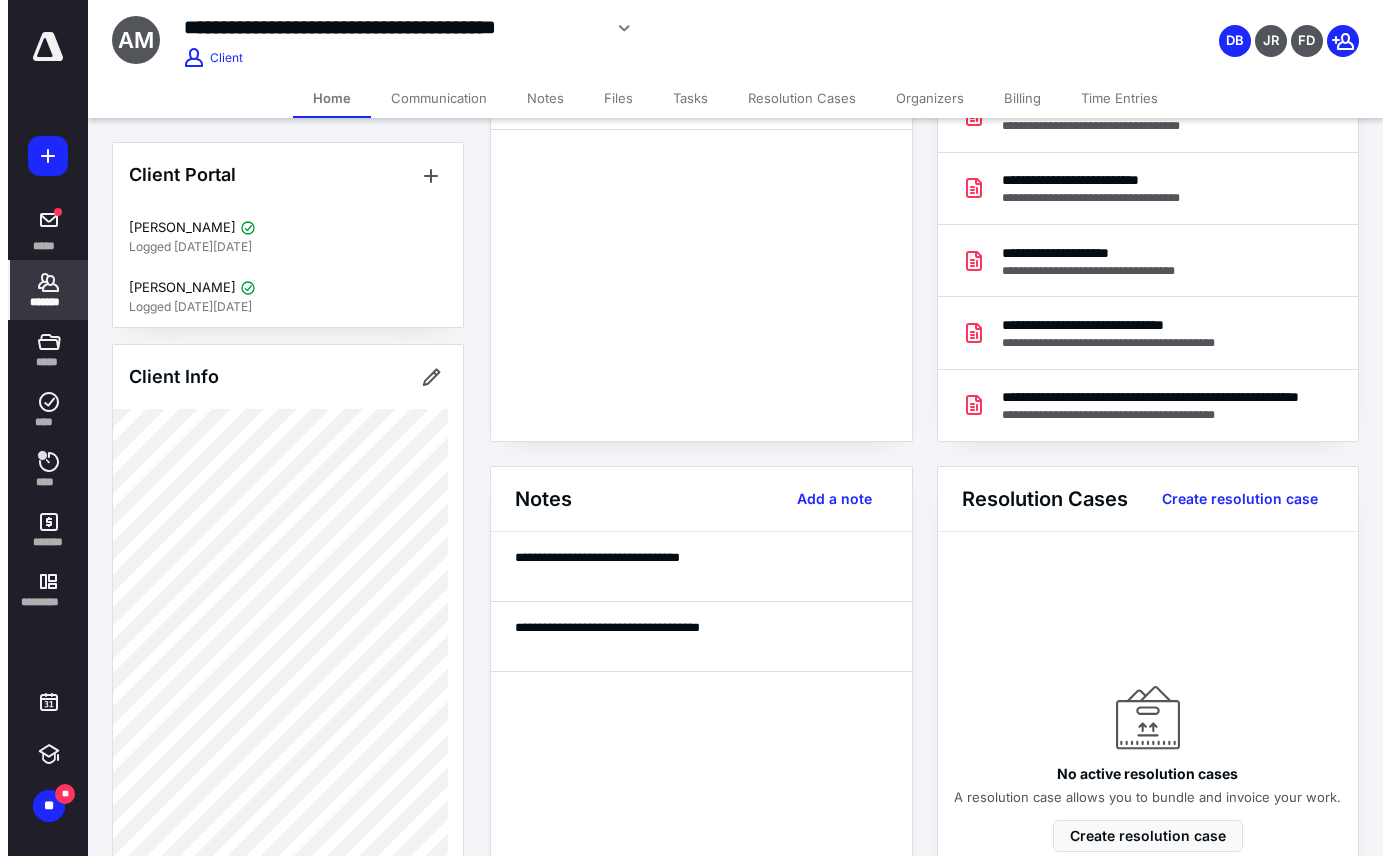 scroll, scrollTop: 0, scrollLeft: 0, axis: both 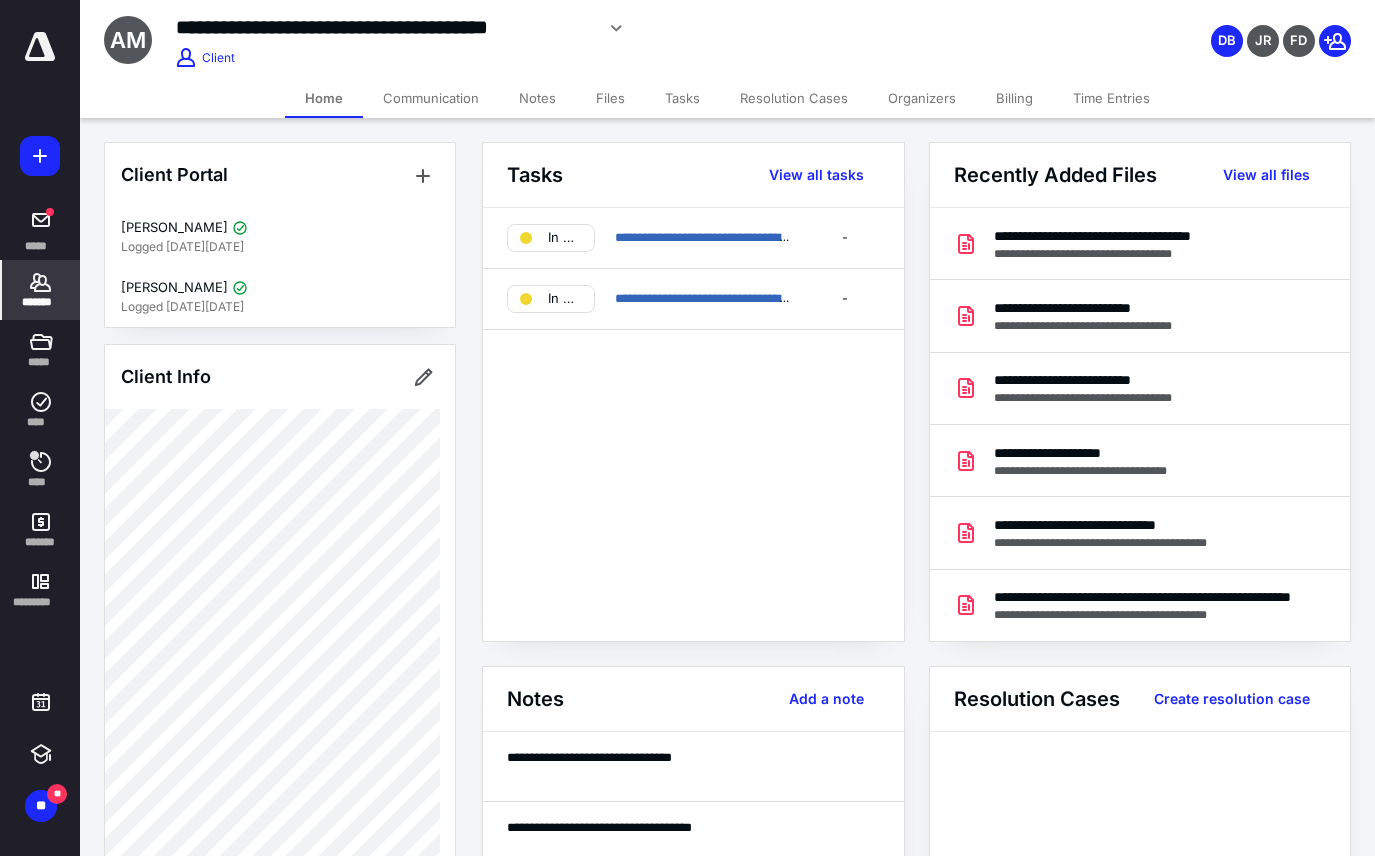 click on "Files" at bounding box center [610, 98] 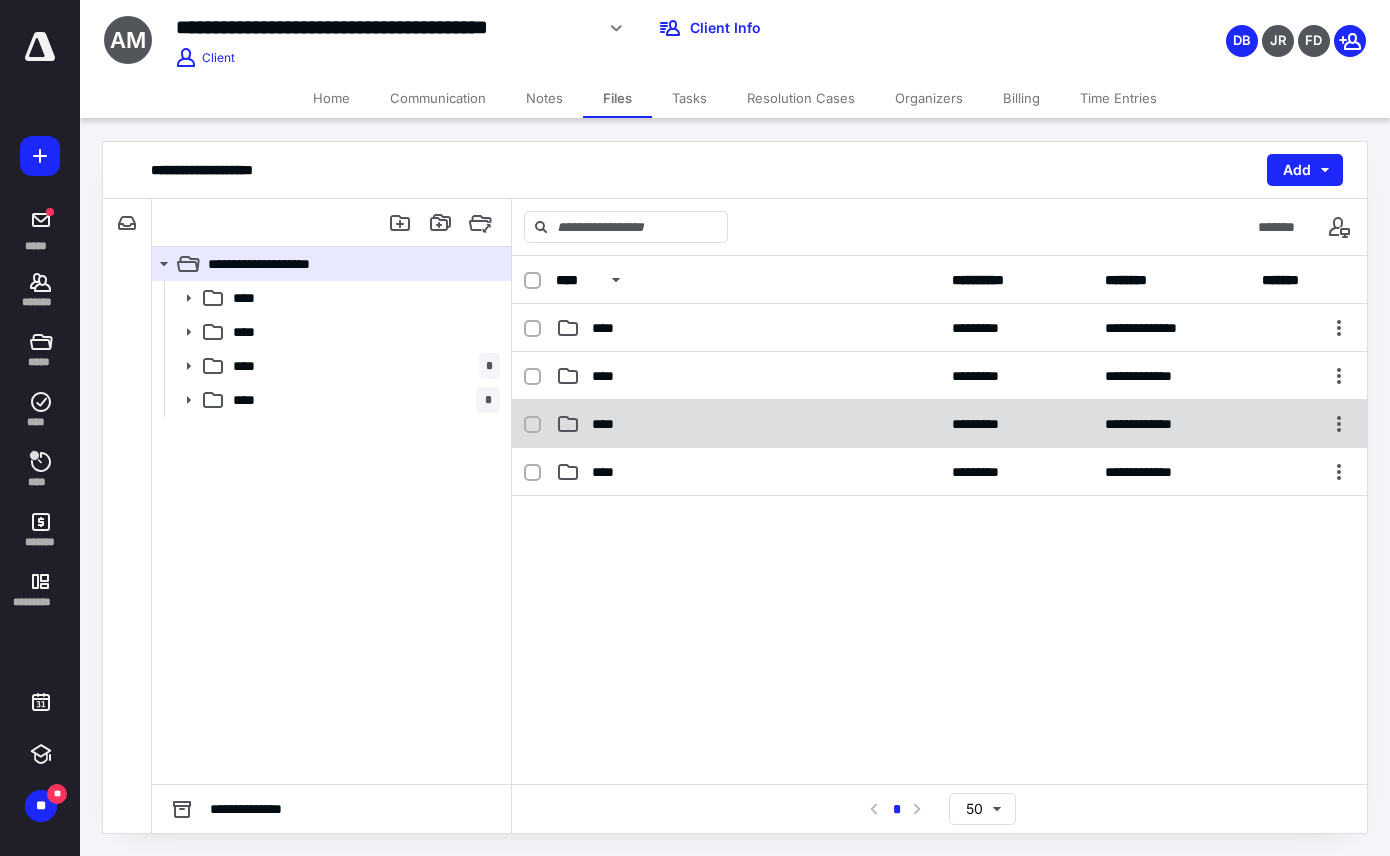 click on "****" at bounding box center [748, 424] 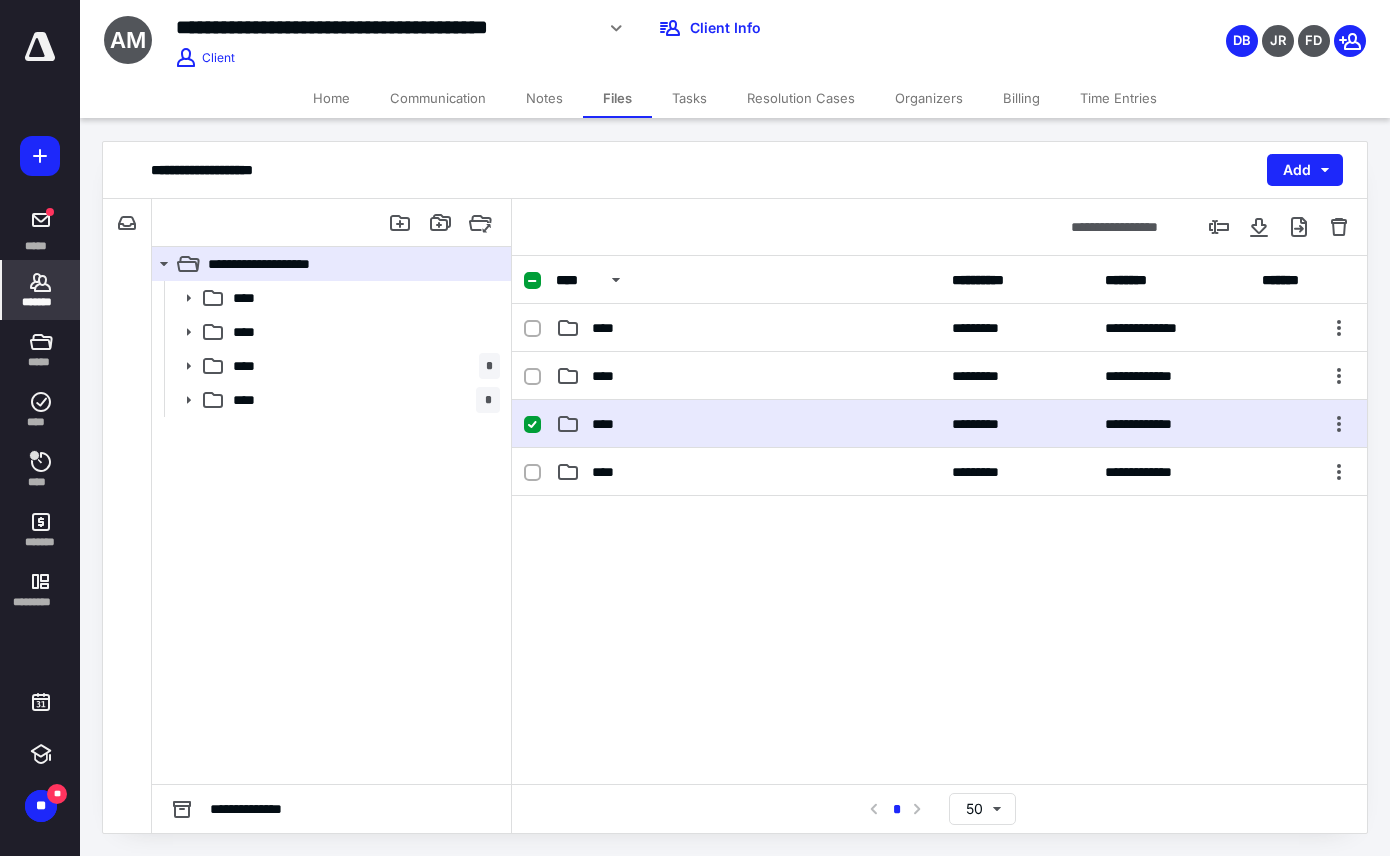 click on "*******" at bounding box center [41, 290] 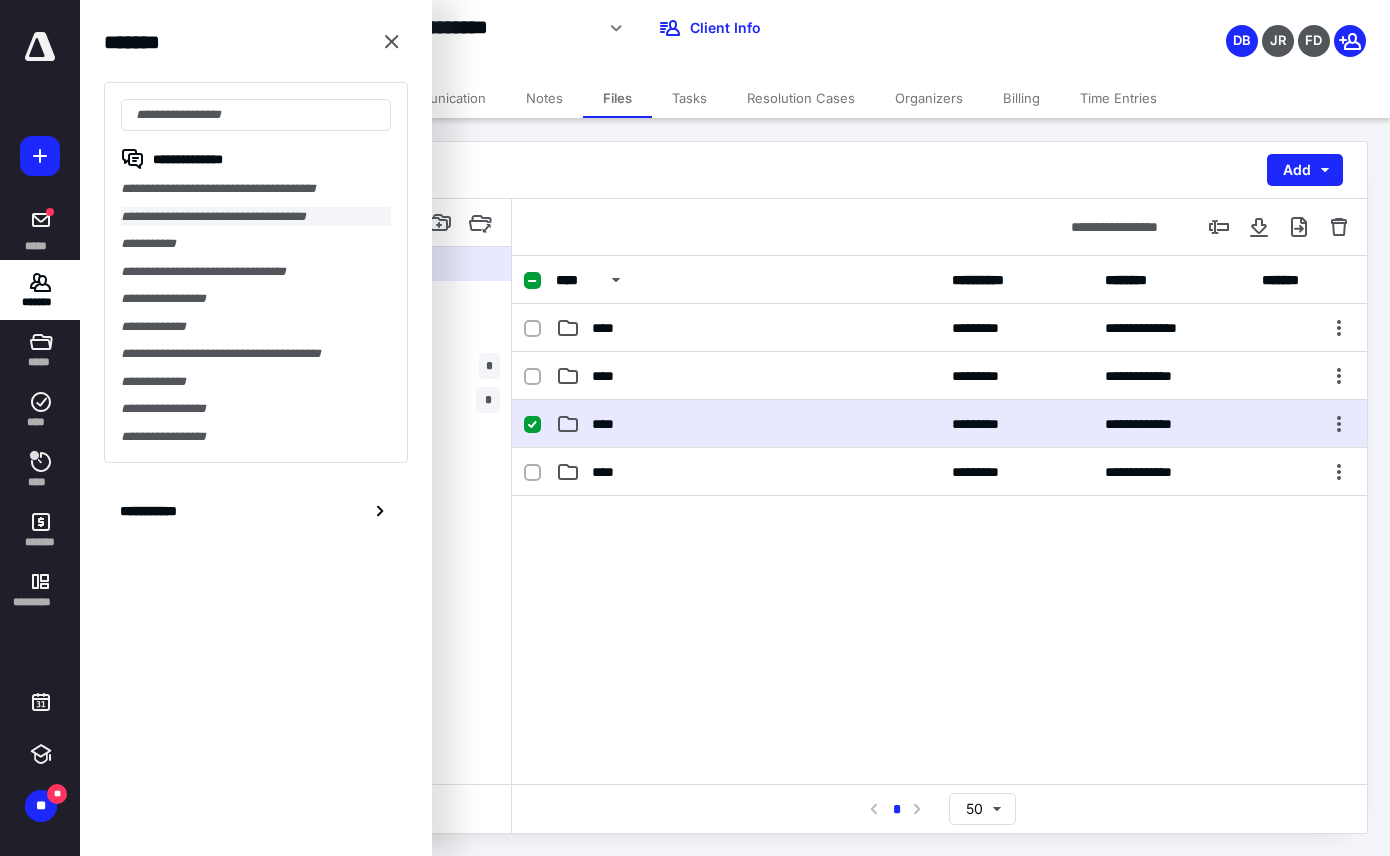 click on "**********" at bounding box center (256, 217) 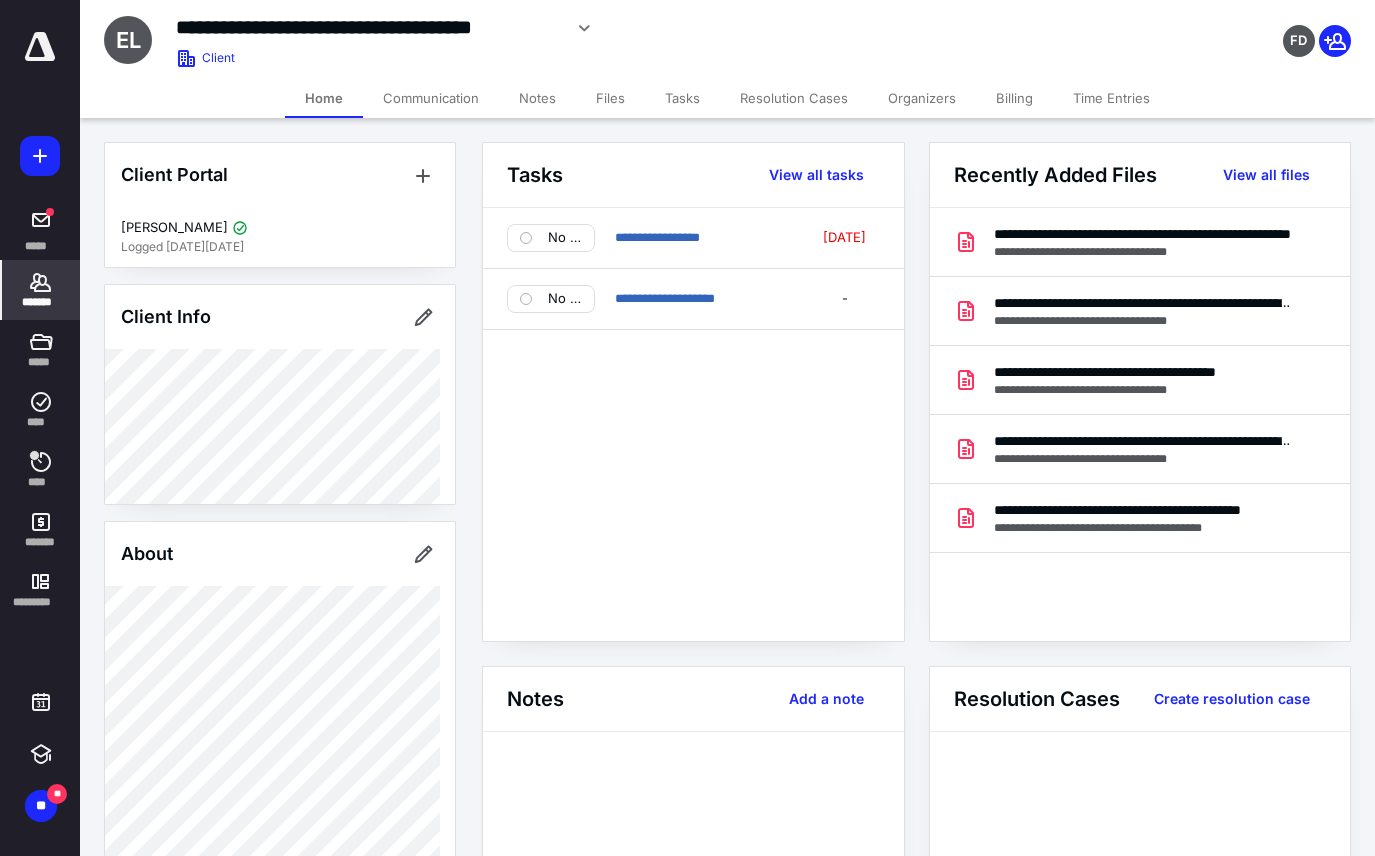 click on "Tasks" at bounding box center [682, 98] 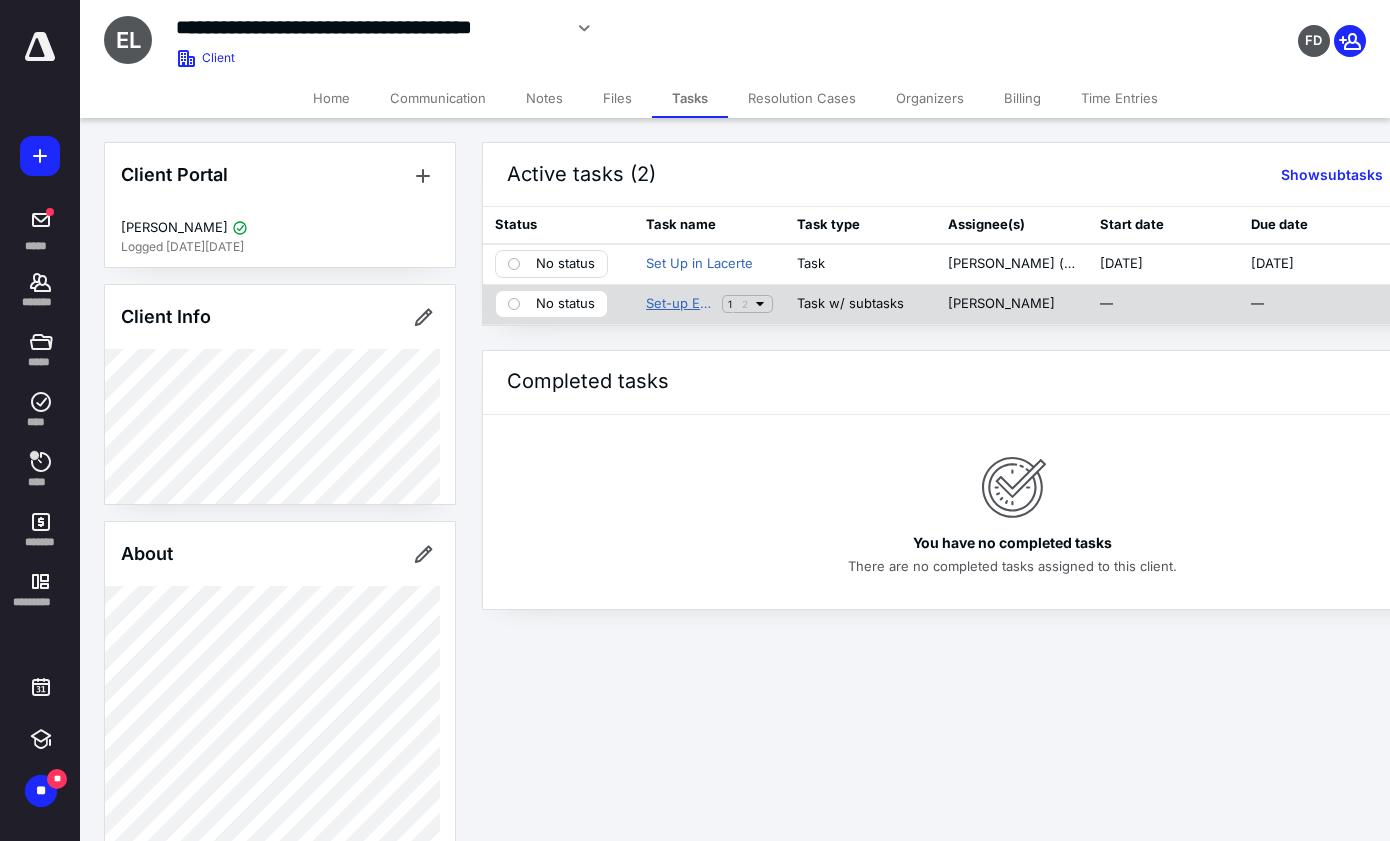 click on "Set-up EFTPS Account" at bounding box center (680, 304) 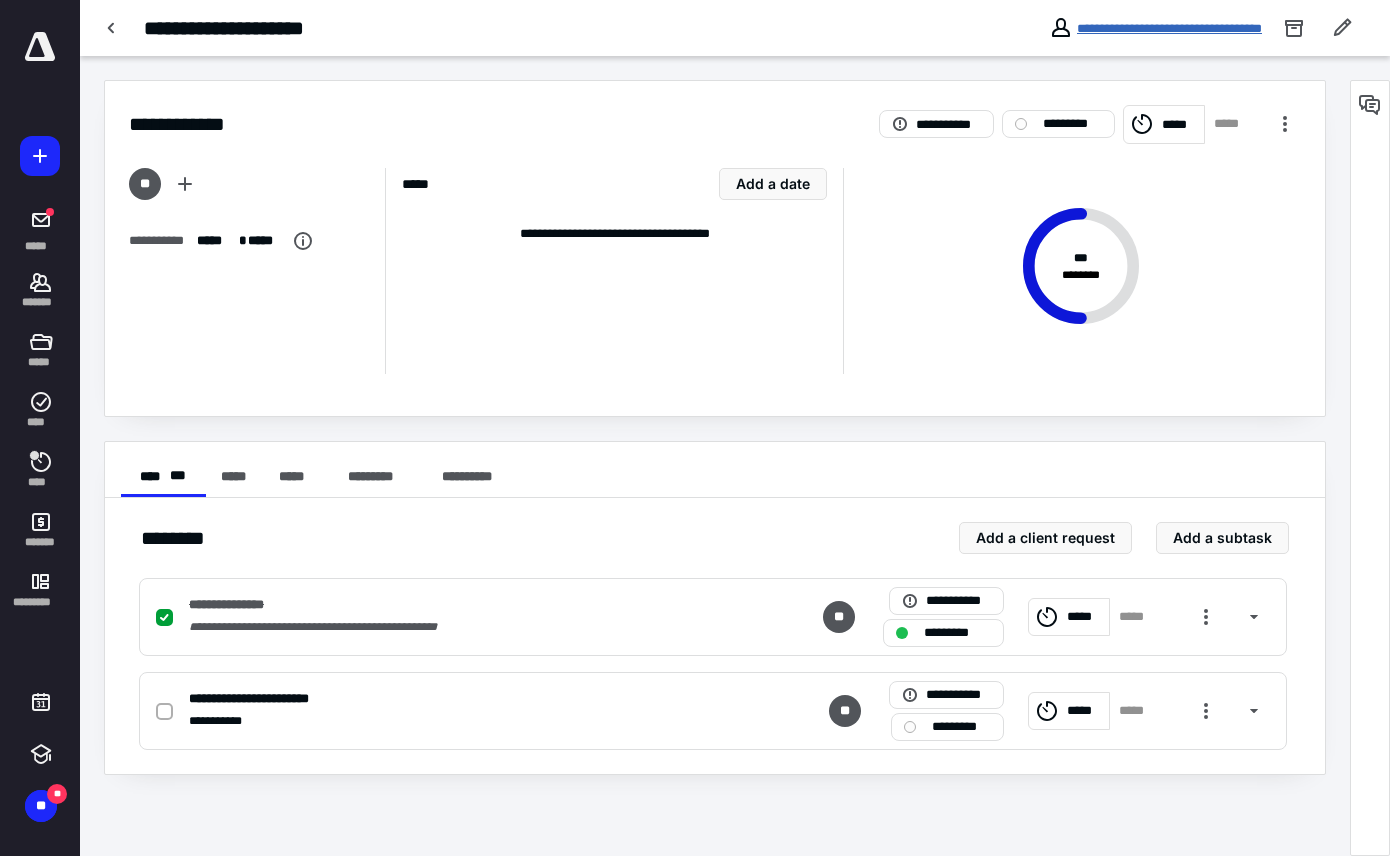 click on "**********" at bounding box center [1169, 28] 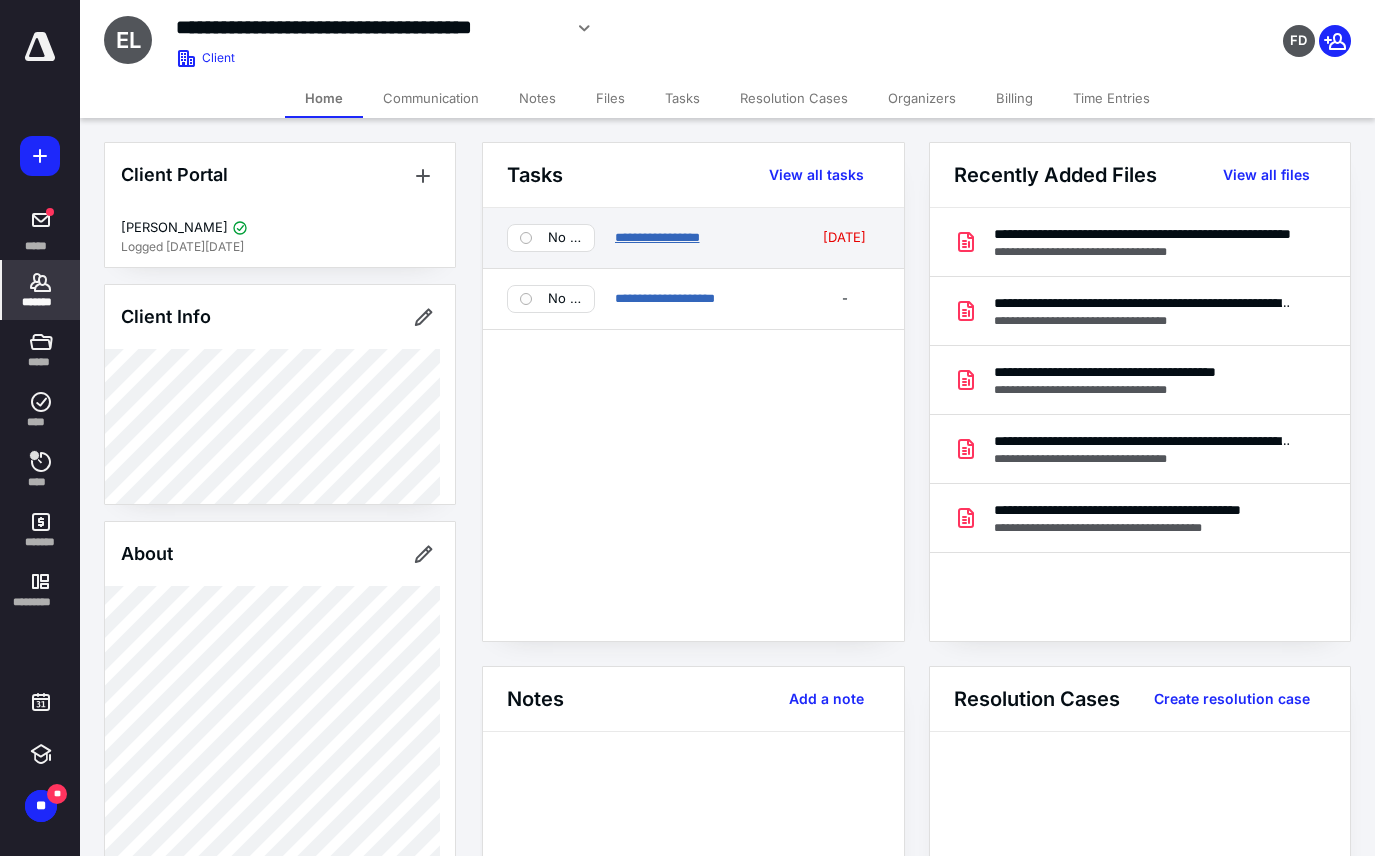 click on "**********" at bounding box center [657, 237] 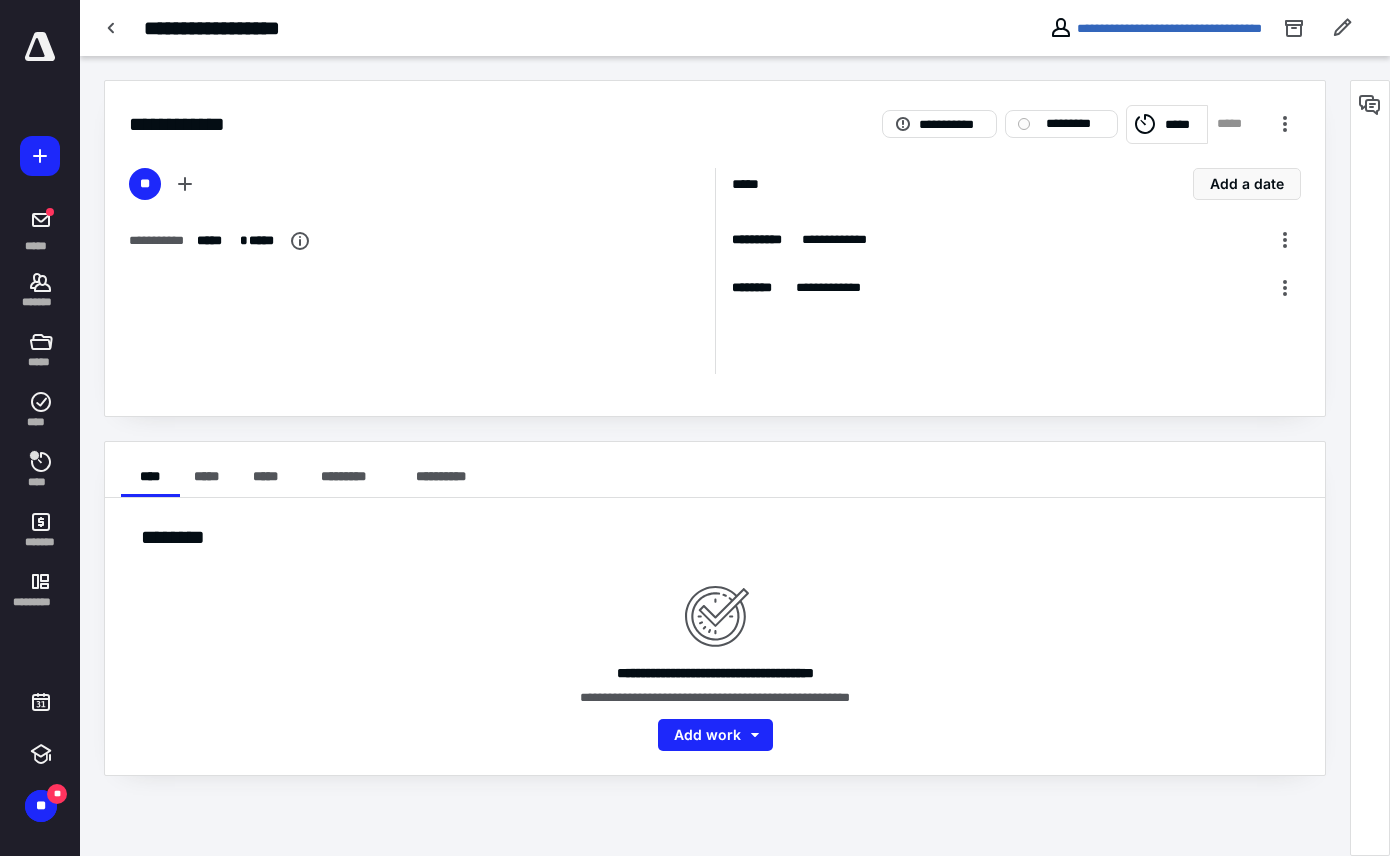 click on "*****" at bounding box center [1167, 124] 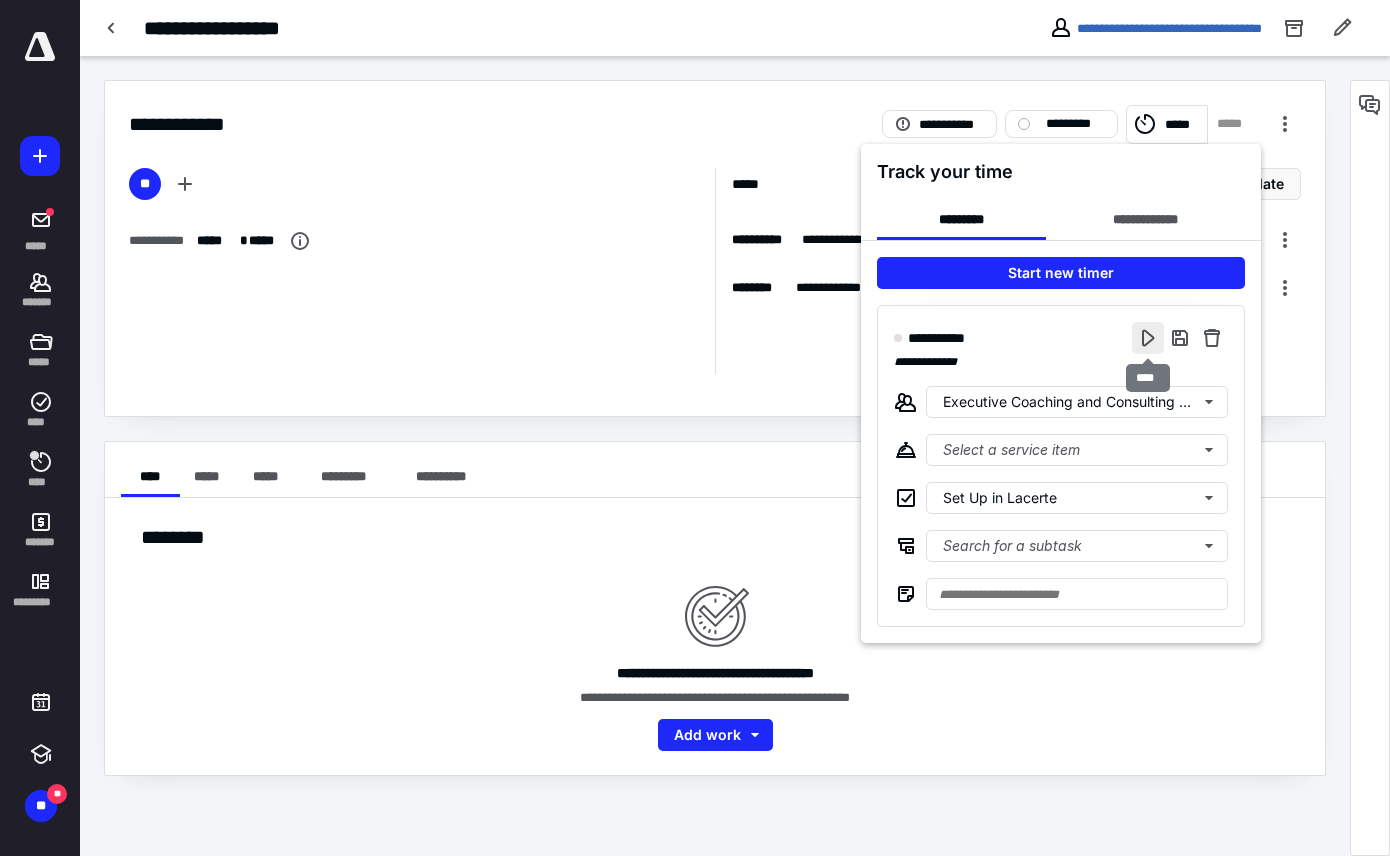click at bounding box center [1148, 338] 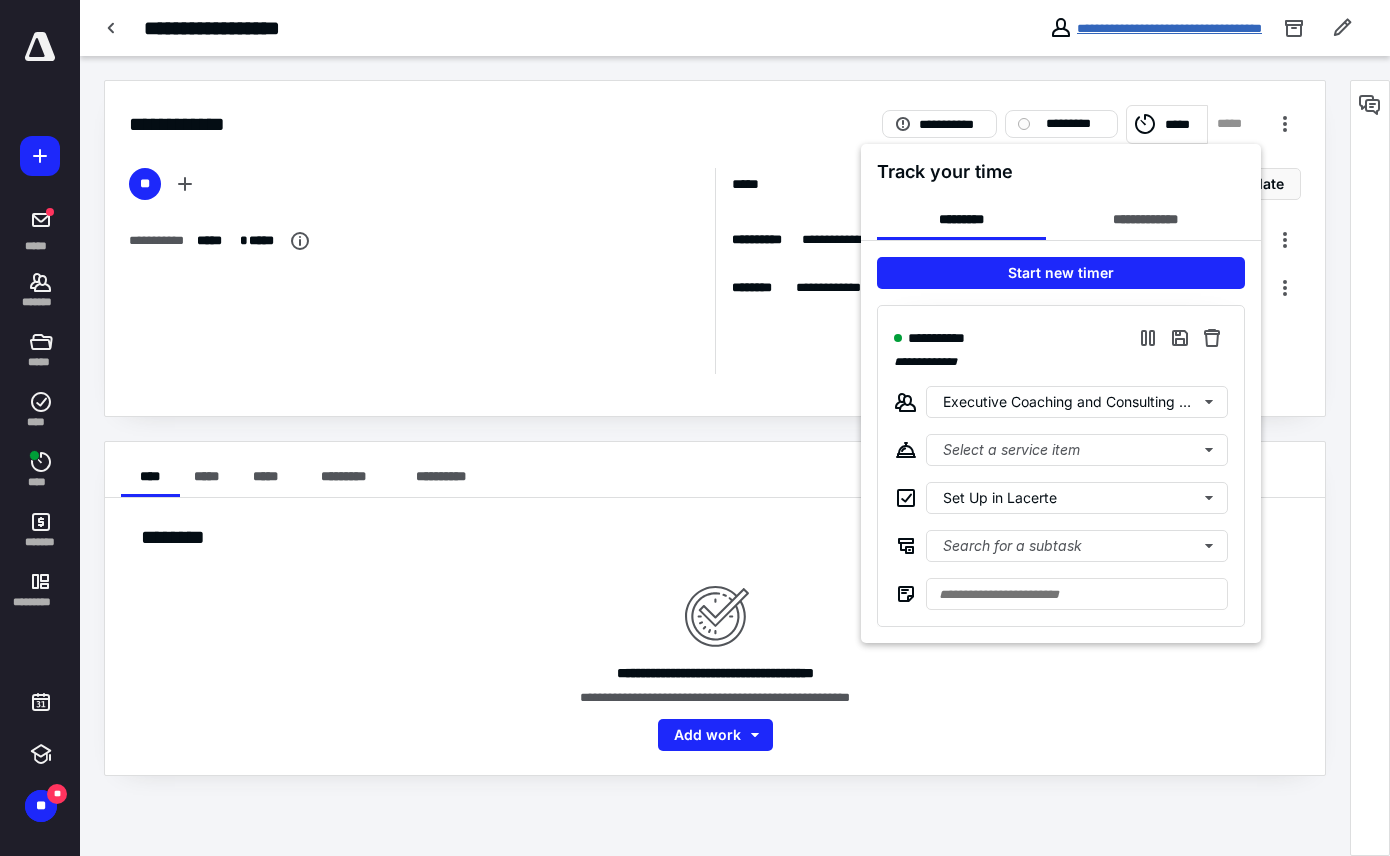 drag, startPoint x: 1045, startPoint y: 19, endPoint x: 1063, endPoint y: 29, distance: 20.59126 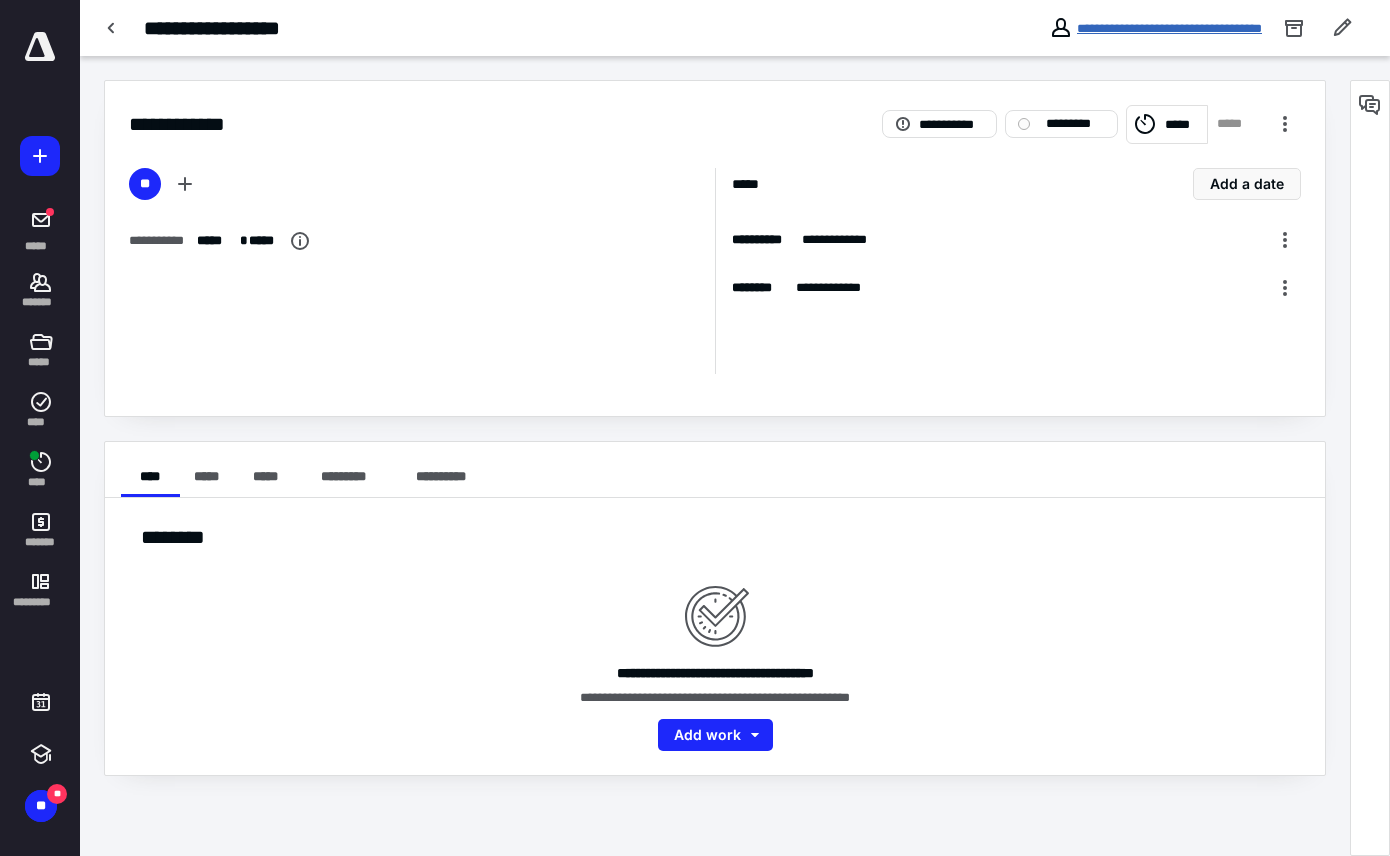 click on "**********" at bounding box center [1169, 28] 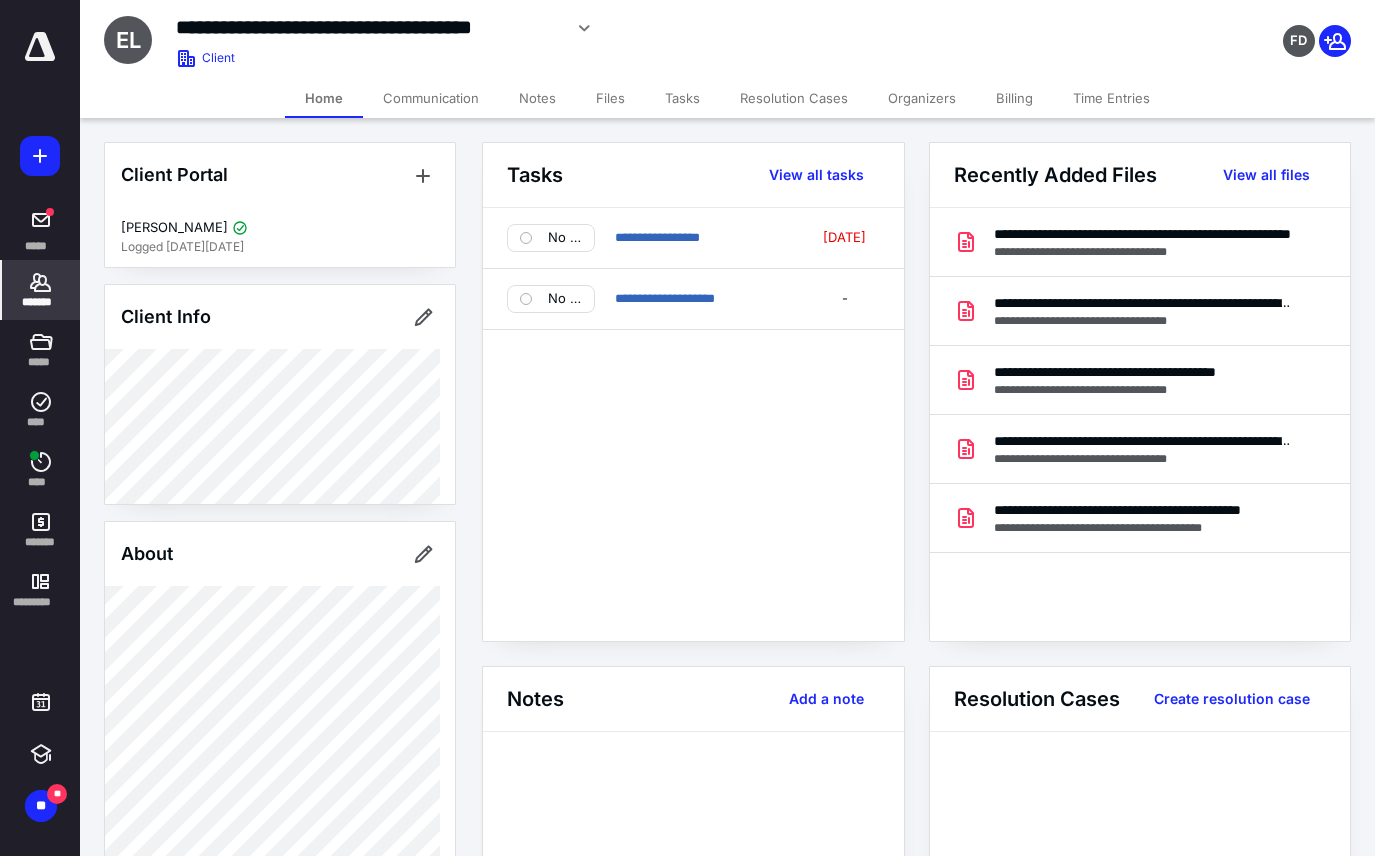 click on "Files" at bounding box center [610, 98] 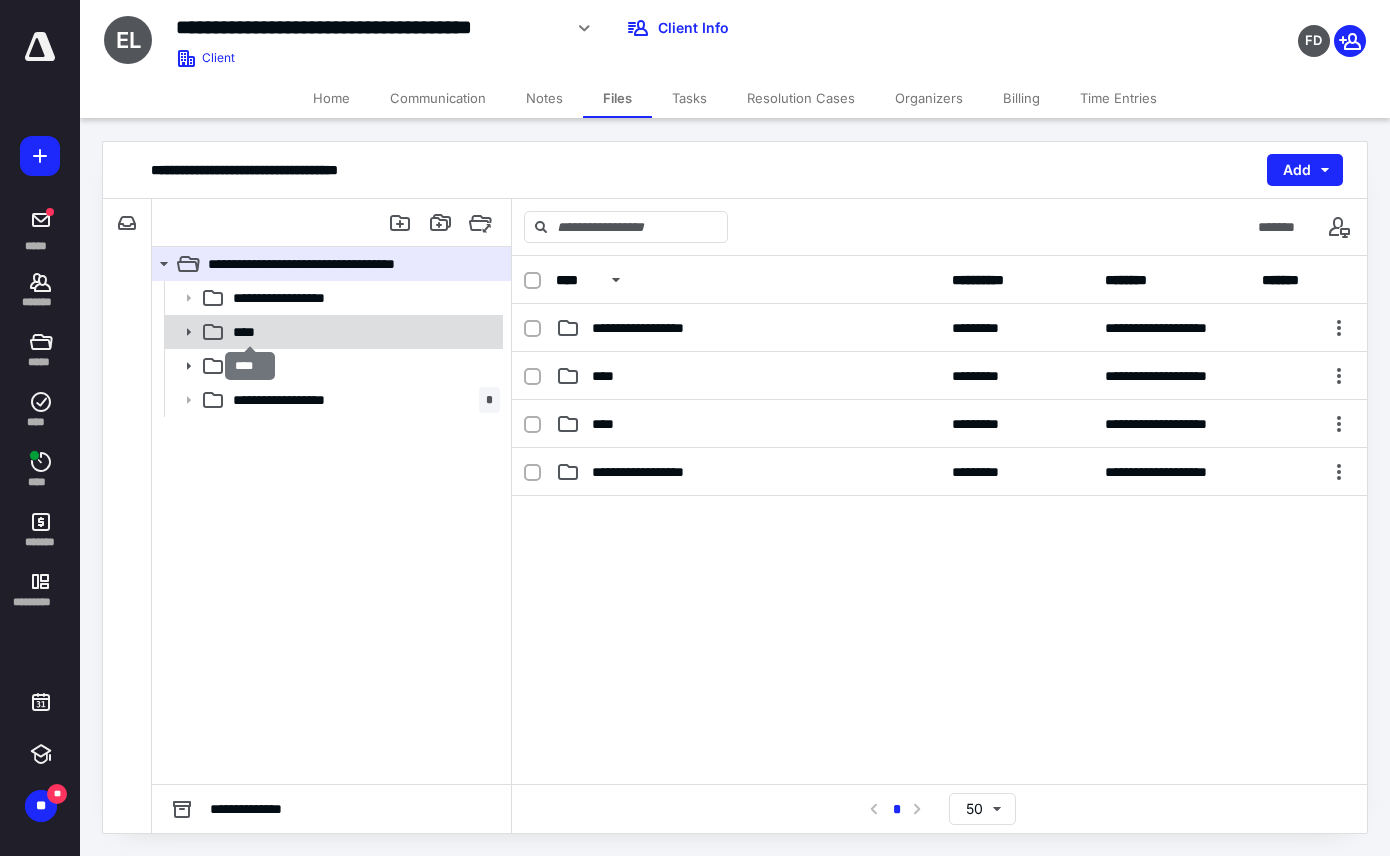 click on "****" at bounding box center [250, 332] 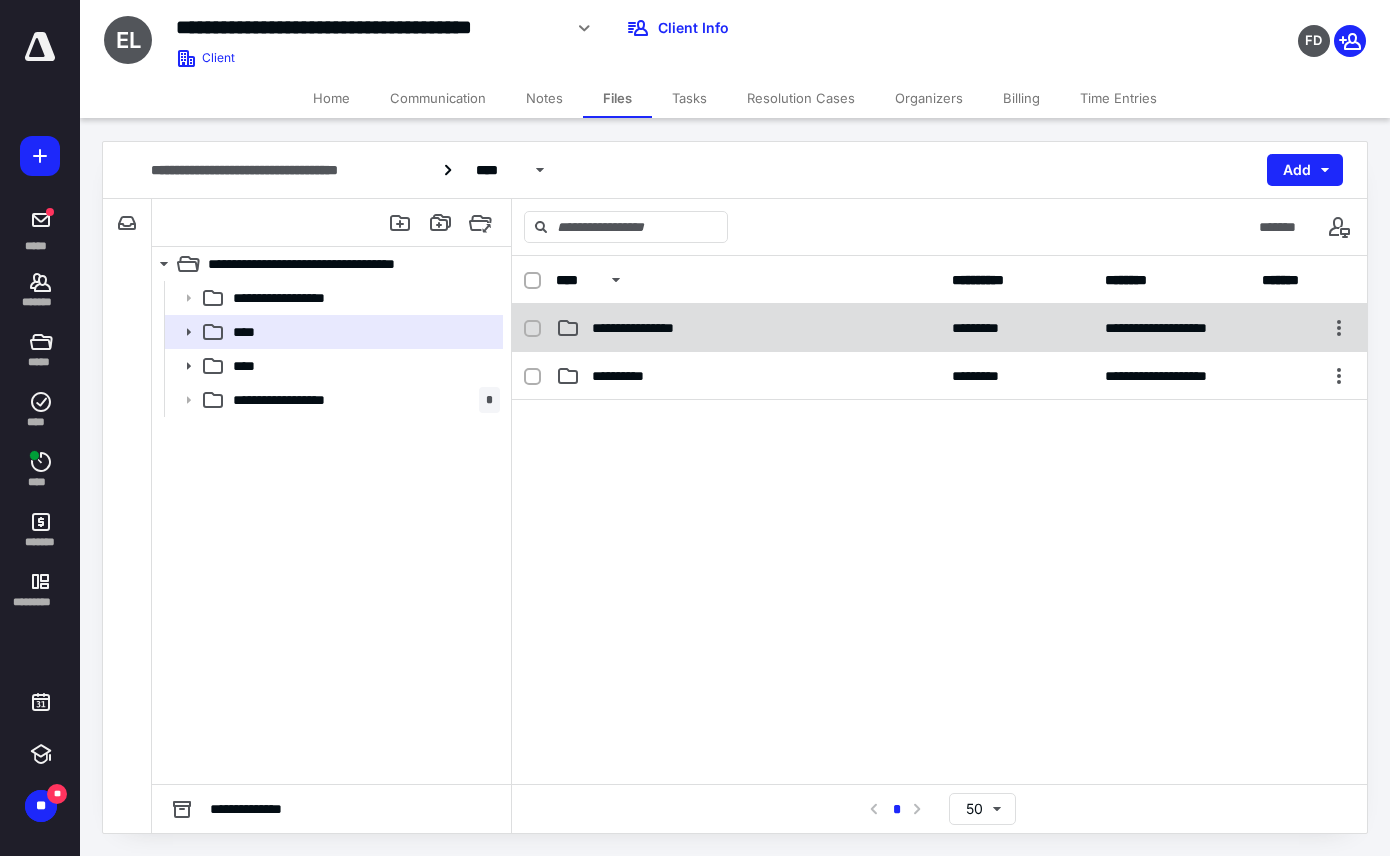 click on "**********" at bounding box center [939, 328] 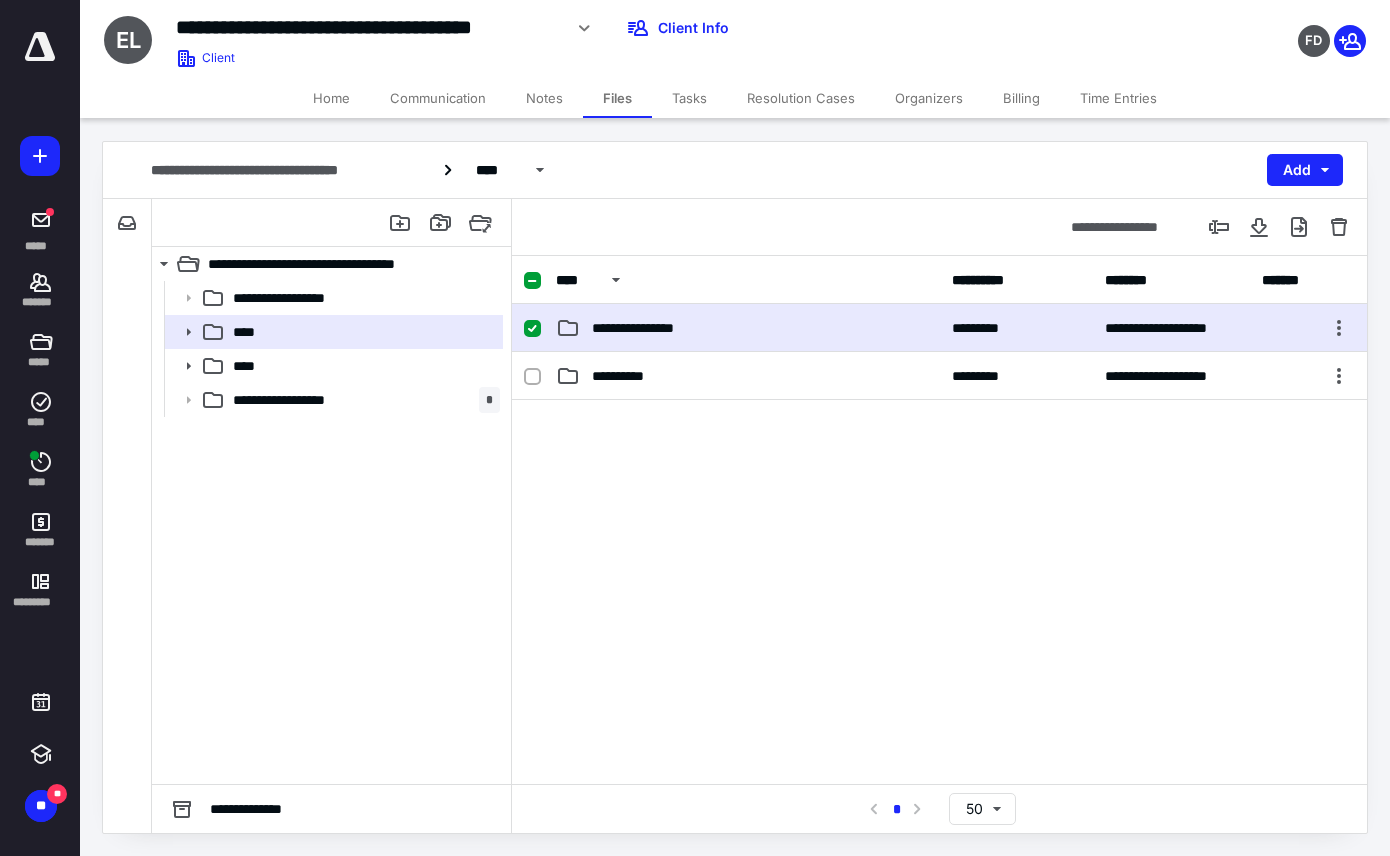 click on "**********" at bounding box center [939, 328] 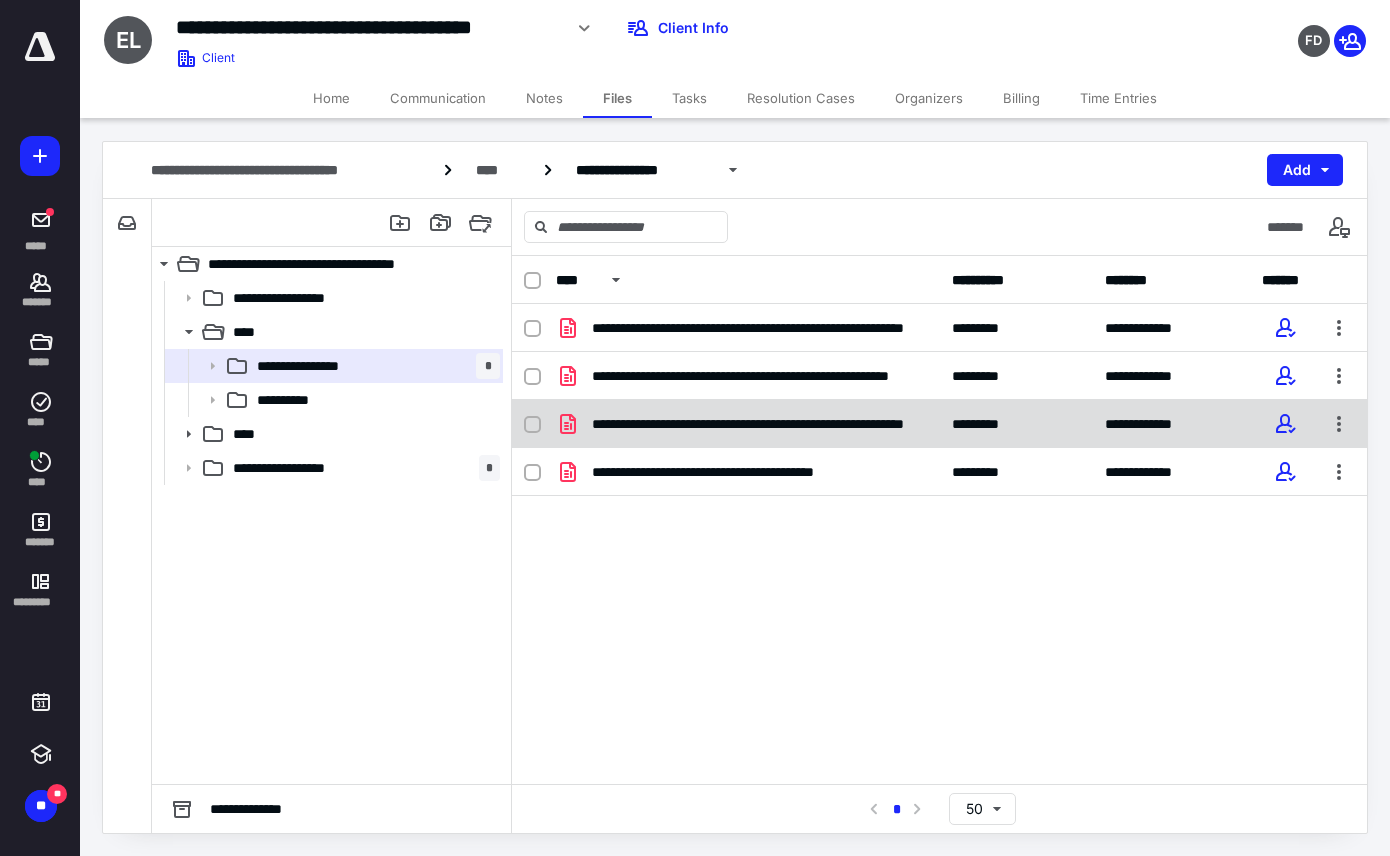 click on "**********" at bounding box center (760, 424) 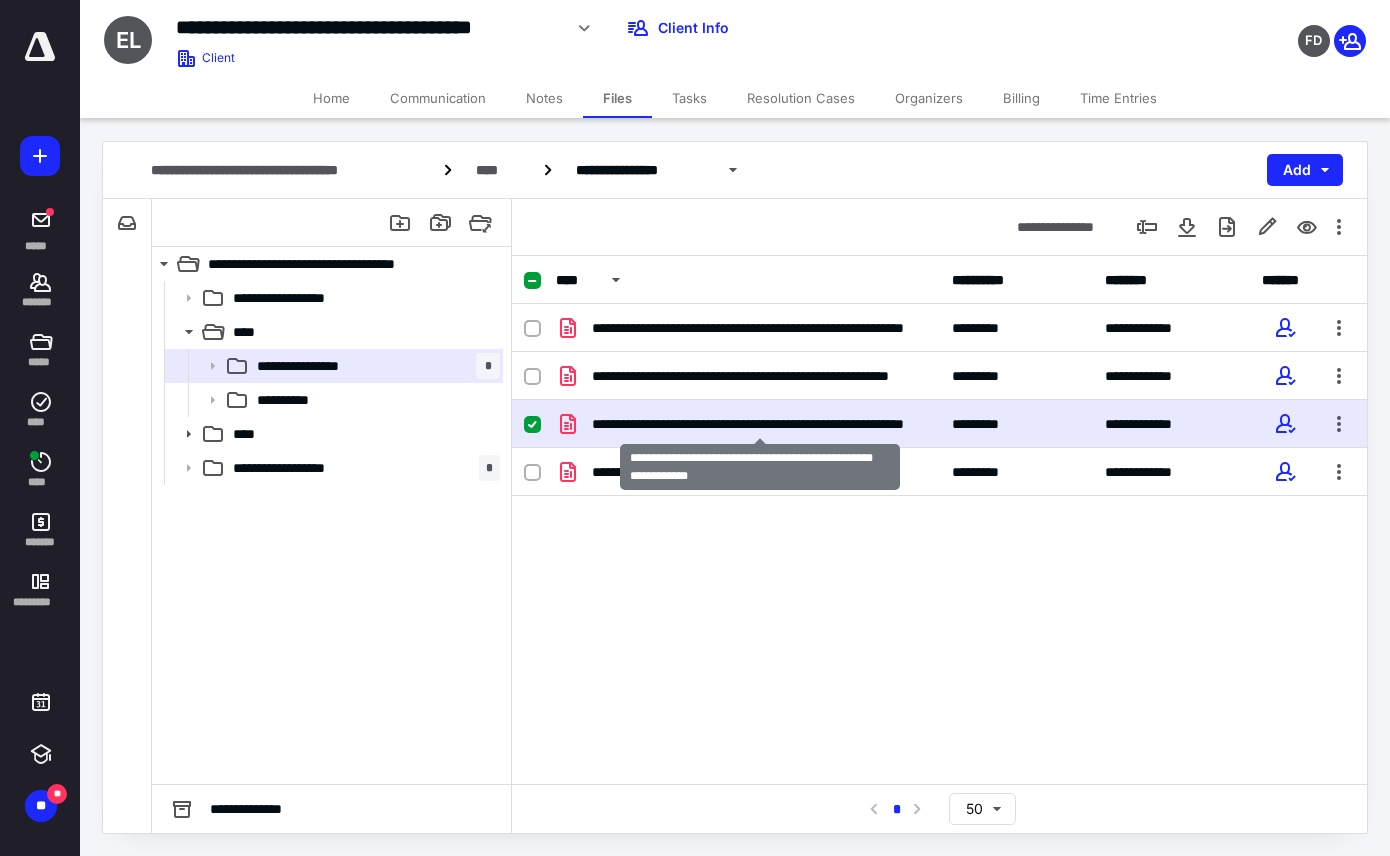 click on "**********" at bounding box center [760, 424] 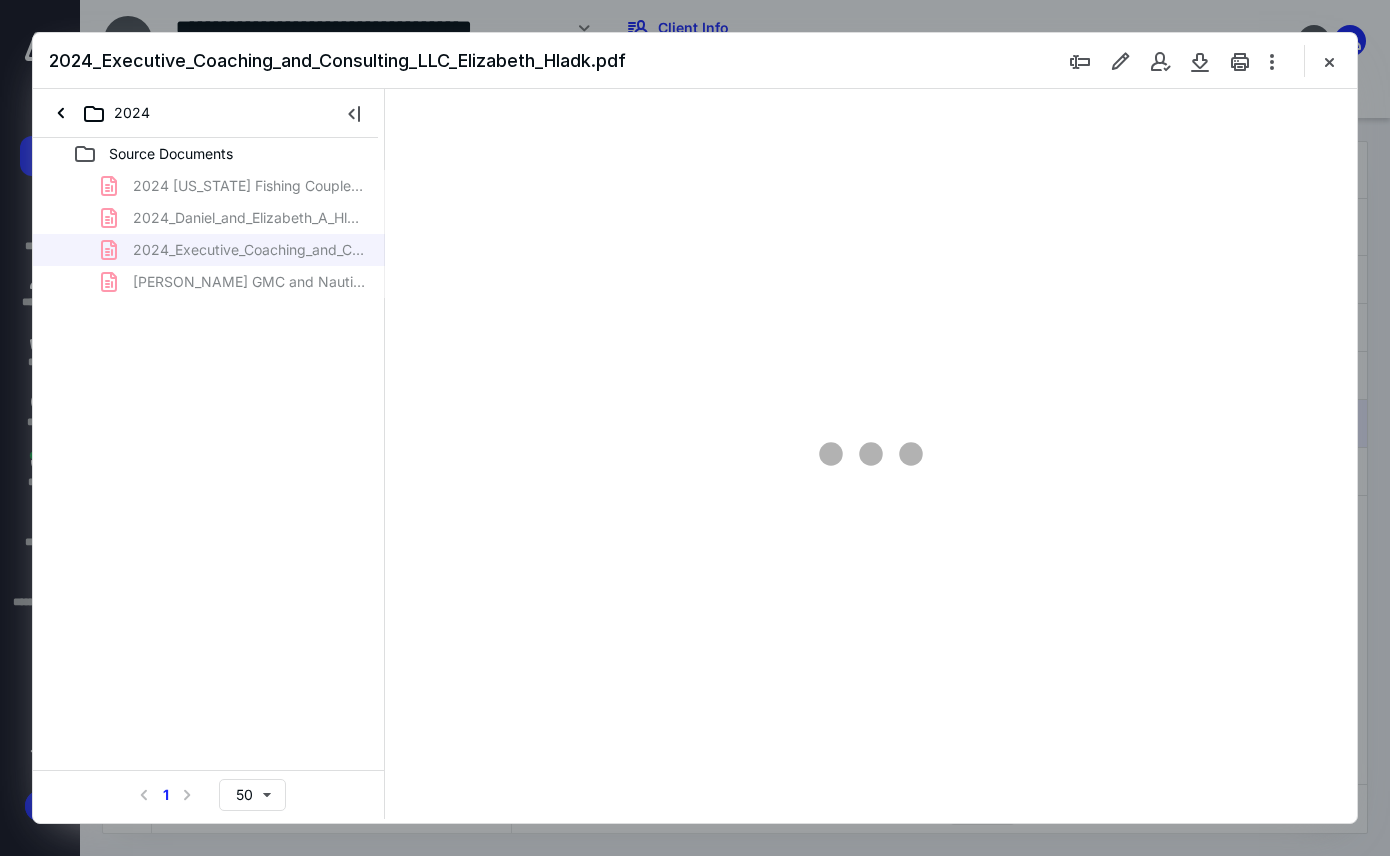 scroll, scrollTop: 0, scrollLeft: 0, axis: both 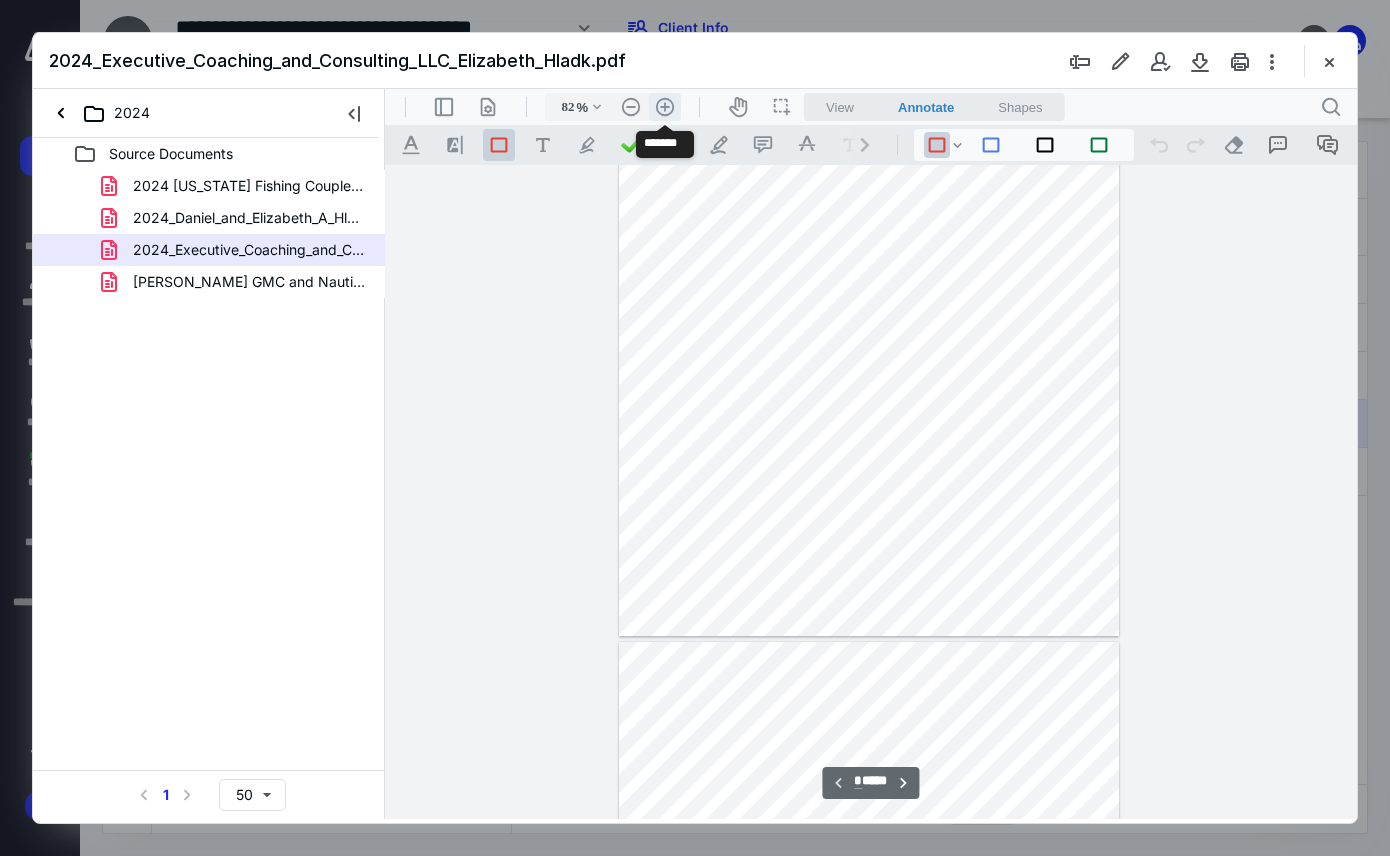 click on ".cls-1{fill:#abb0c4;} icon - header - zoom - in - line" at bounding box center [665, 107] 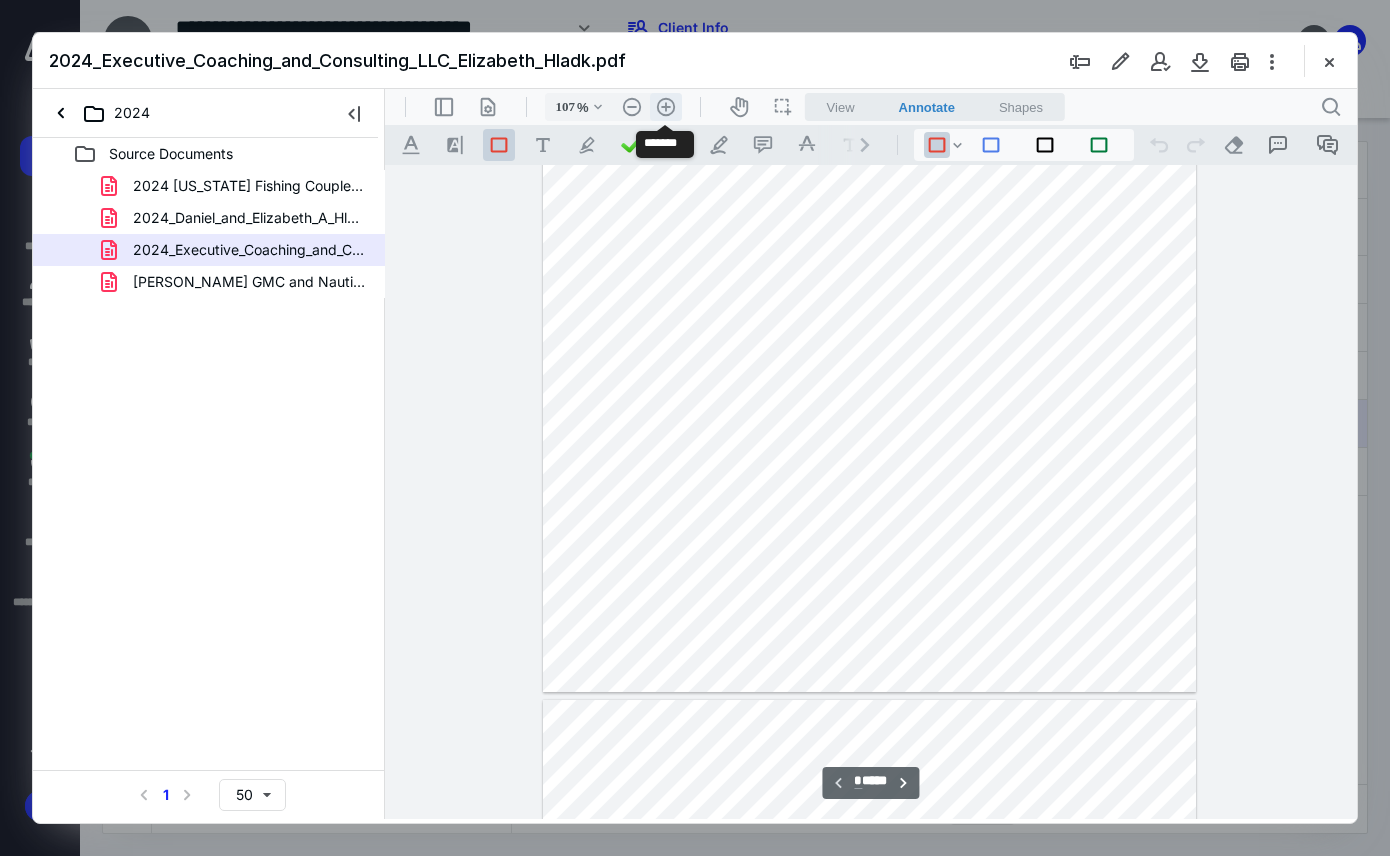 click on ".cls-1{fill:#abb0c4;} icon - header - zoom - in - line" at bounding box center [666, 107] 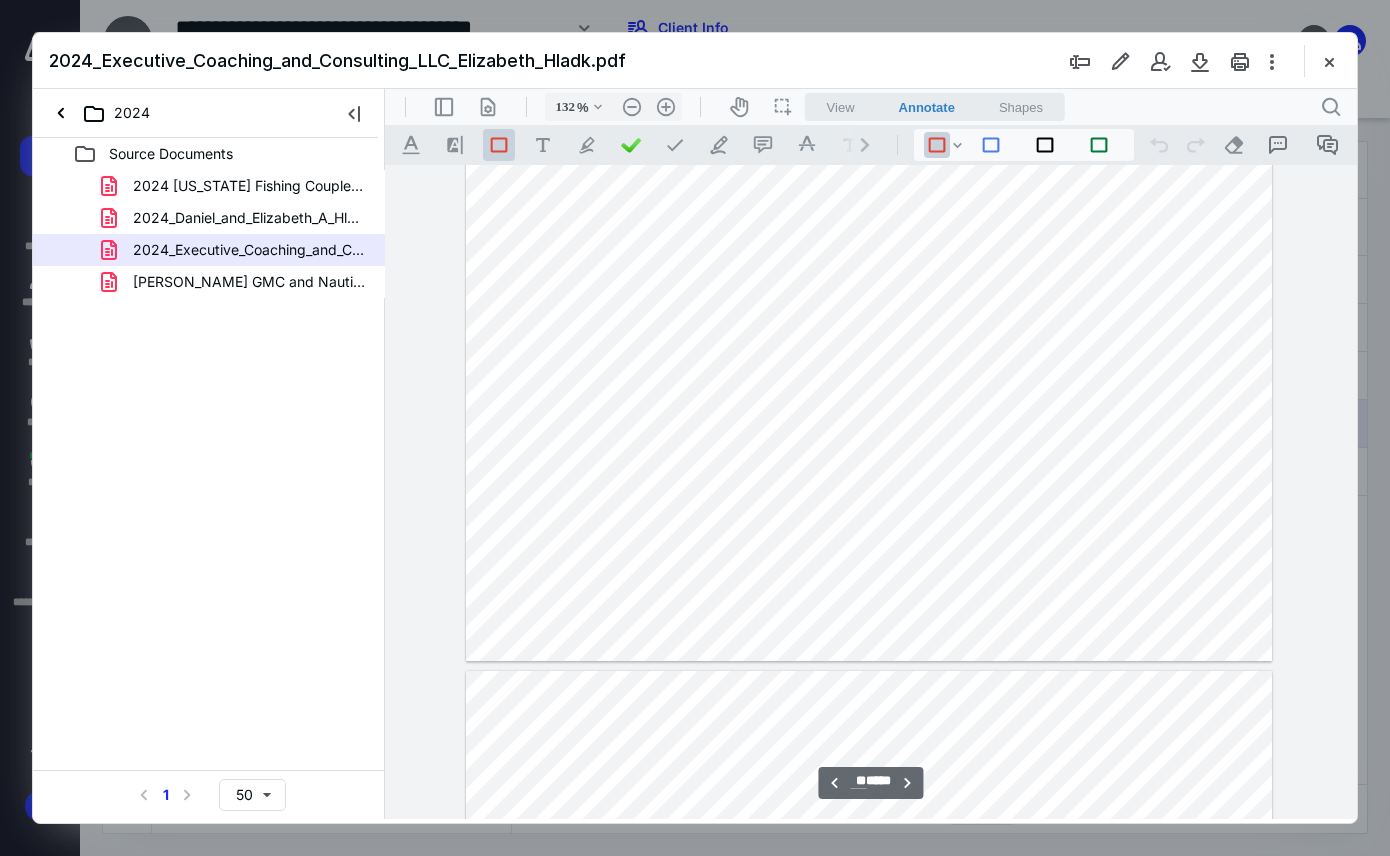 scroll, scrollTop: 21712, scrollLeft: 0, axis: vertical 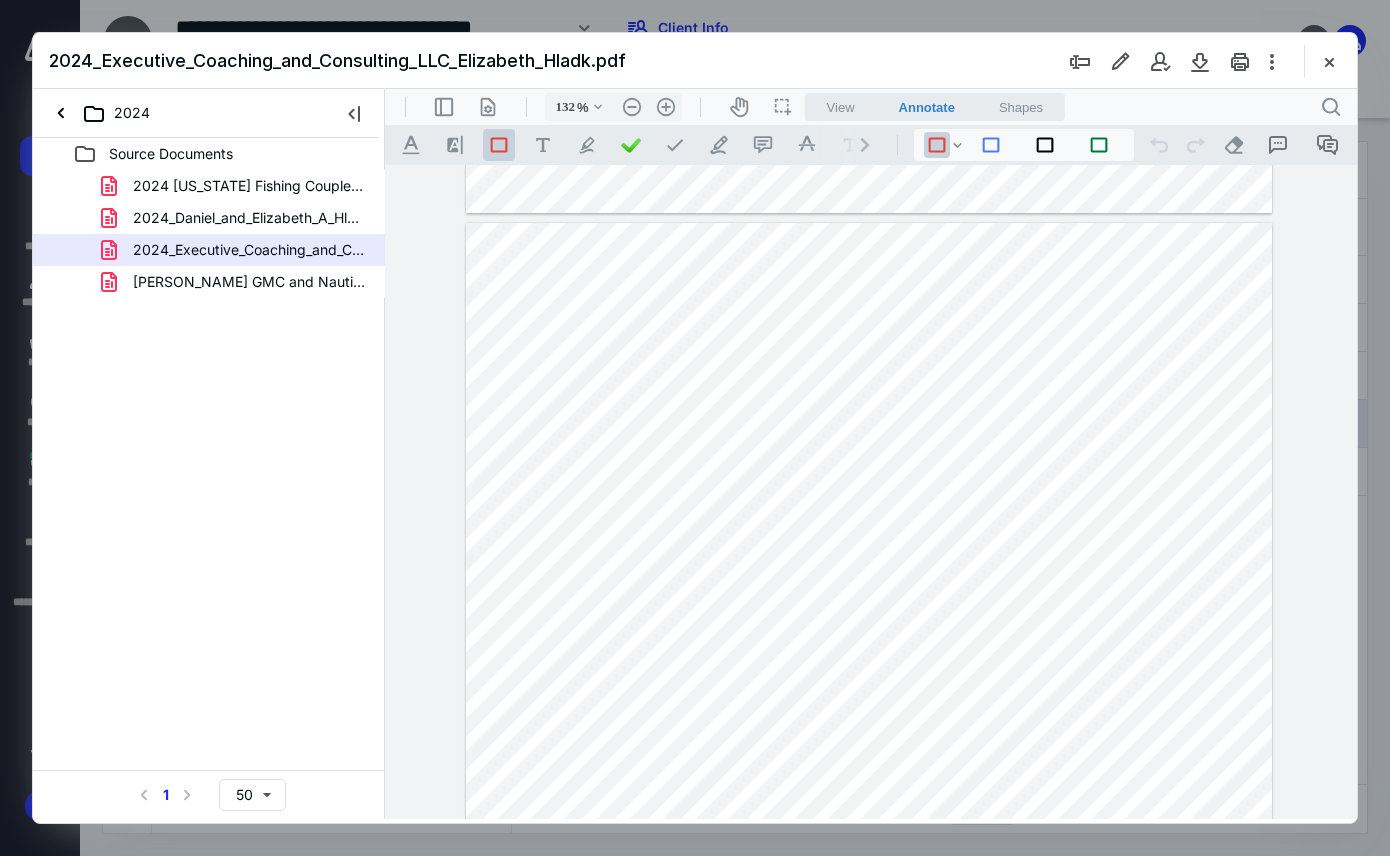 click at bounding box center [869, 744] 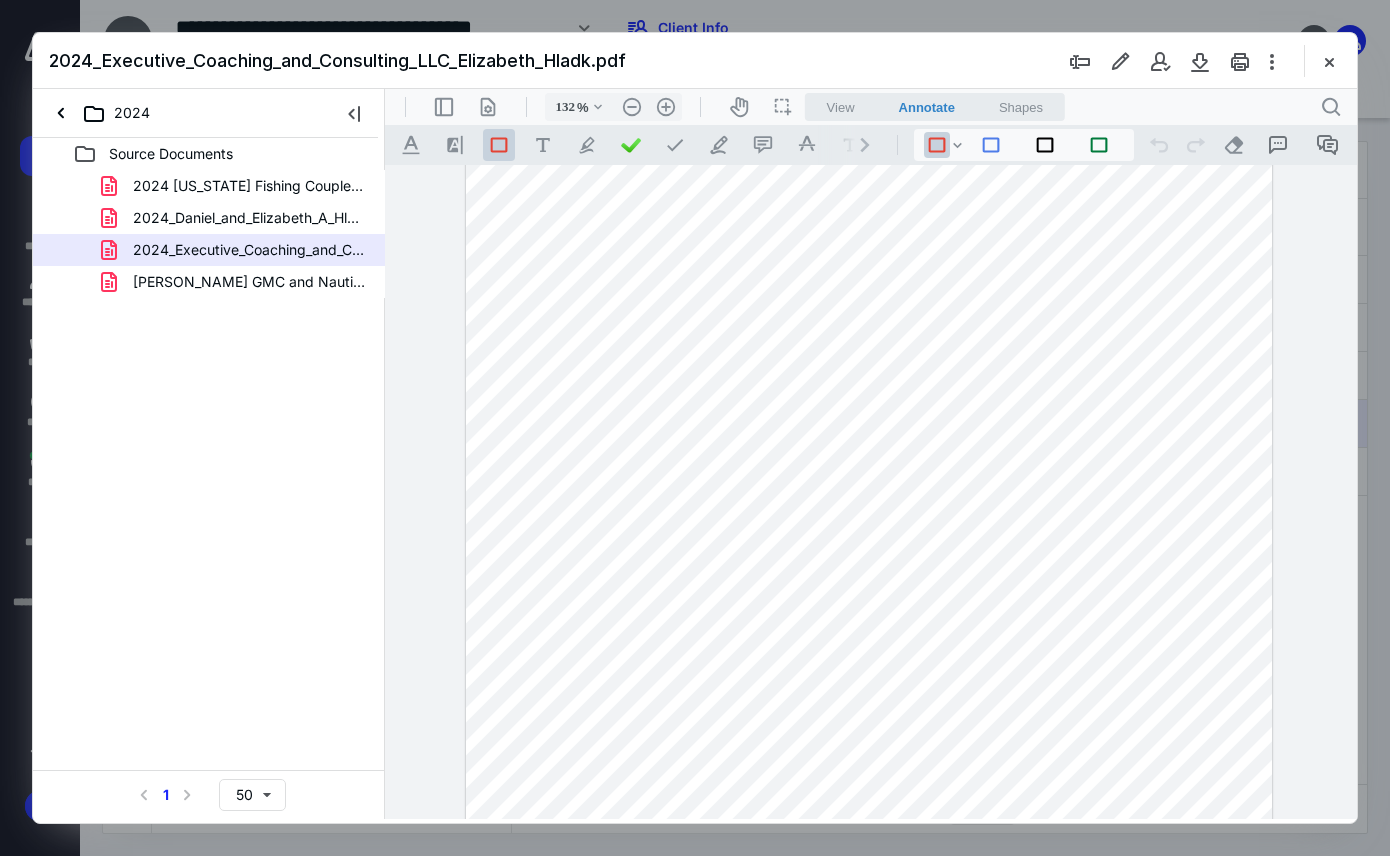 scroll, scrollTop: 7612, scrollLeft: 0, axis: vertical 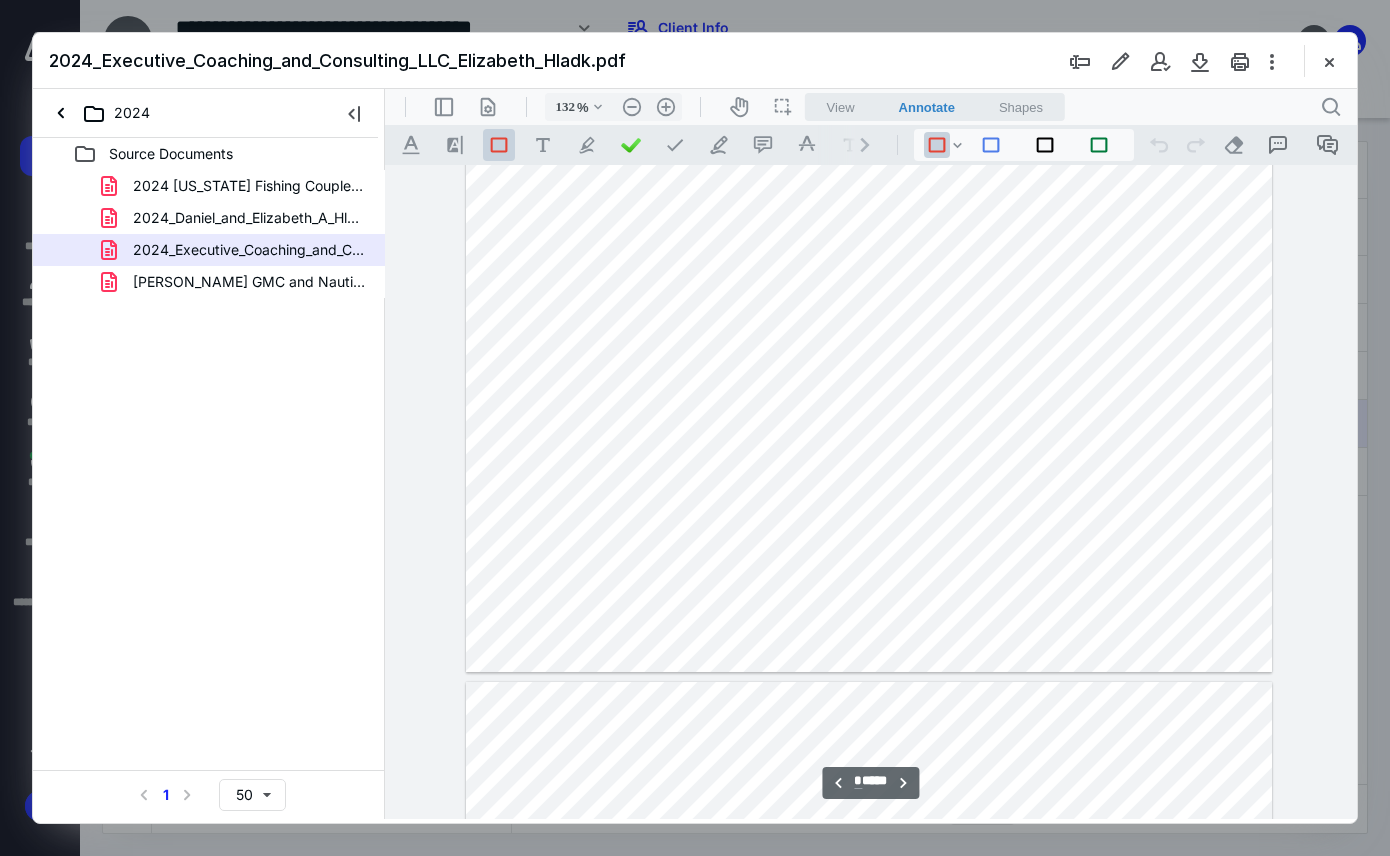 type on "*" 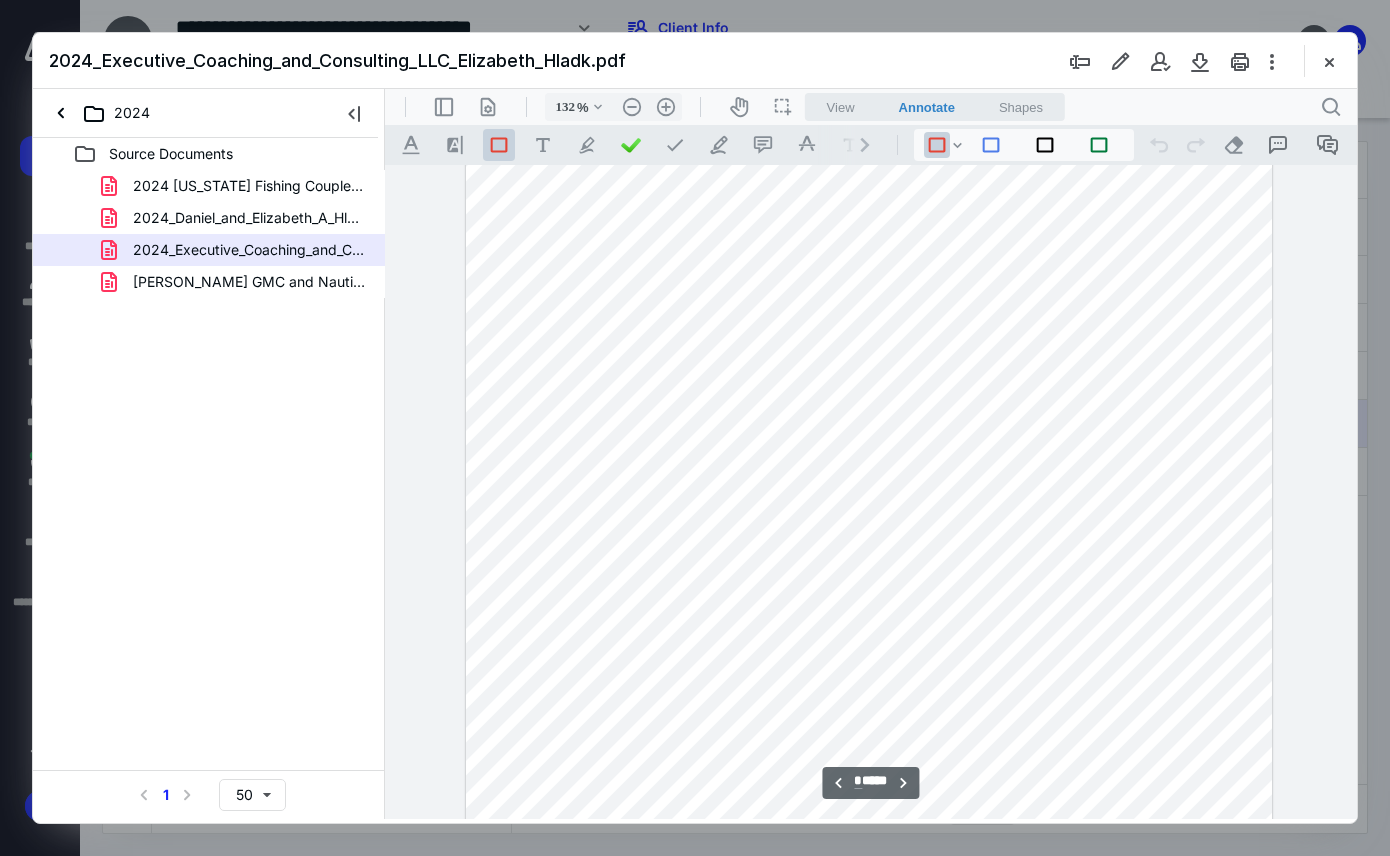 scroll, scrollTop: 8212, scrollLeft: 0, axis: vertical 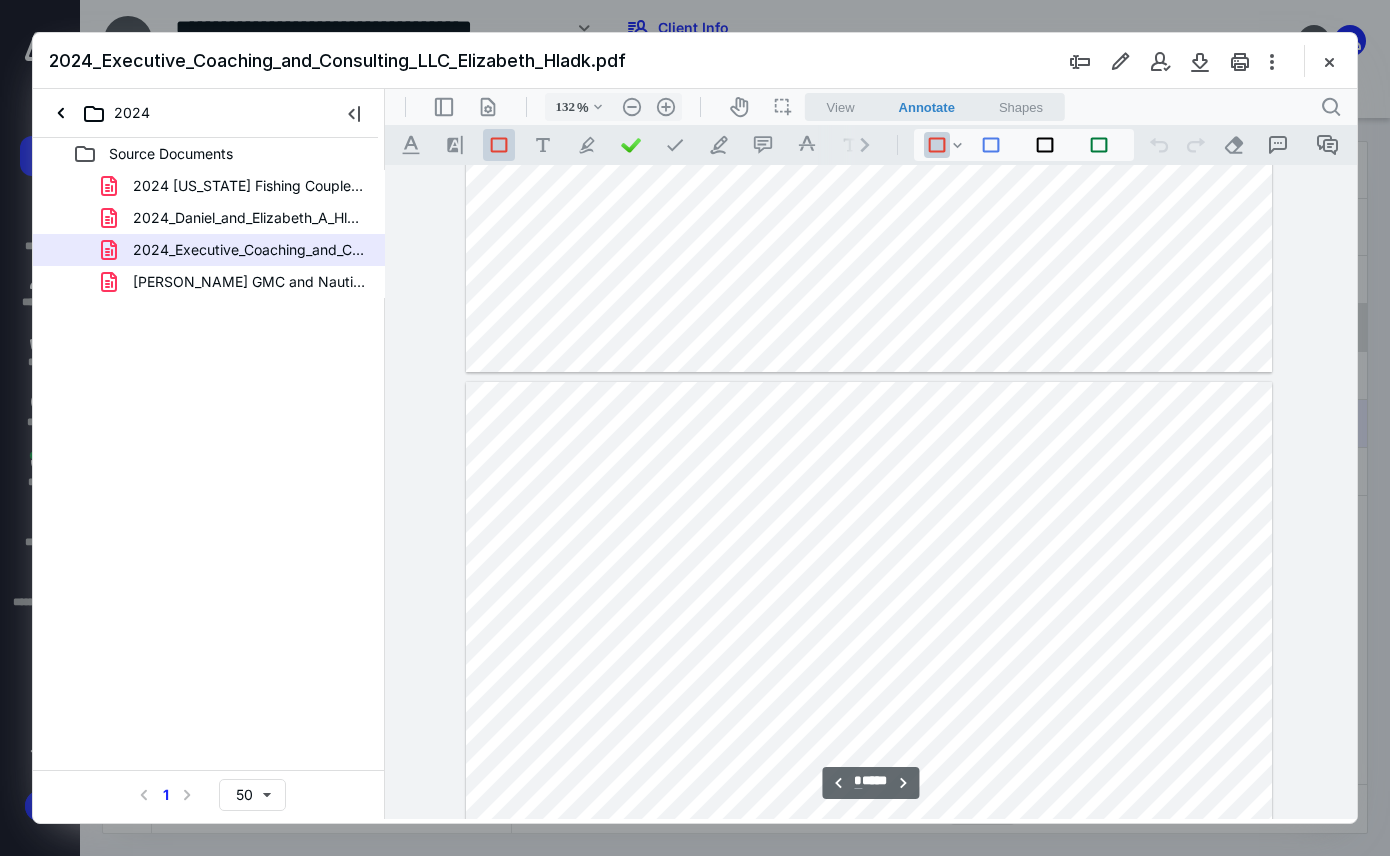drag, startPoint x: 1328, startPoint y: 58, endPoint x: 1242, endPoint y: 331, distance: 286.22543 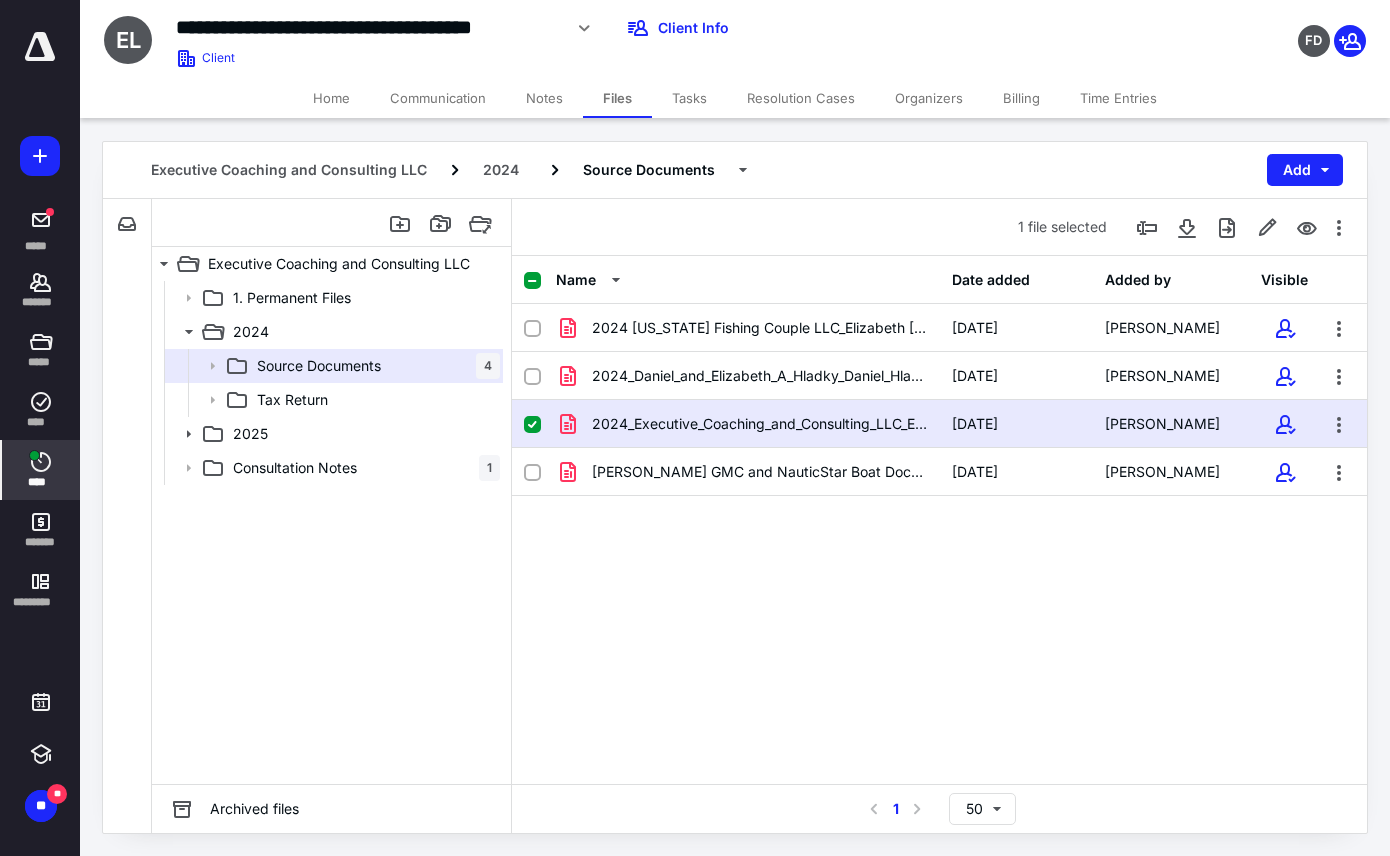 click 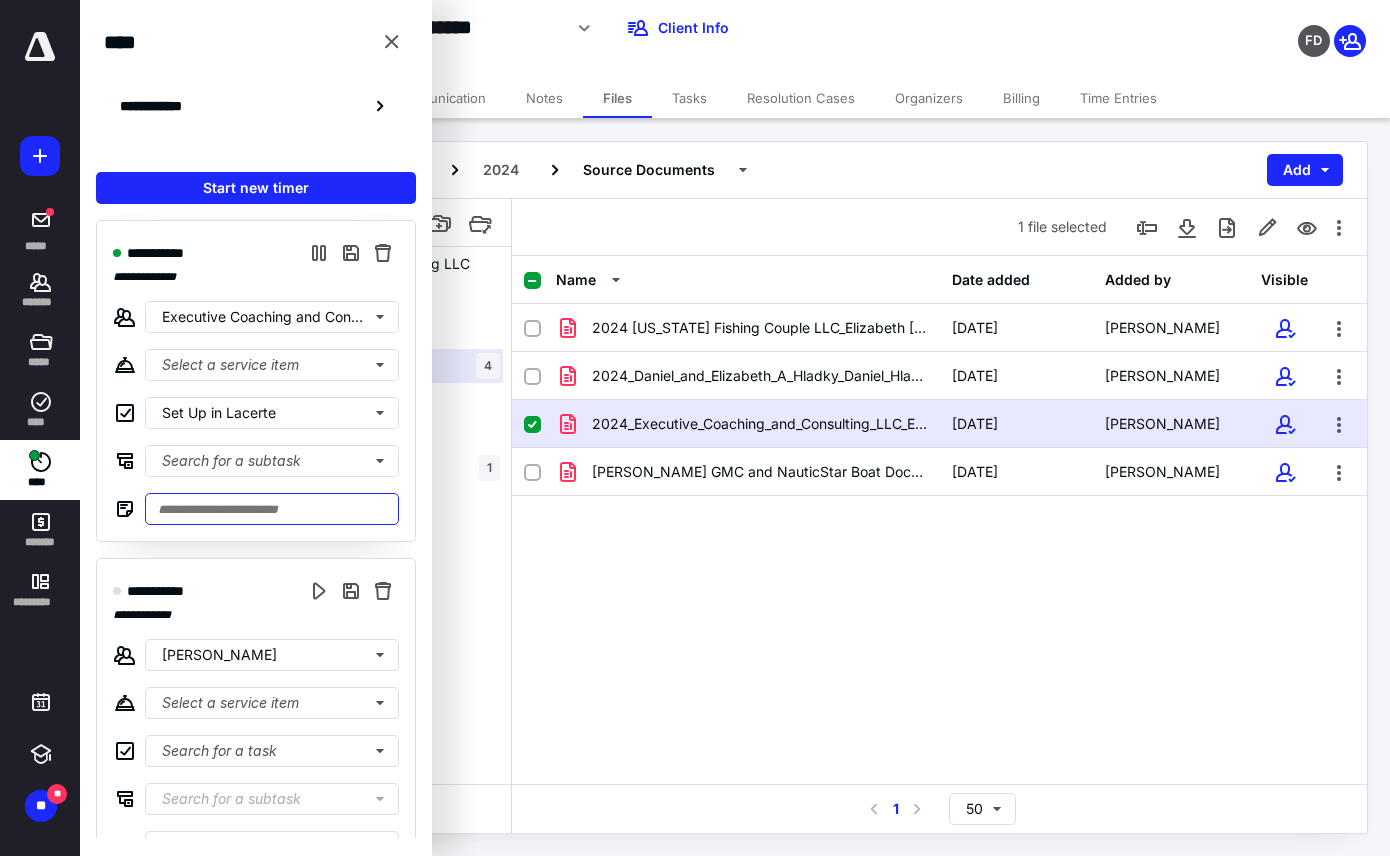 click at bounding box center (272, 509) 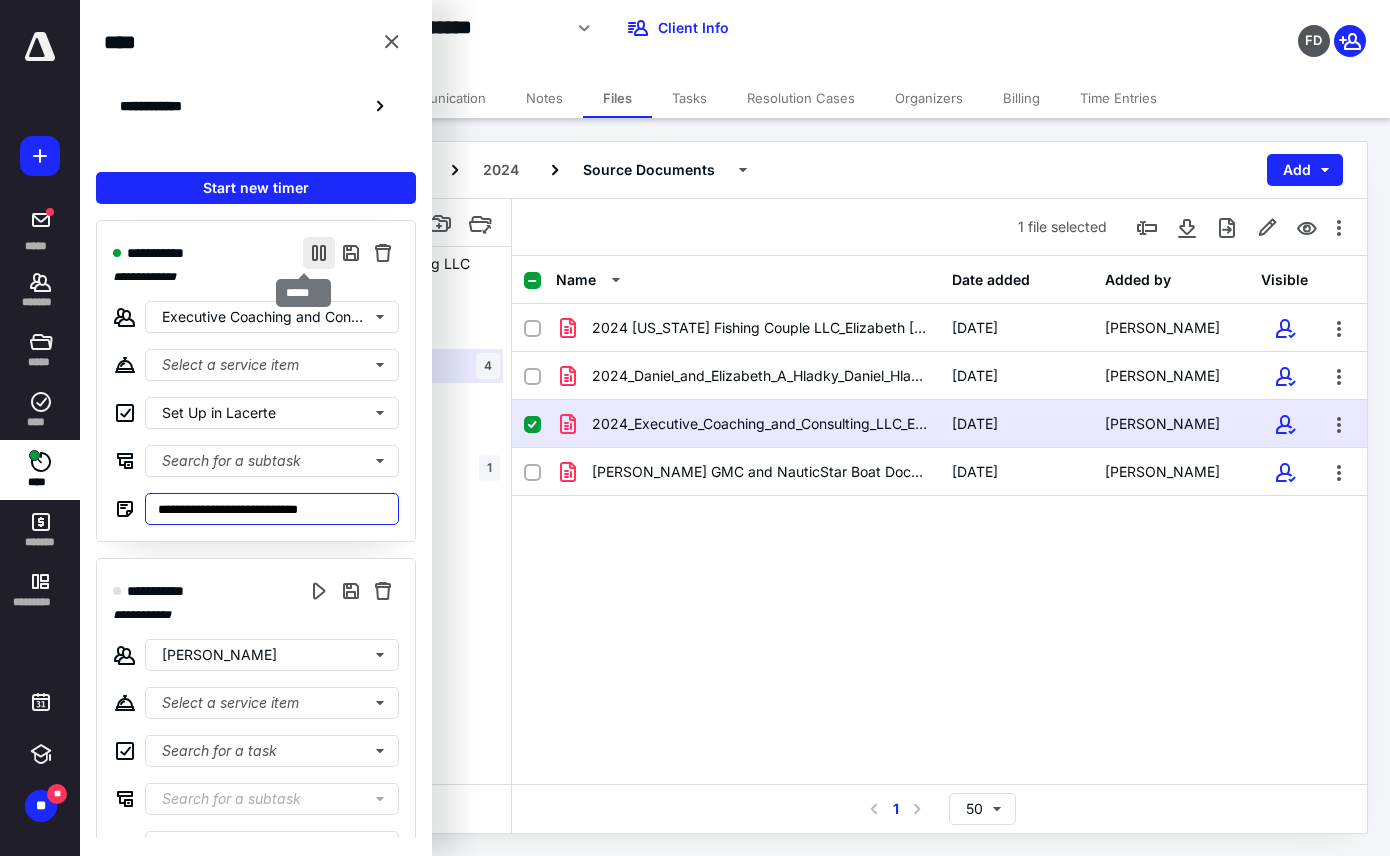 type on "**********" 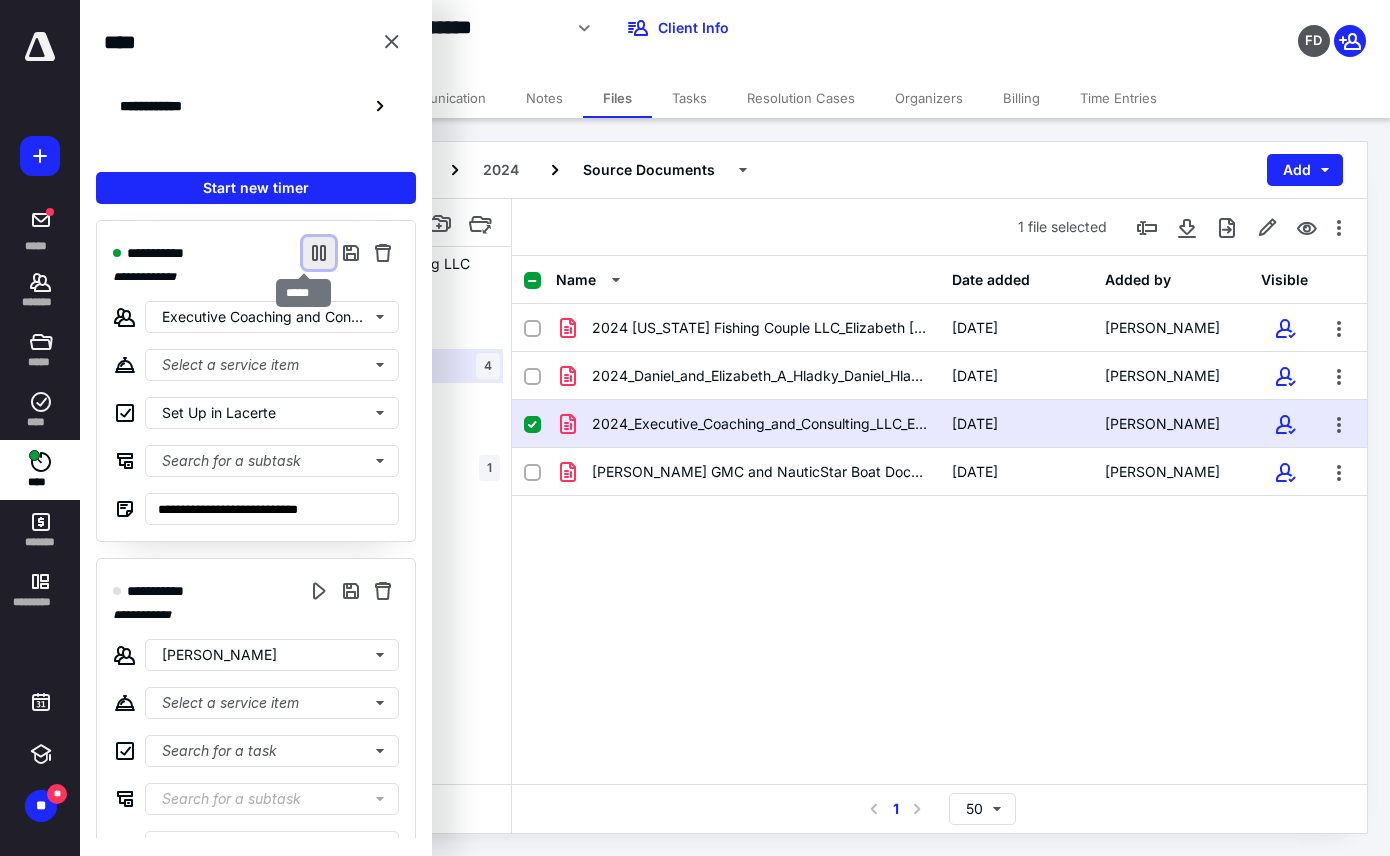 click at bounding box center (319, 253) 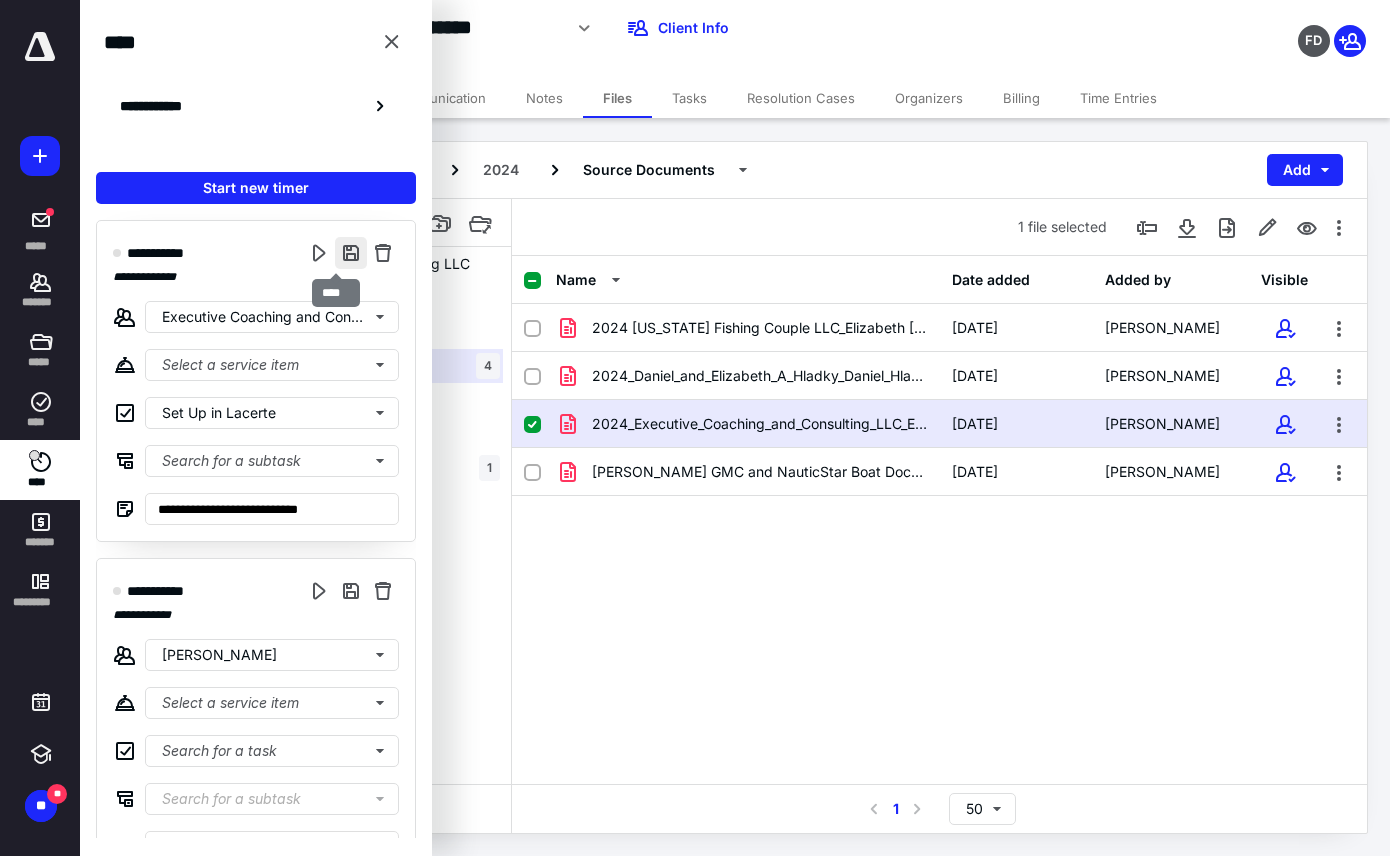 click at bounding box center [351, 253] 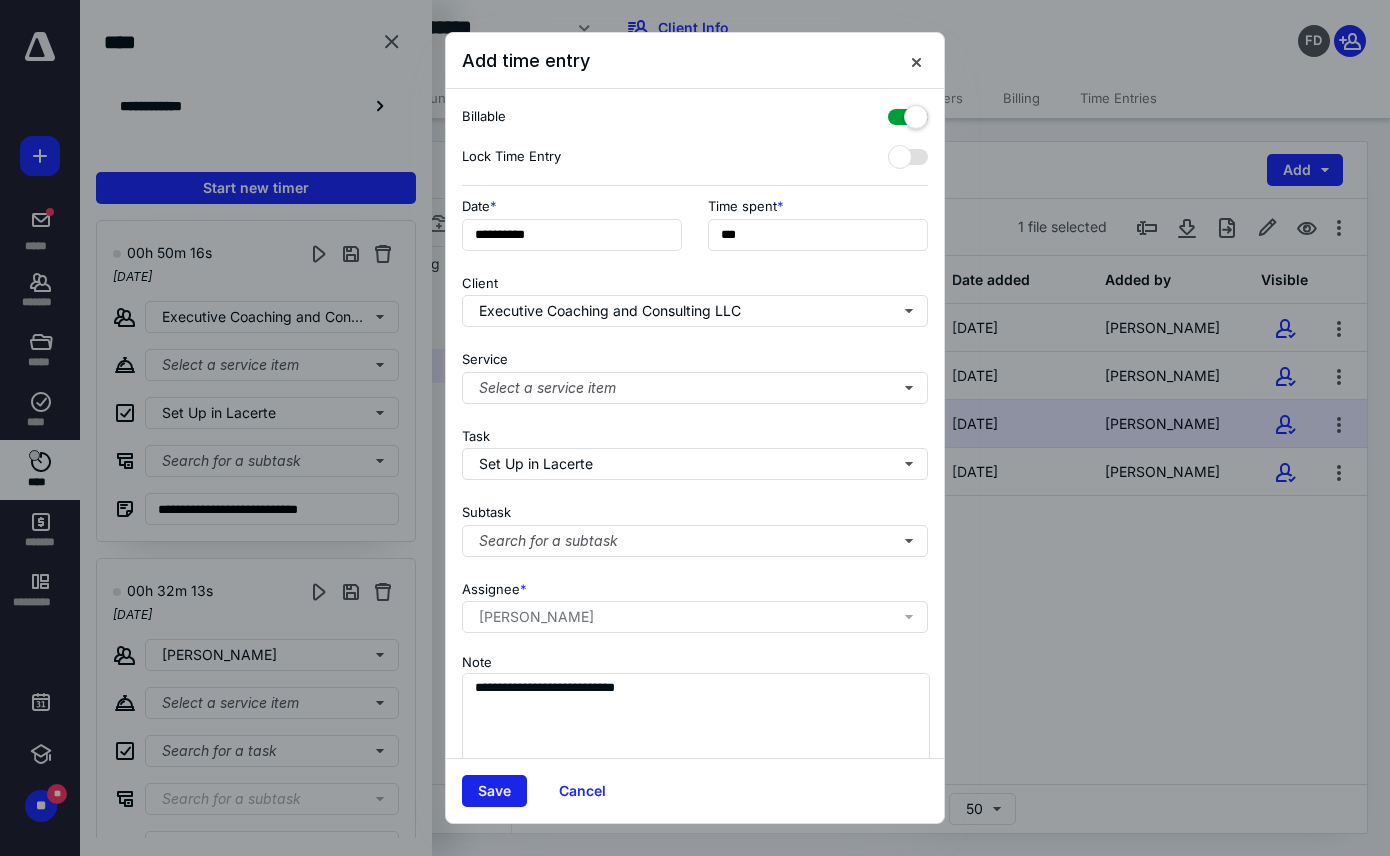click on "Save" at bounding box center (494, 791) 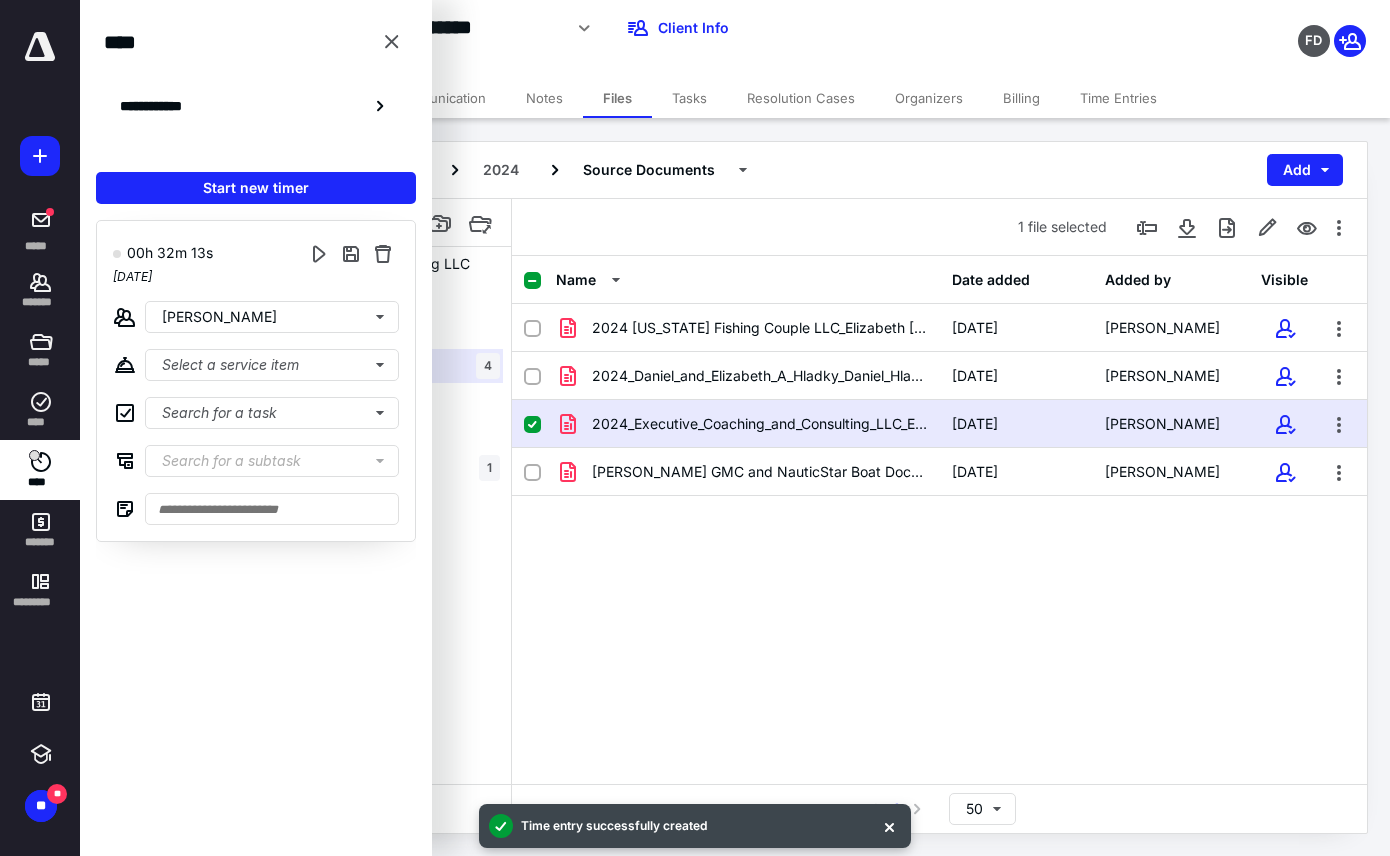 click on "Name Date added Added by Visible 2024 [US_STATE] Fishing Couple LLC_Elizabeth [PERSON_NAME]-signed-ce.pdf [DATE] [PERSON_NAME] 2024_Daniel_and_Elizabeth_A_Hladky_Daniel_Hladky-signed.pdf [DATE] [PERSON_NAME] 2024_Executive_Coaching_and_Consulting_LLC_Elizabeth_Hladk.pdf [DATE] [PERSON_NAME] GMC and NauticStar Boat Documents.pdf [DATE] [PERSON_NAME]" at bounding box center (939, 520) 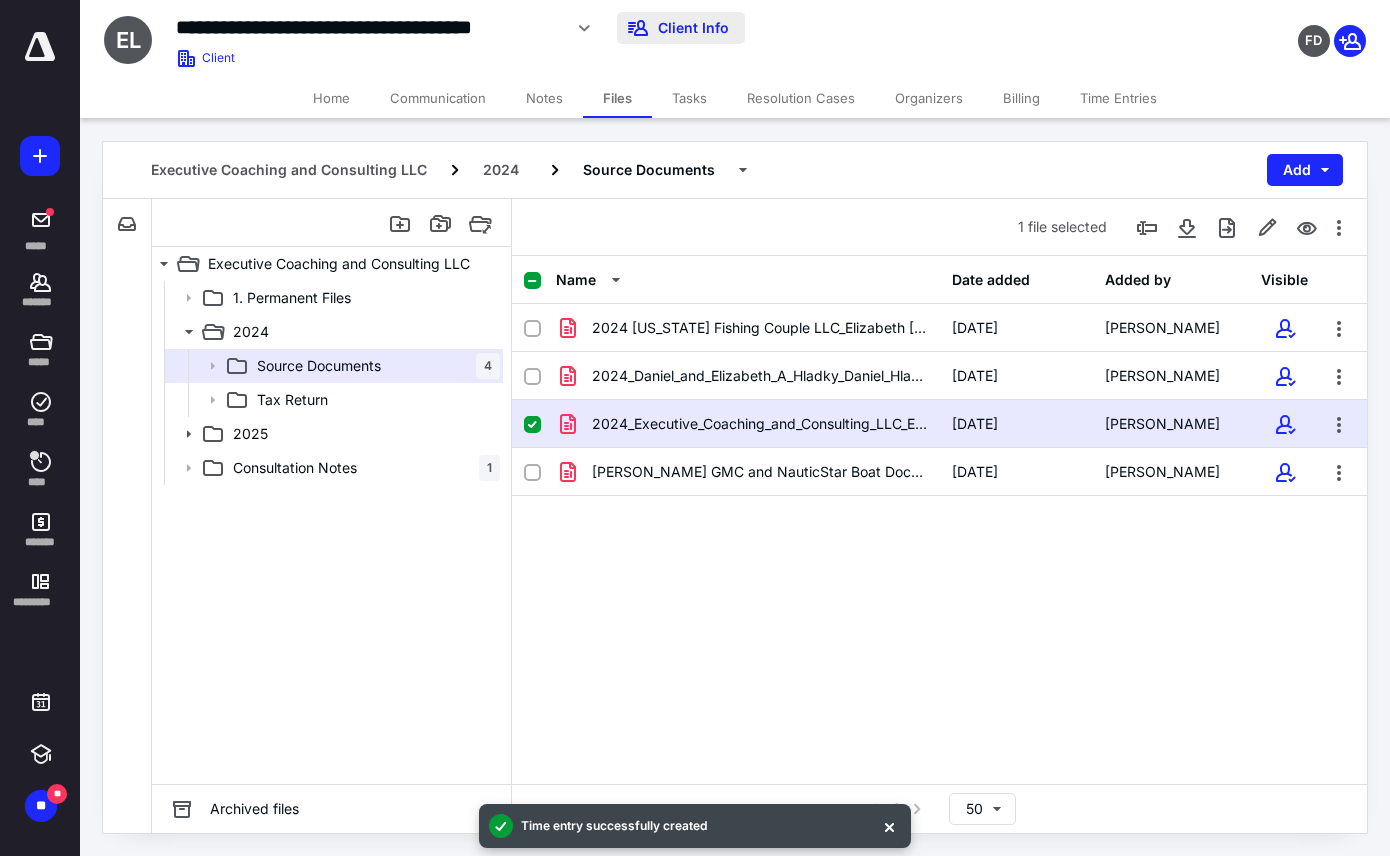 click on "Client Info" at bounding box center [681, 28] 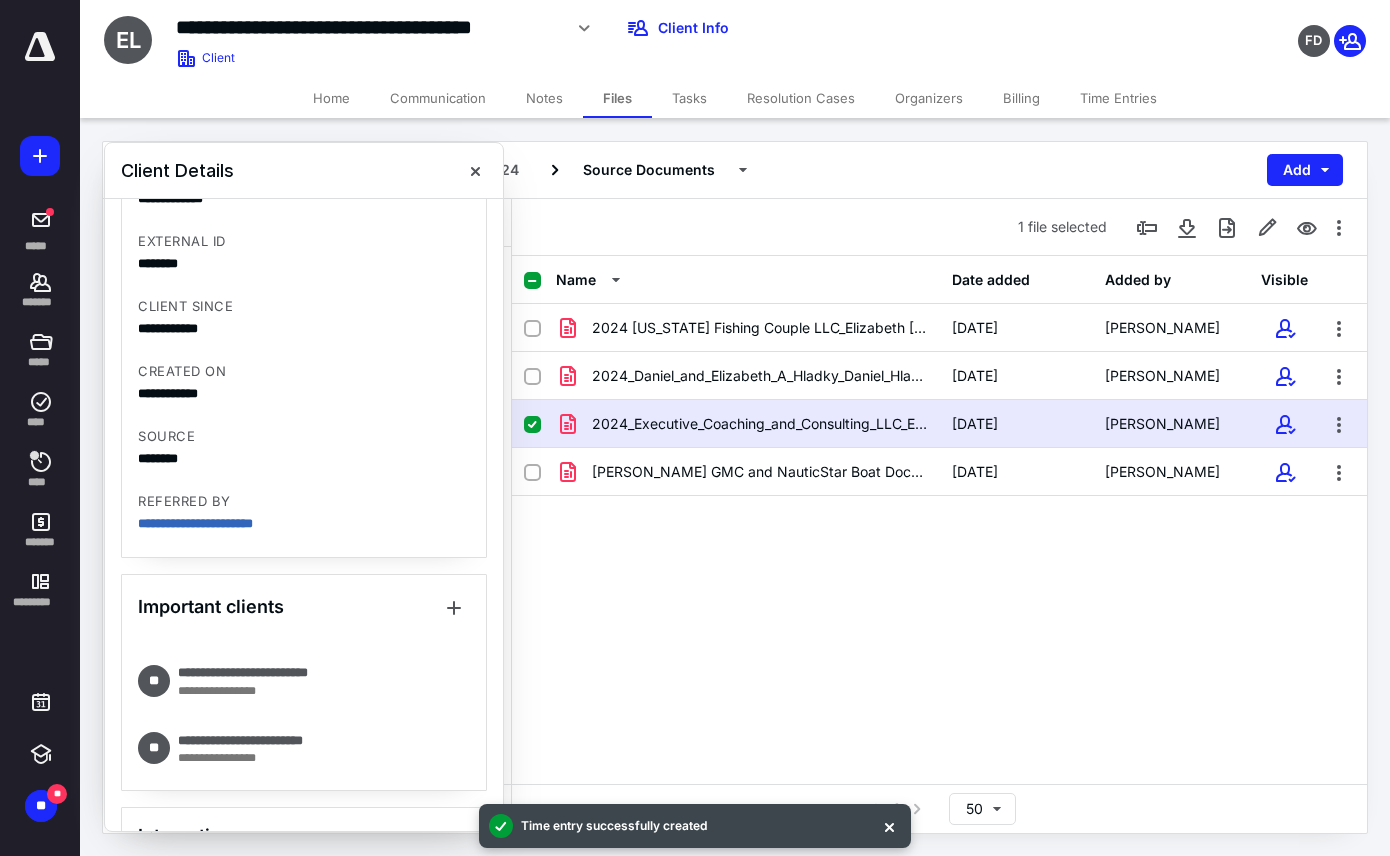 scroll, scrollTop: 800, scrollLeft: 0, axis: vertical 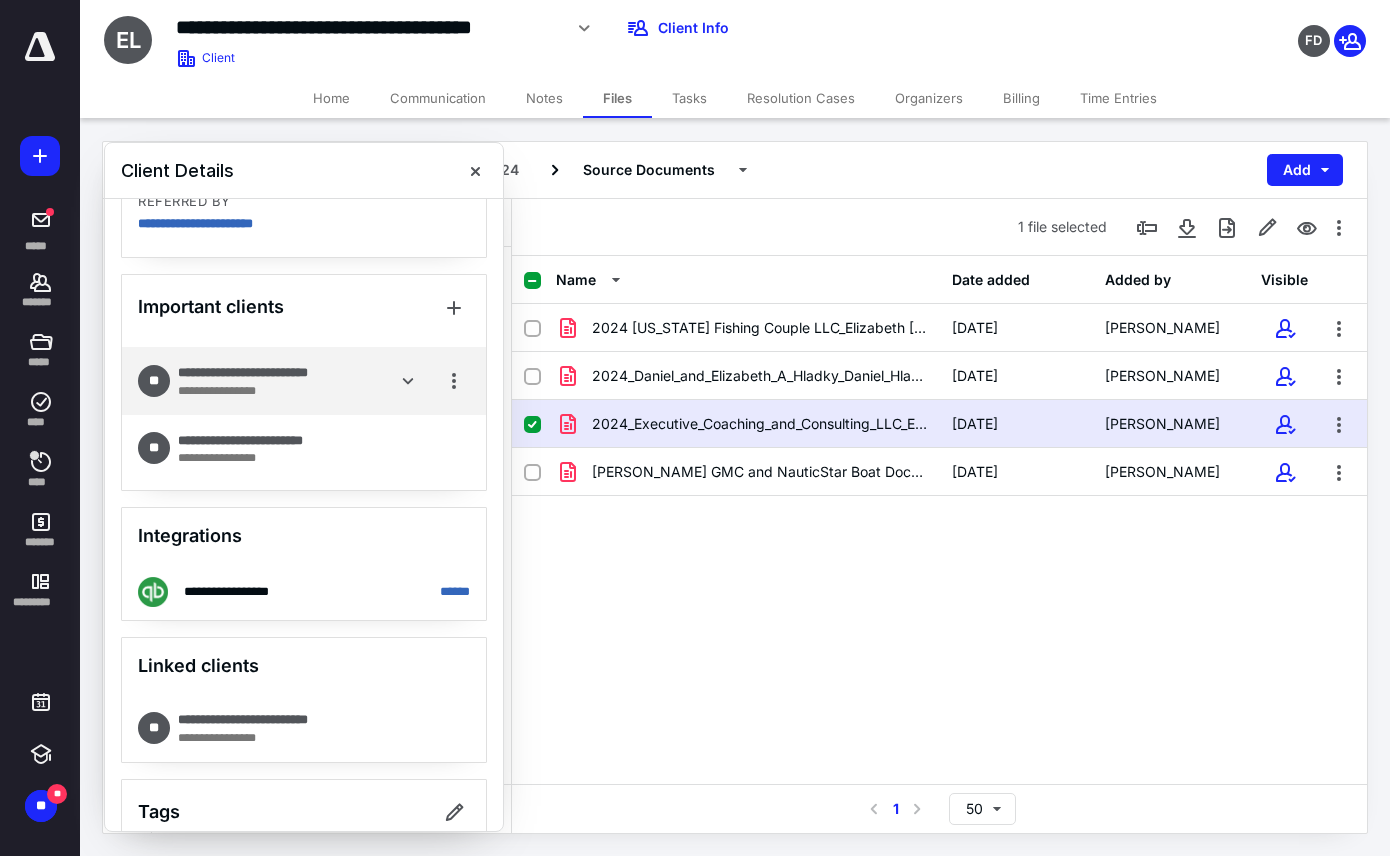 click on "**********" at bounding box center [251, 391] 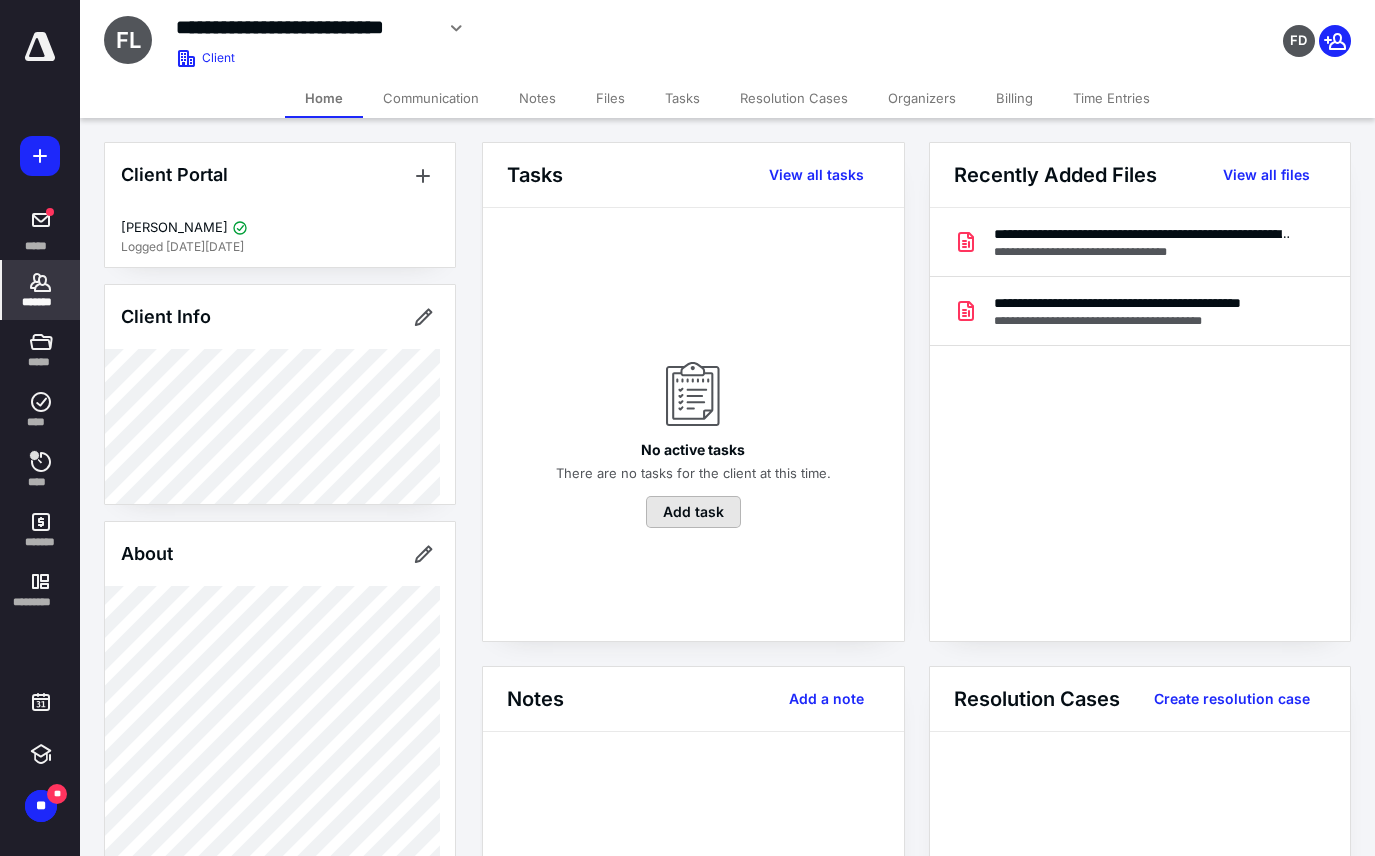 click on "Add task" at bounding box center (693, 512) 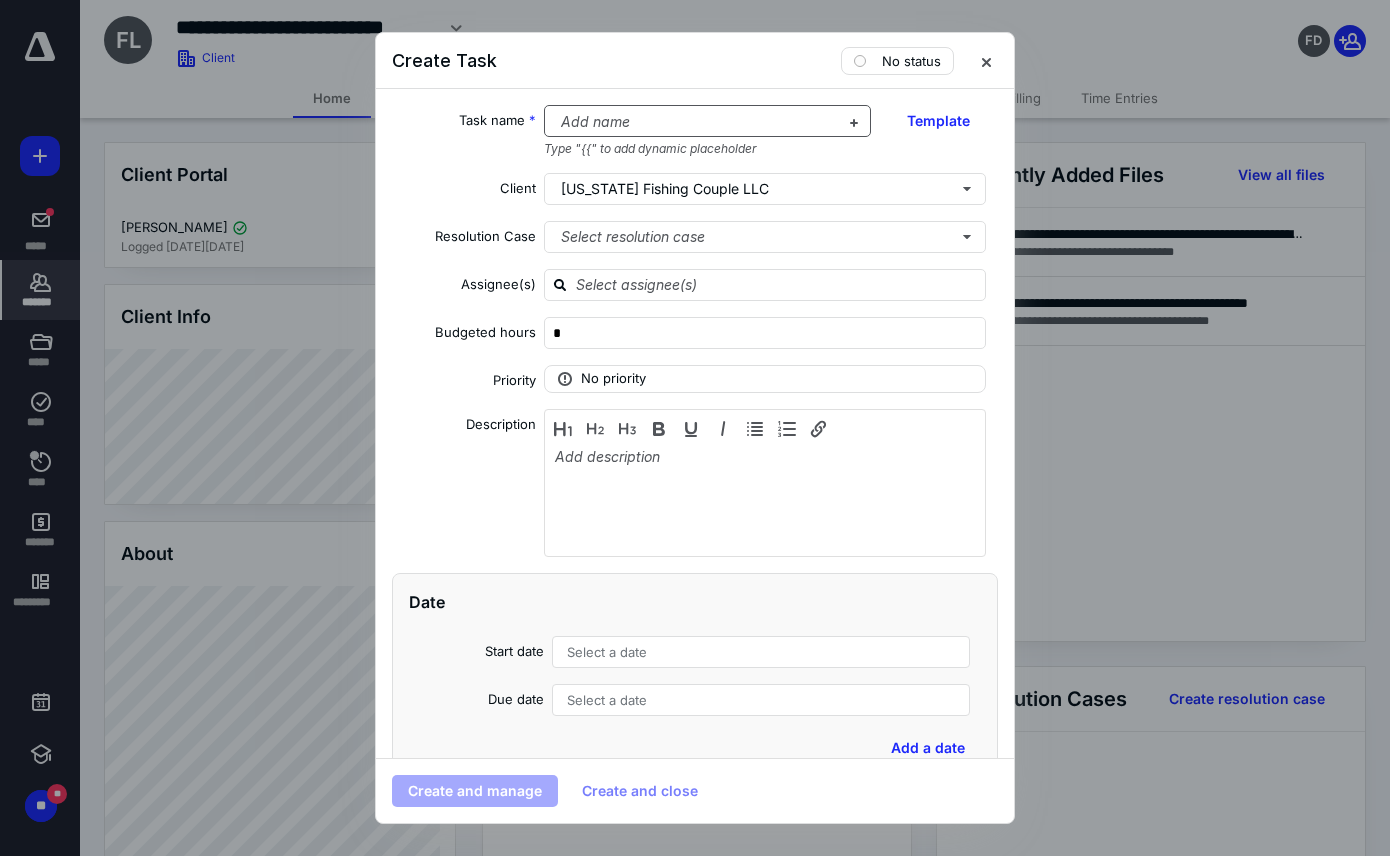 click at bounding box center [696, 122] 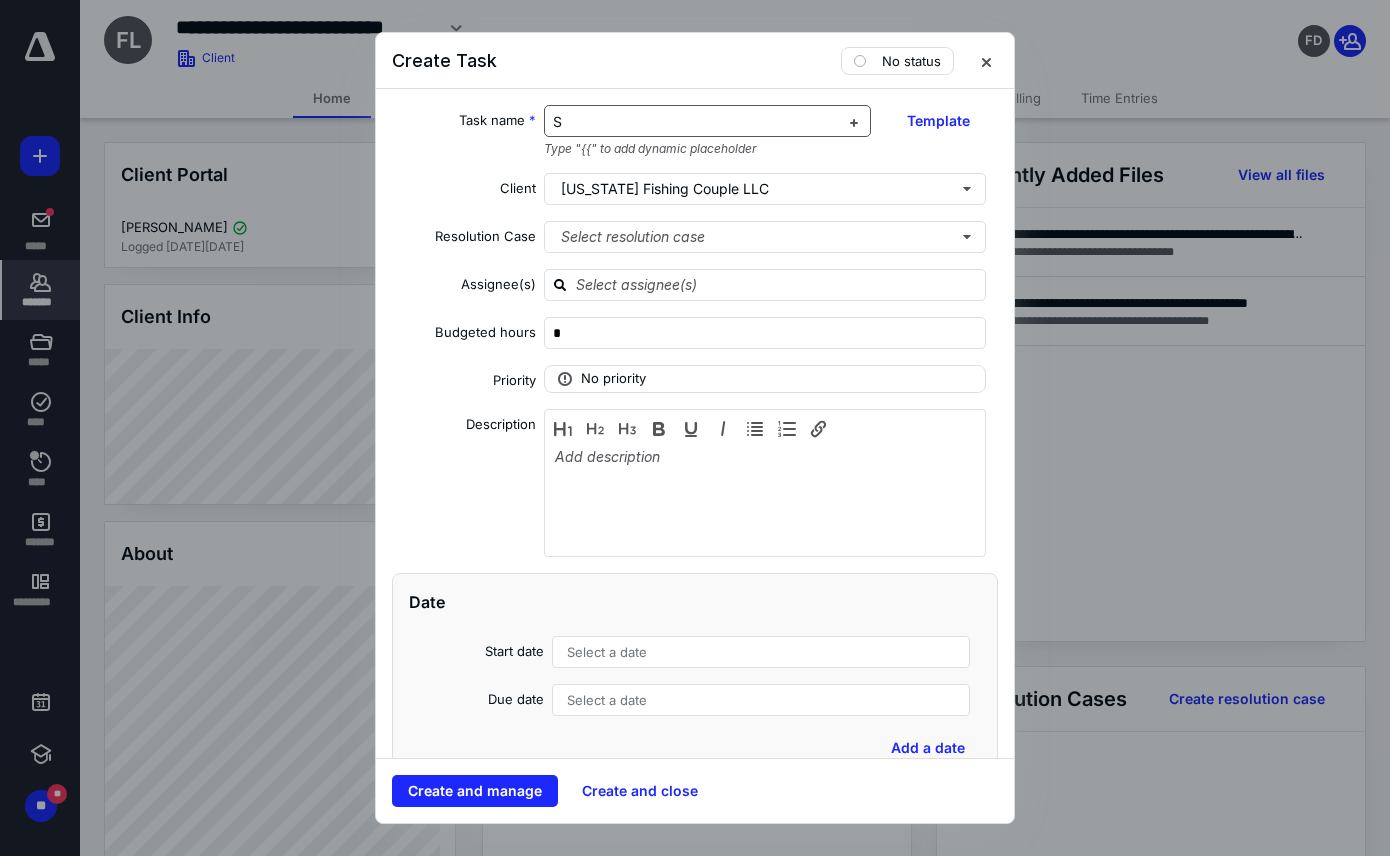 type 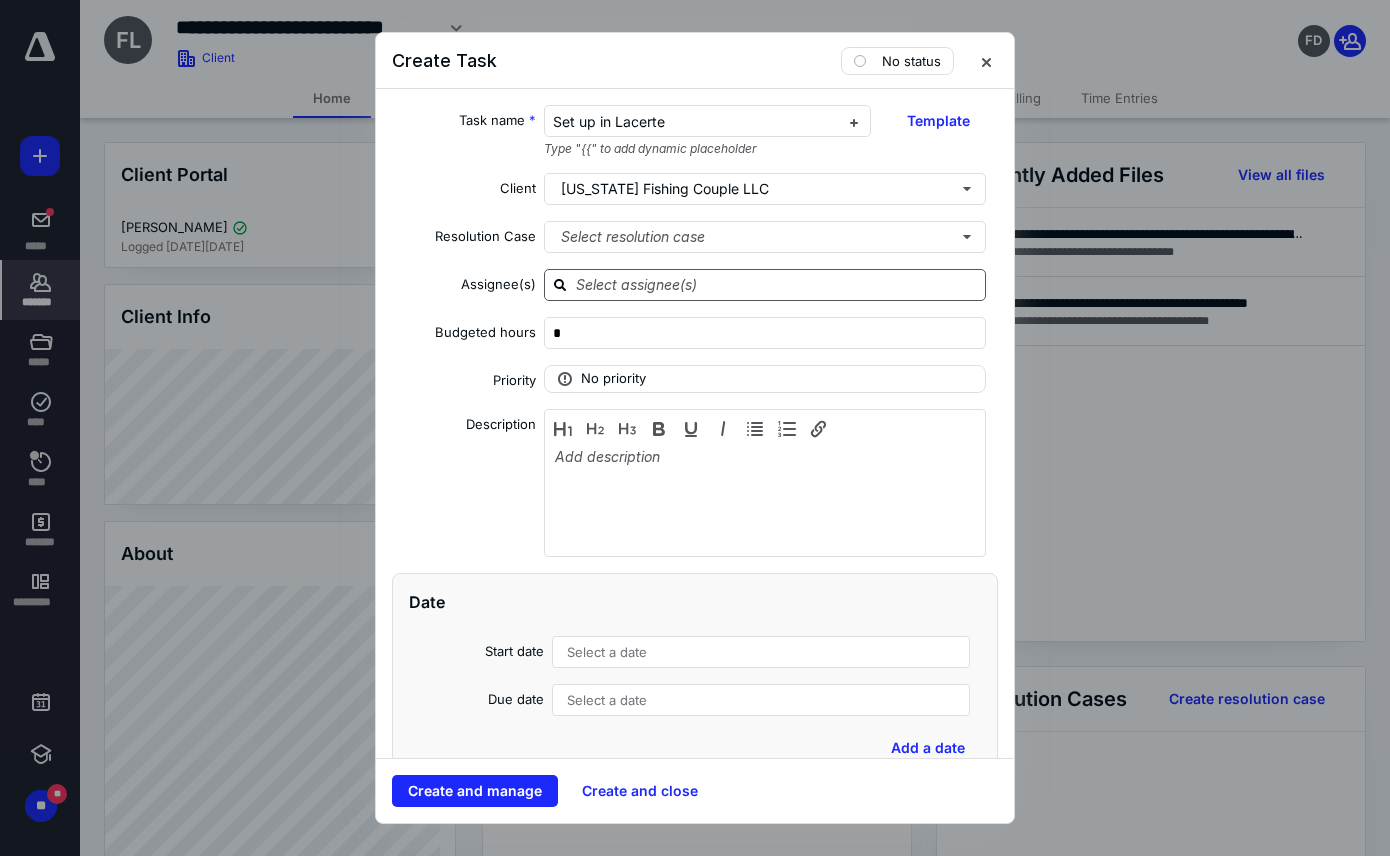 click at bounding box center (777, 284) 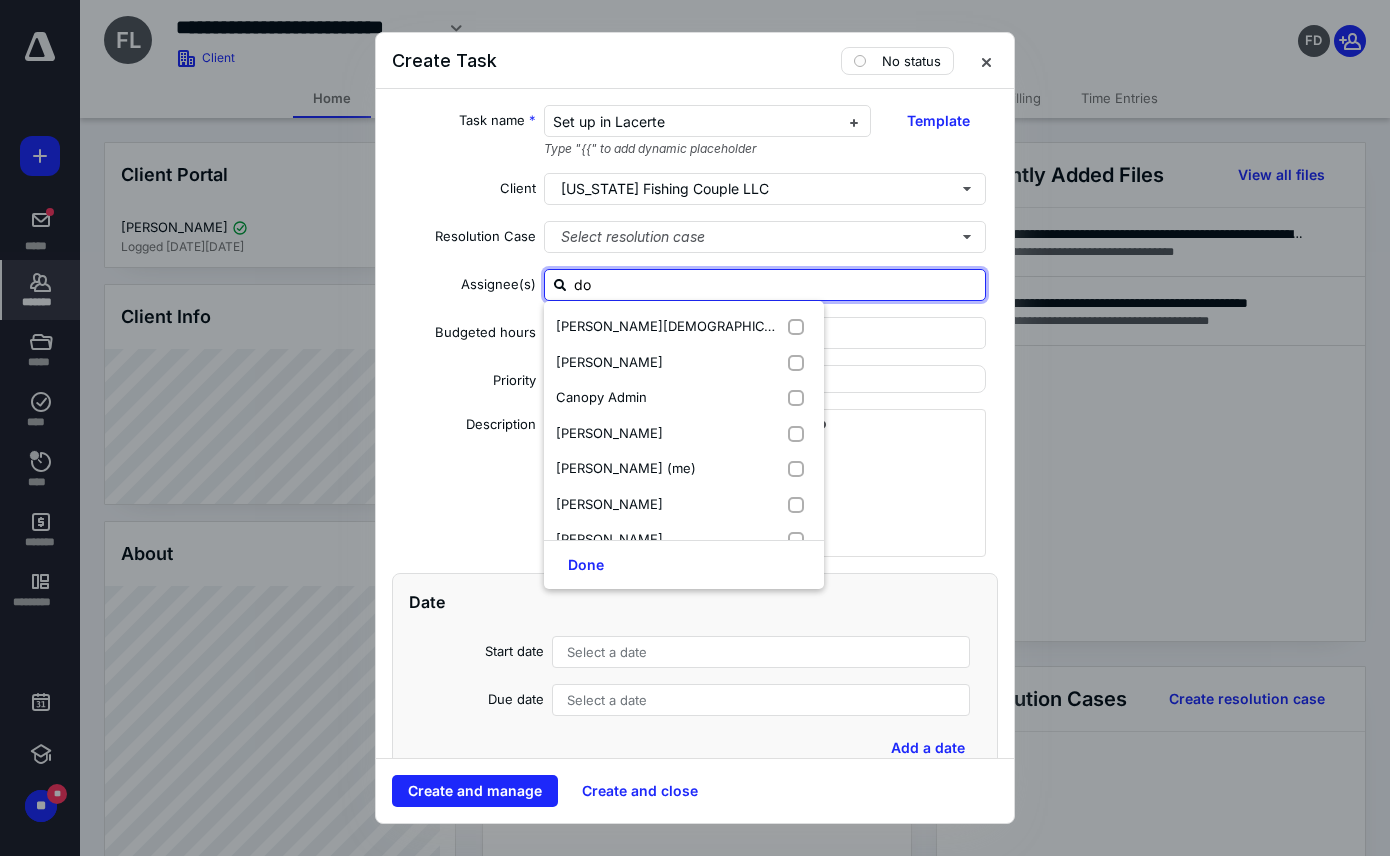 type on "don" 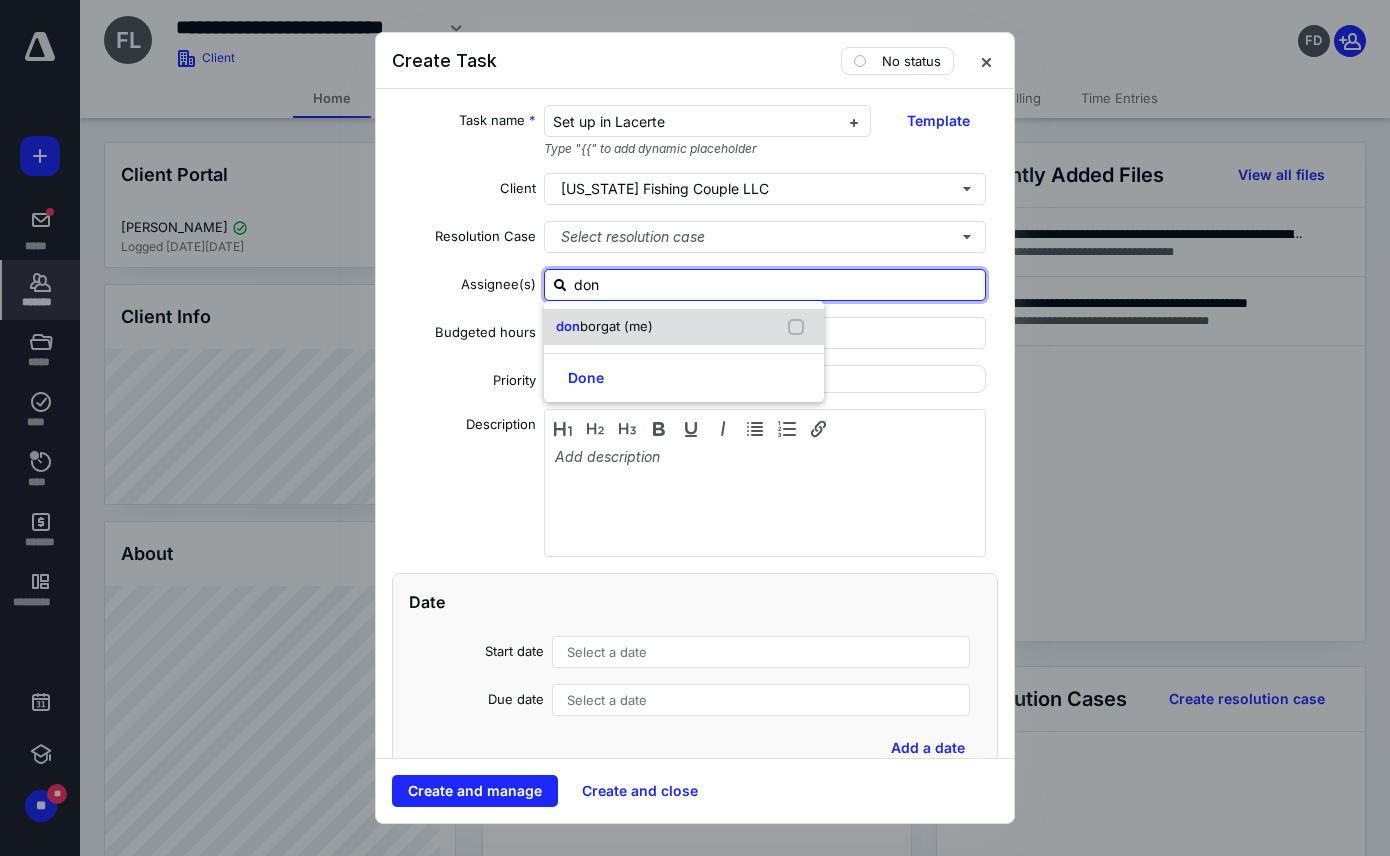 click at bounding box center (800, 327) 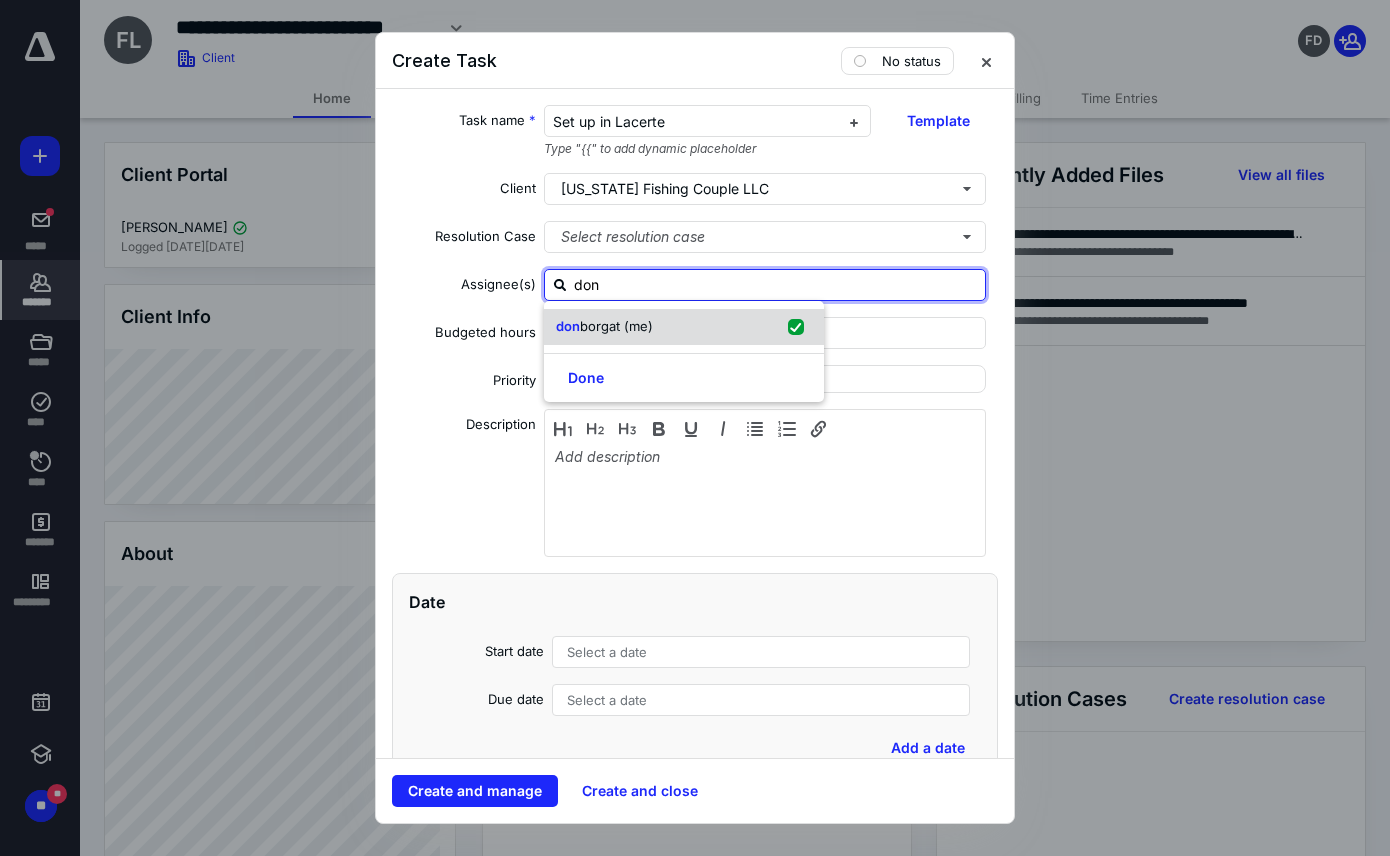 checkbox on "true" 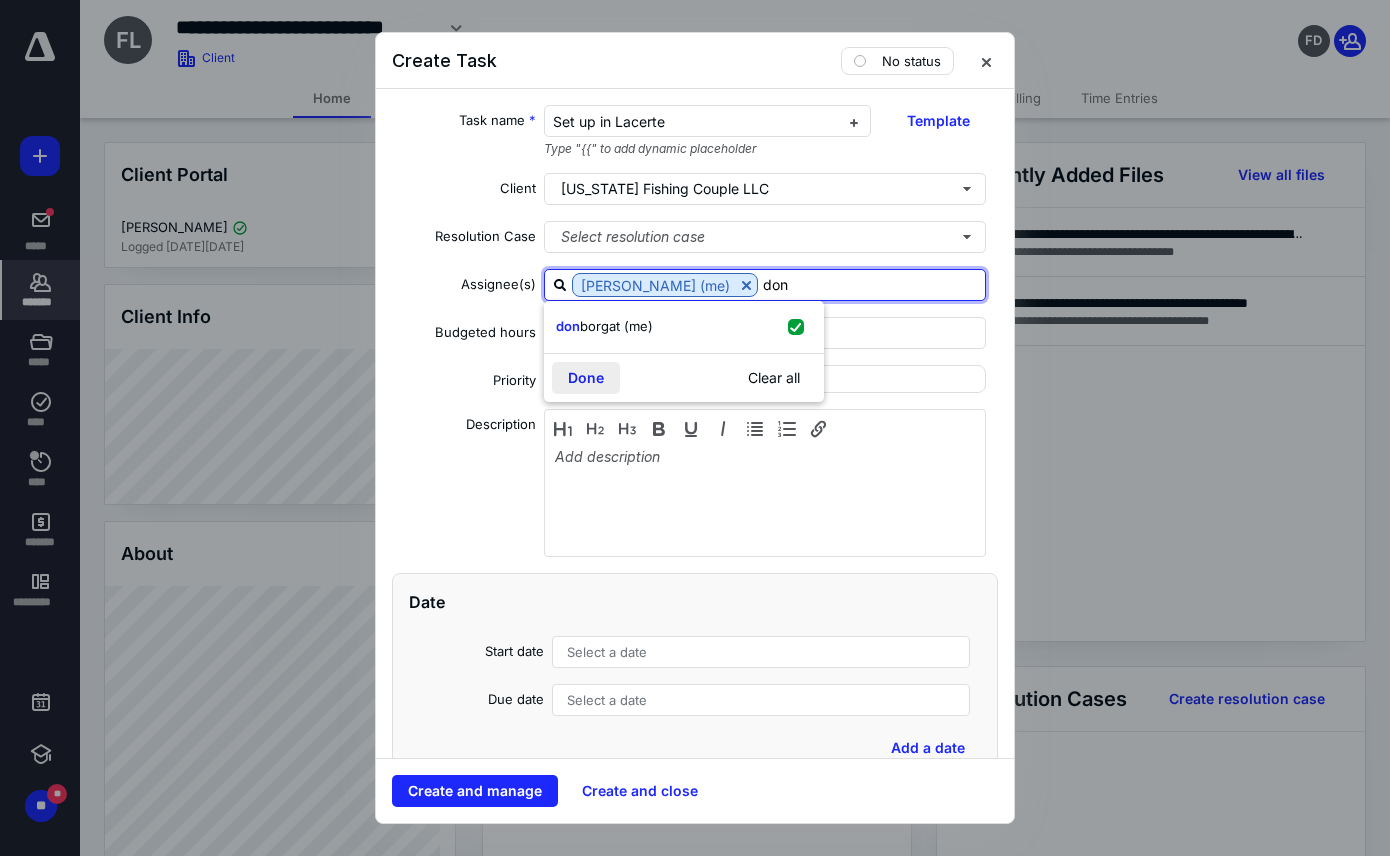 type on "don" 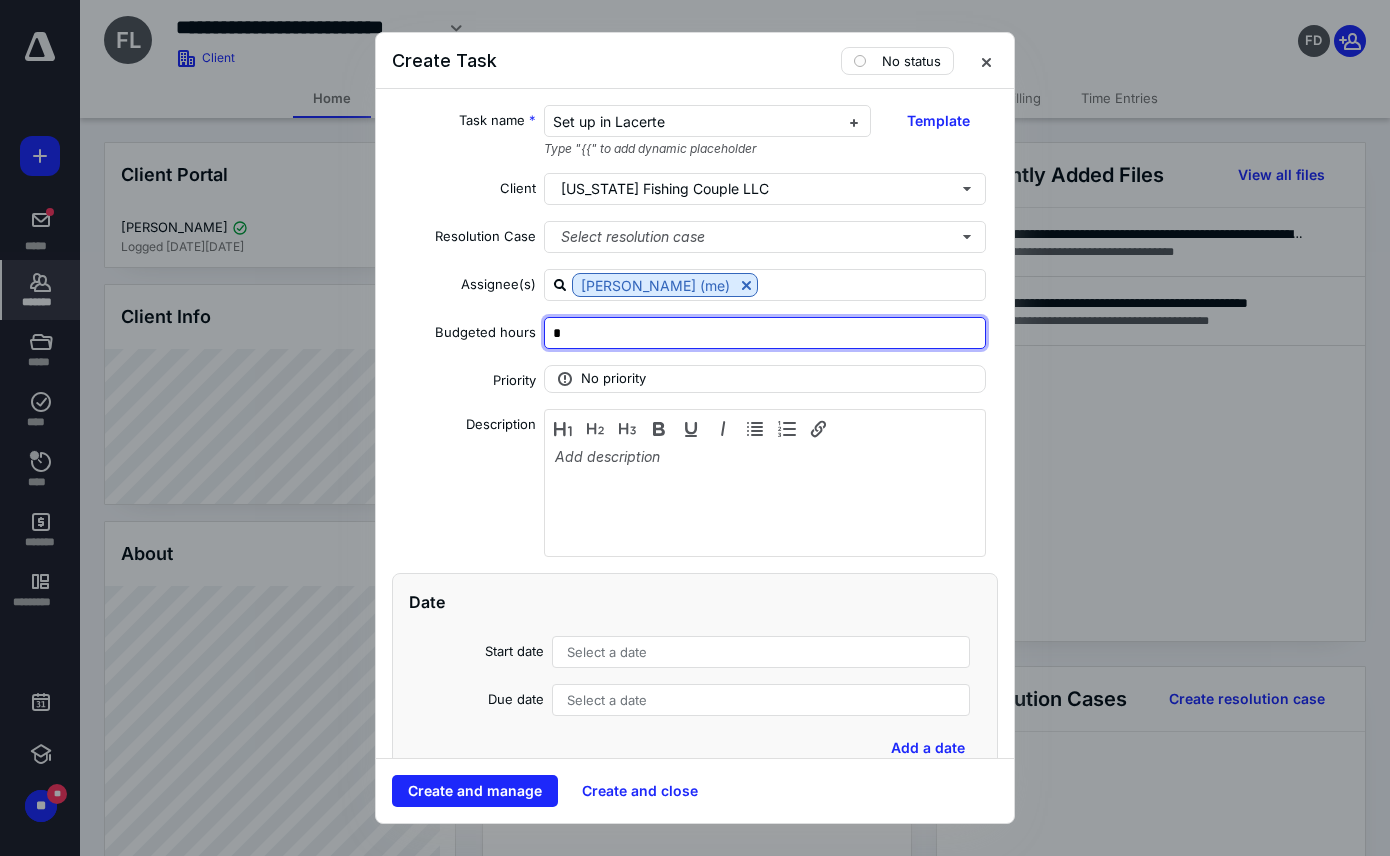 click on "*" at bounding box center (765, 333) 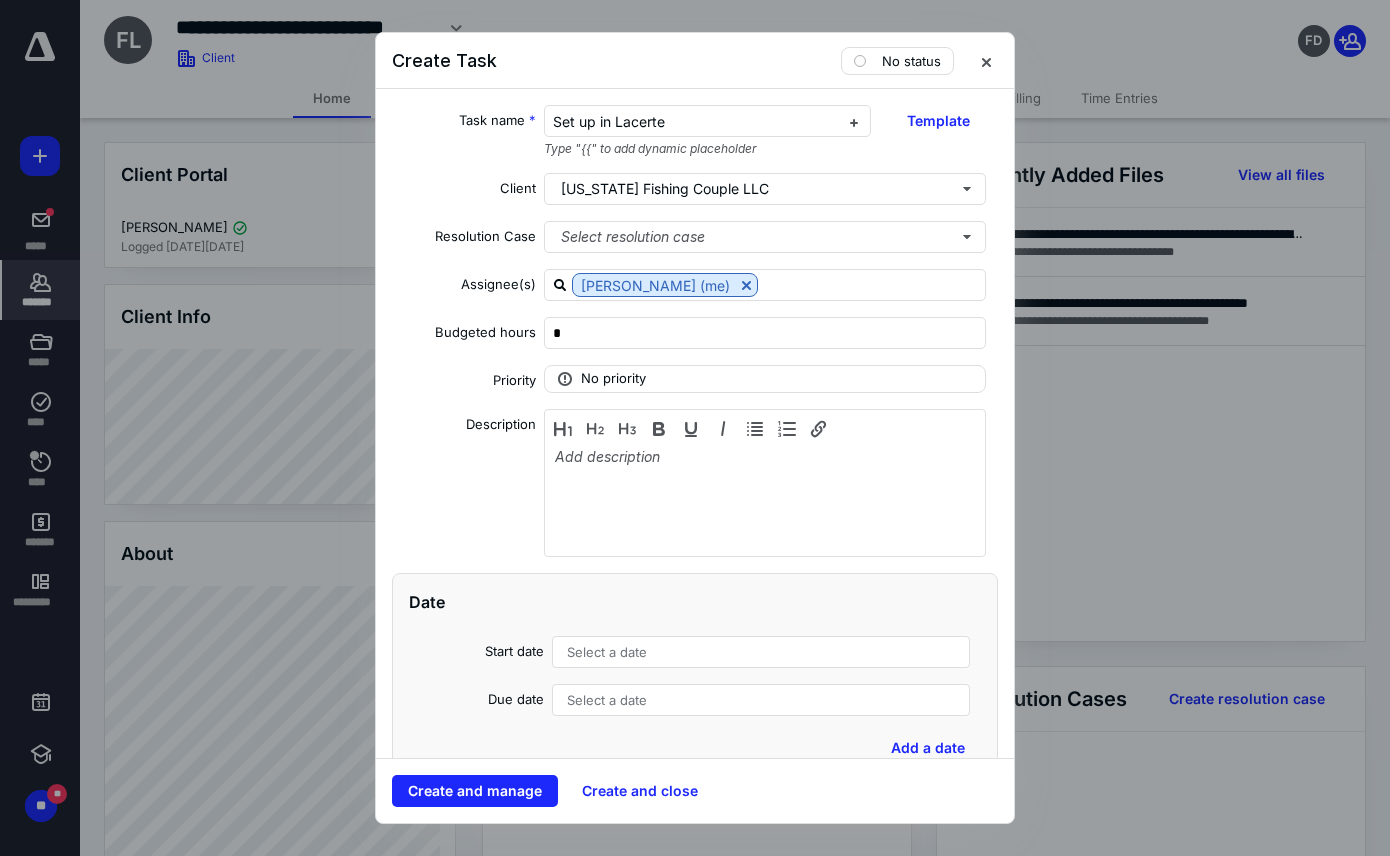 click on "Select a date" at bounding box center [607, 652] 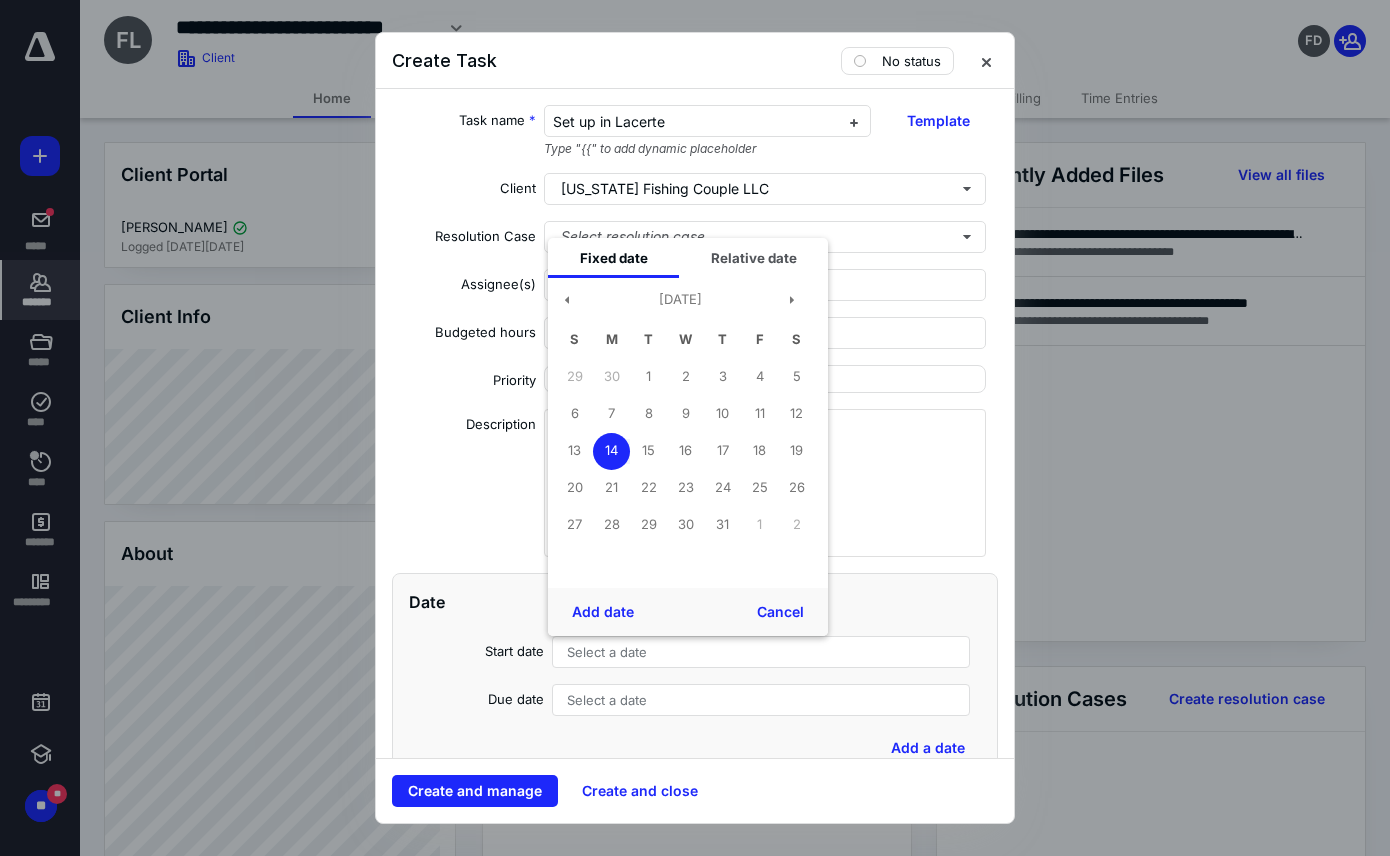 click on "14" at bounding box center [611, 451] 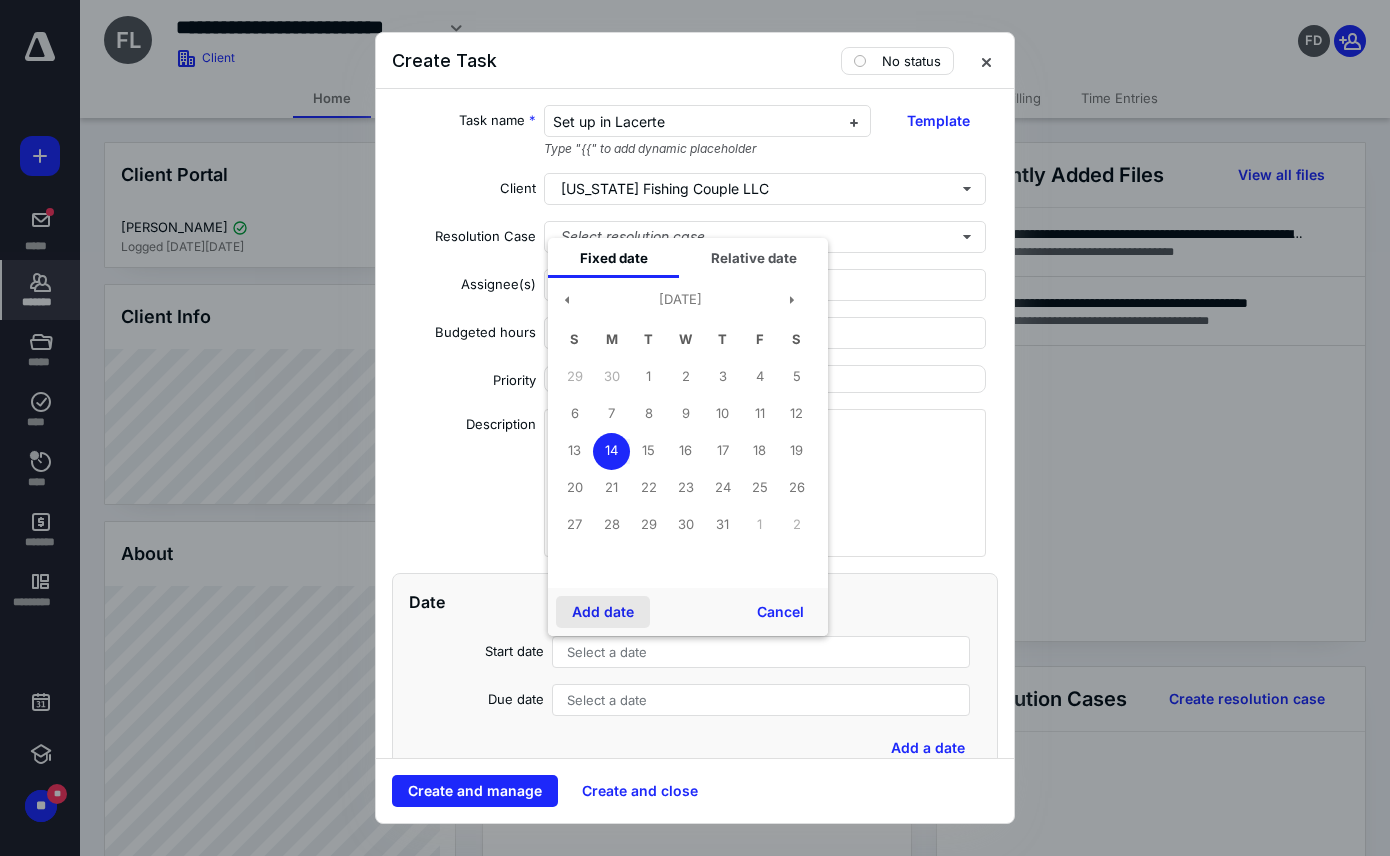 click on "Add date" at bounding box center (603, 612) 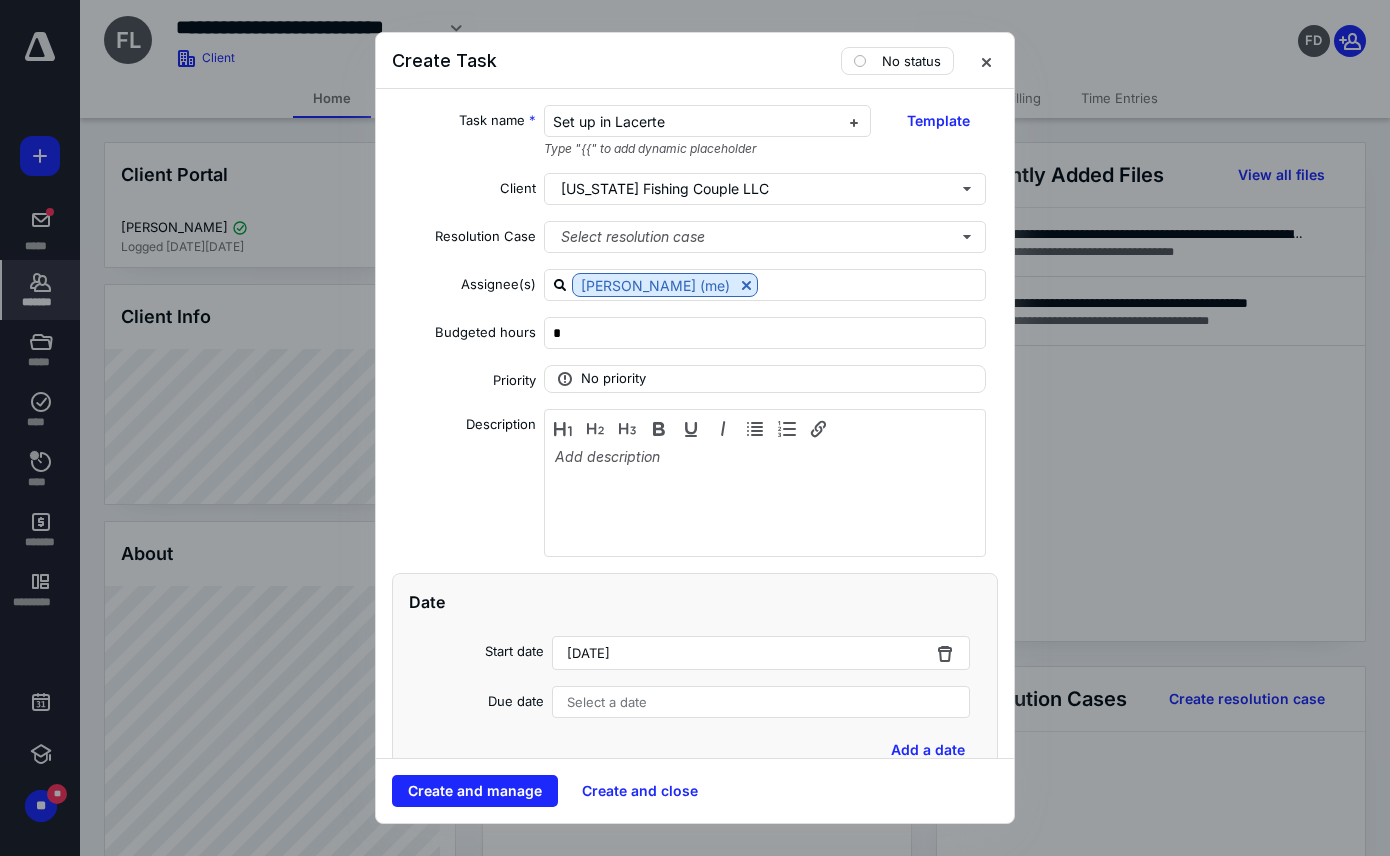 click on "Select a date" at bounding box center (607, 702) 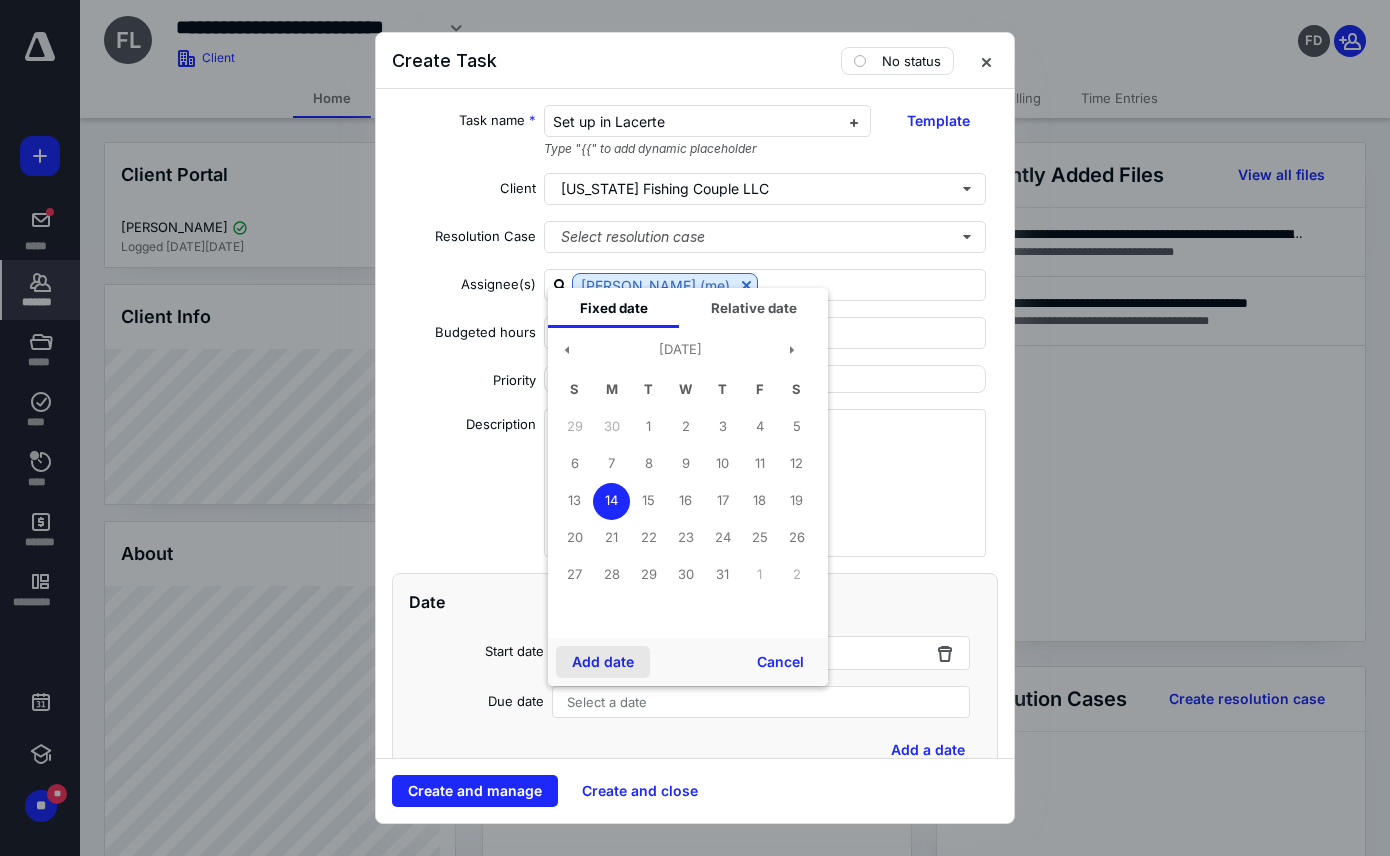 click on "Add date" at bounding box center (603, 662) 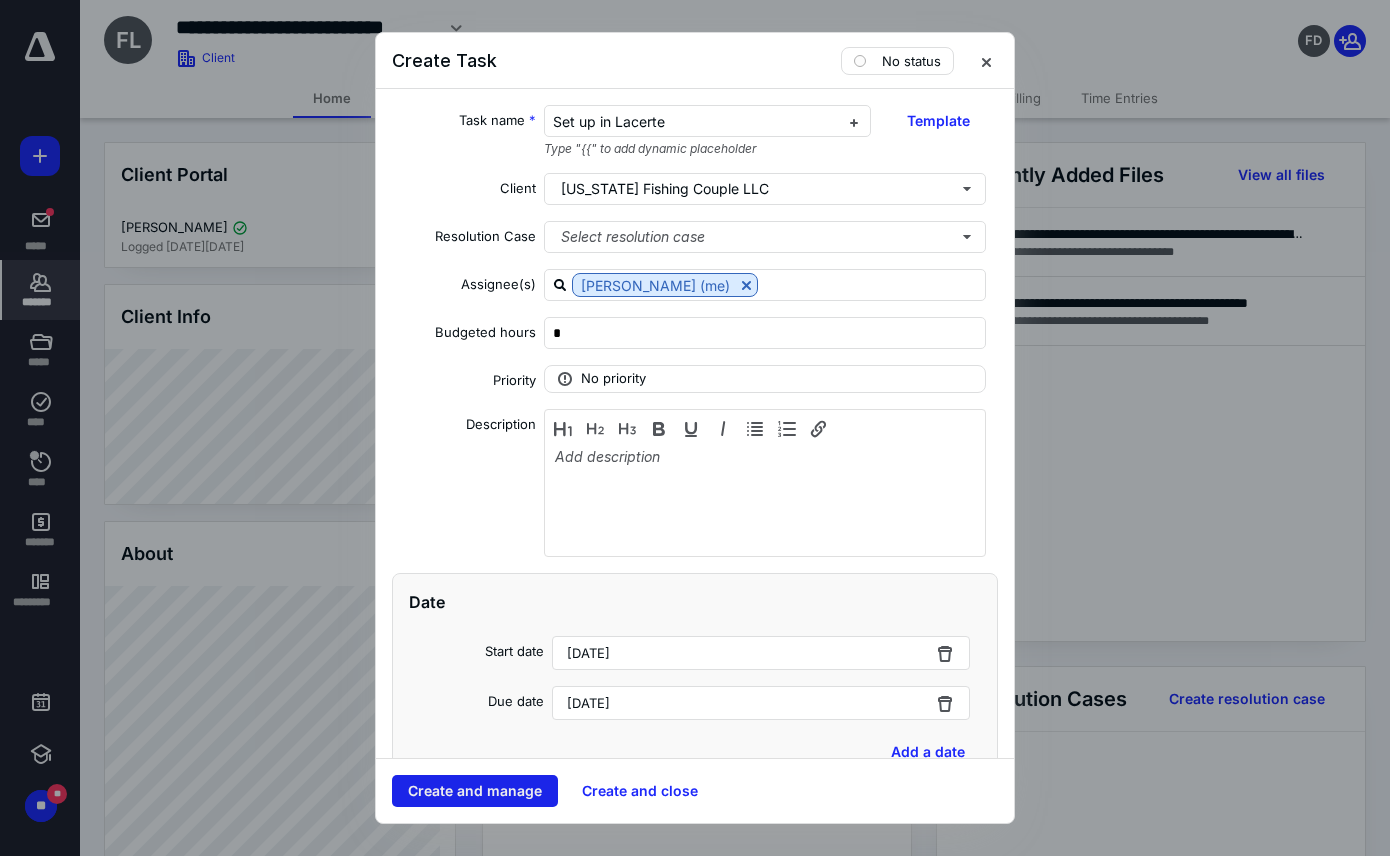 click on "Create and manage" at bounding box center (475, 791) 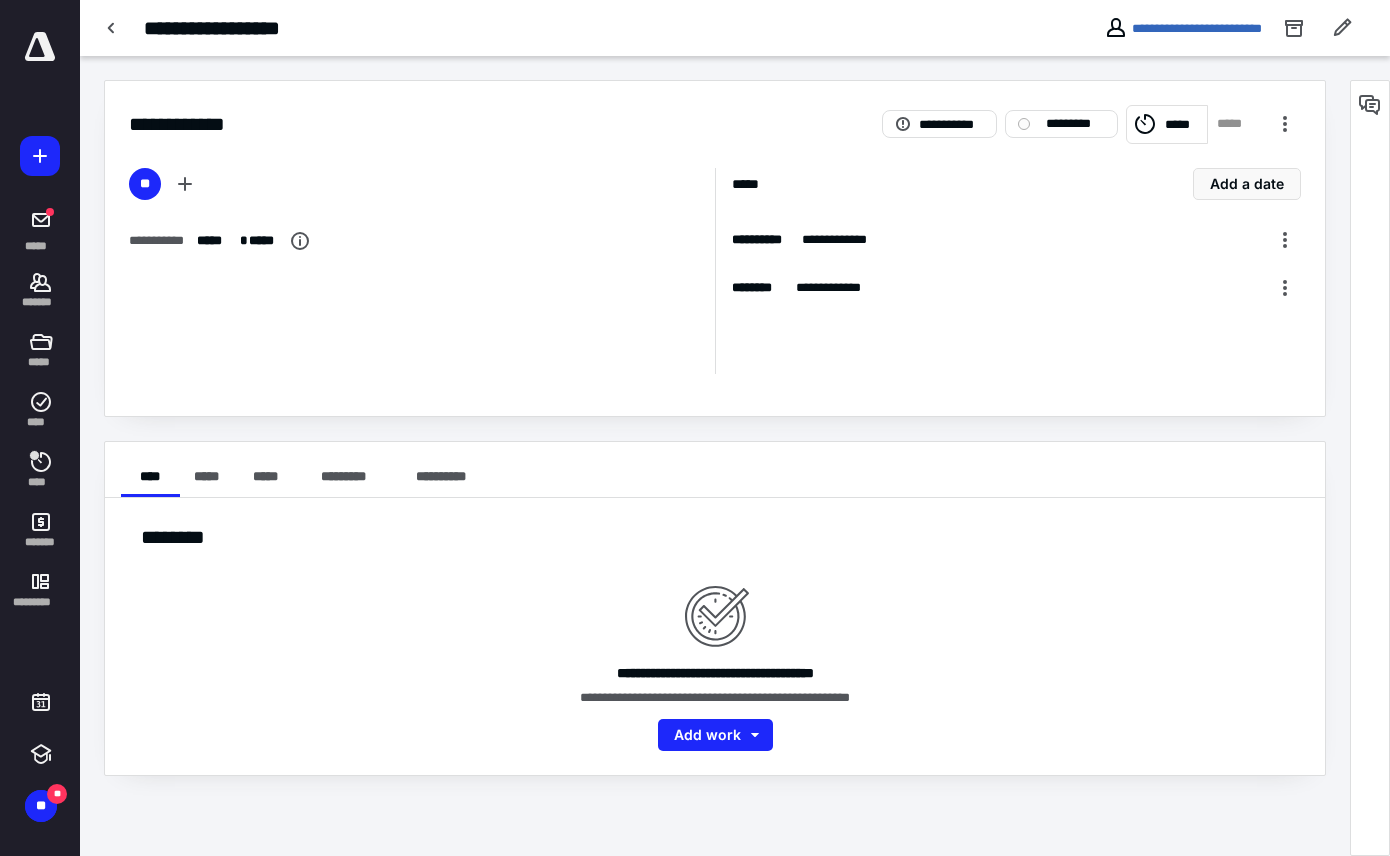 click on "*****" at bounding box center [1183, 125] 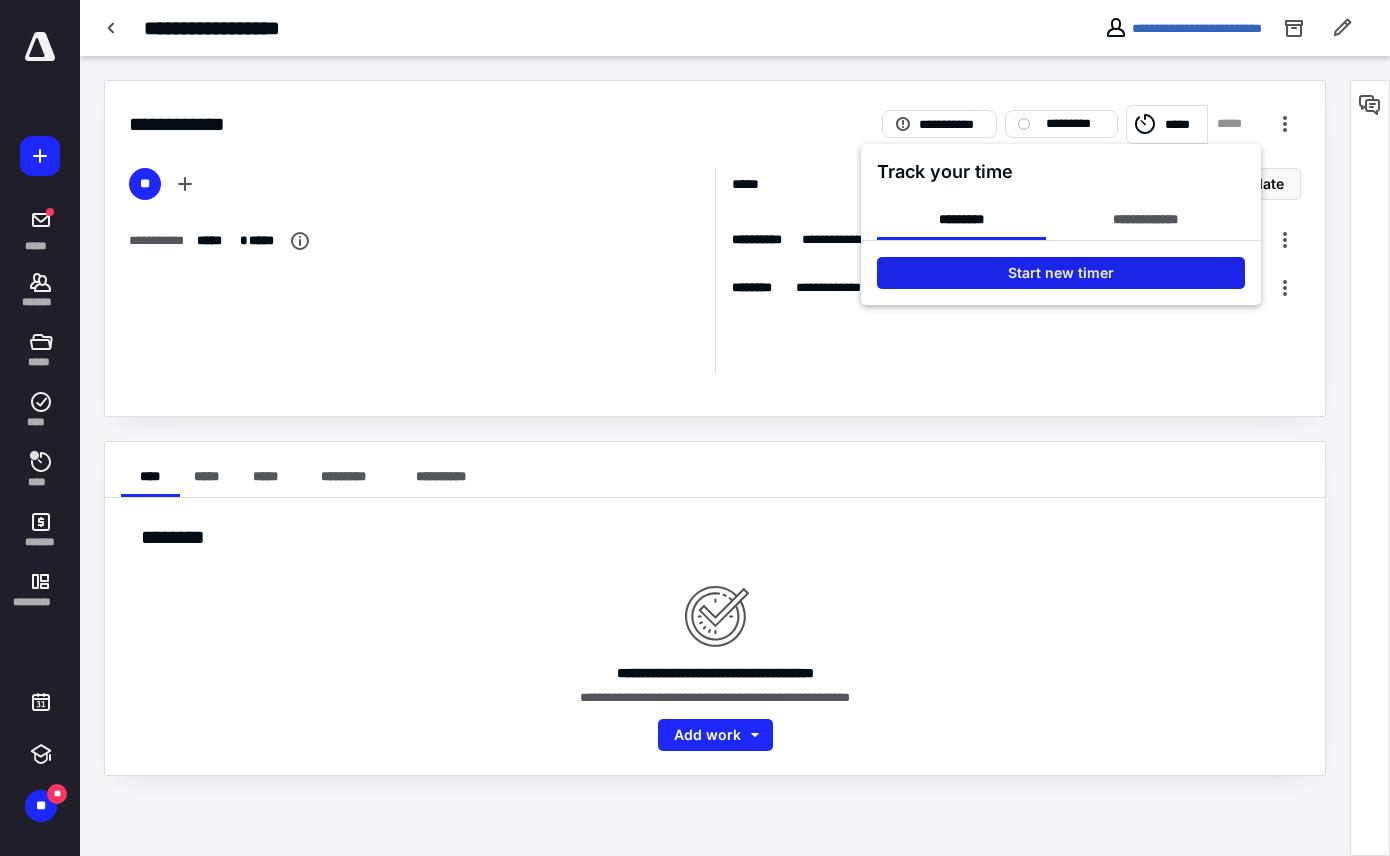 click on "Start new timer" at bounding box center [1061, 273] 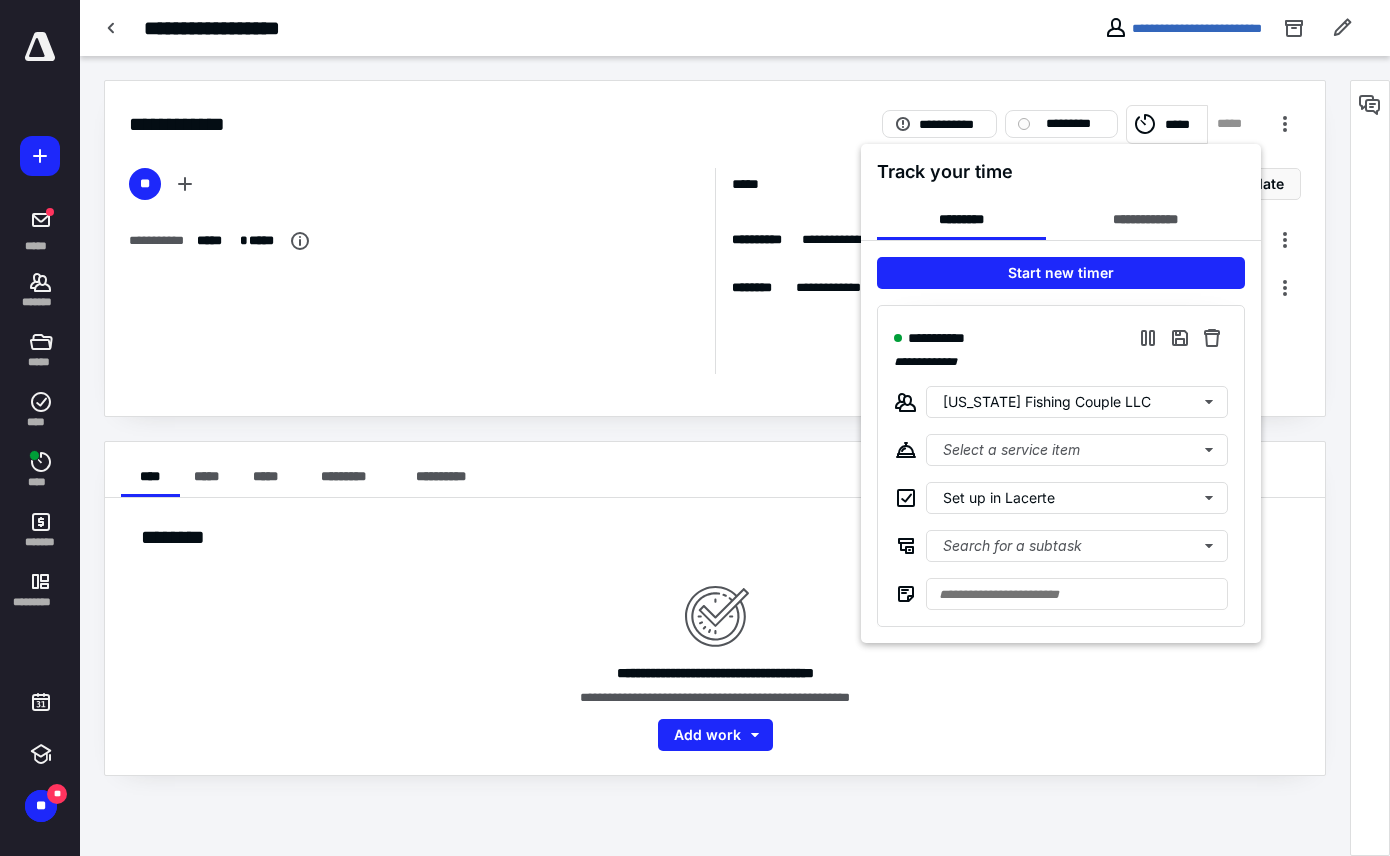 click at bounding box center (695, 428) 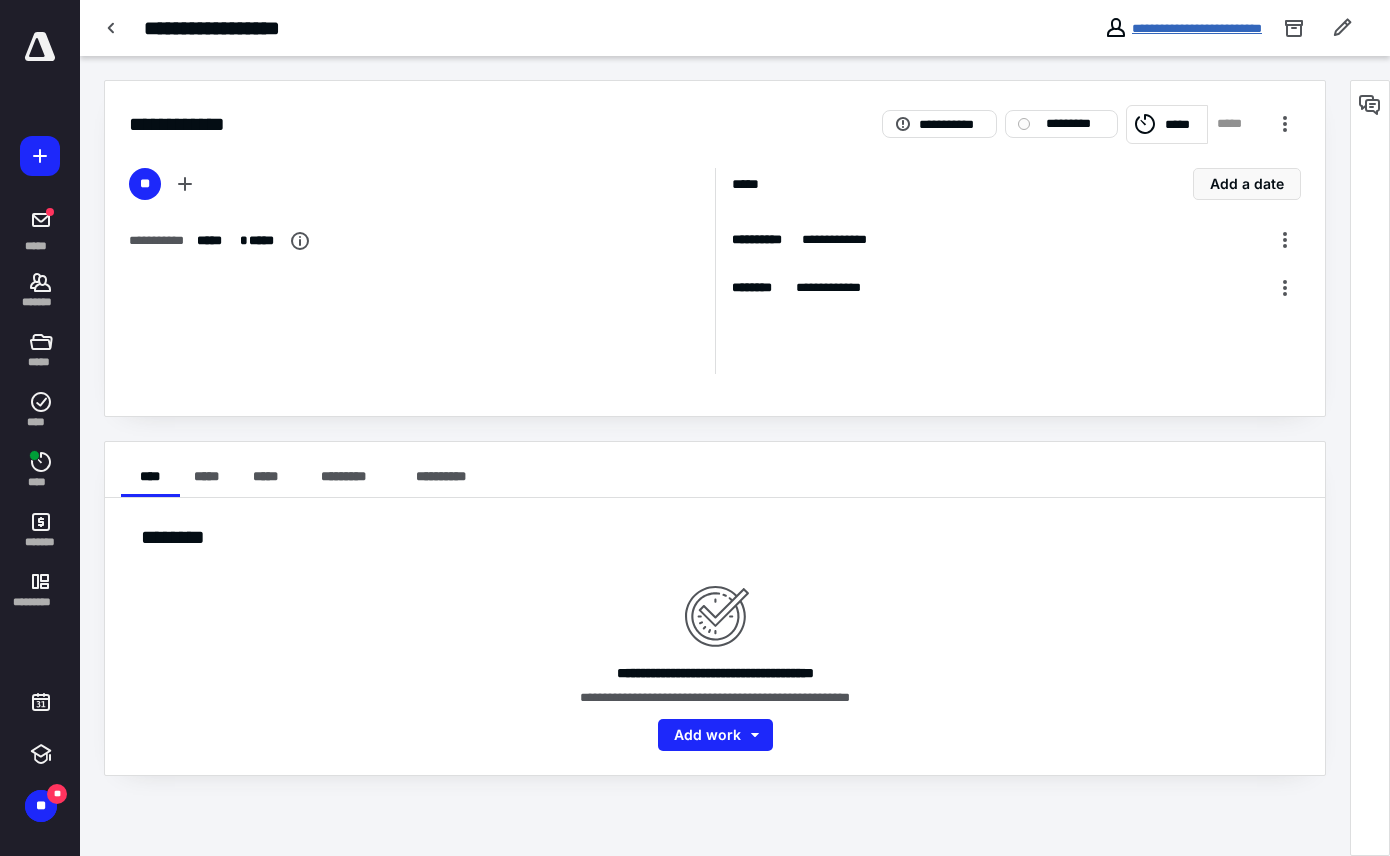click on "**********" at bounding box center [1197, 28] 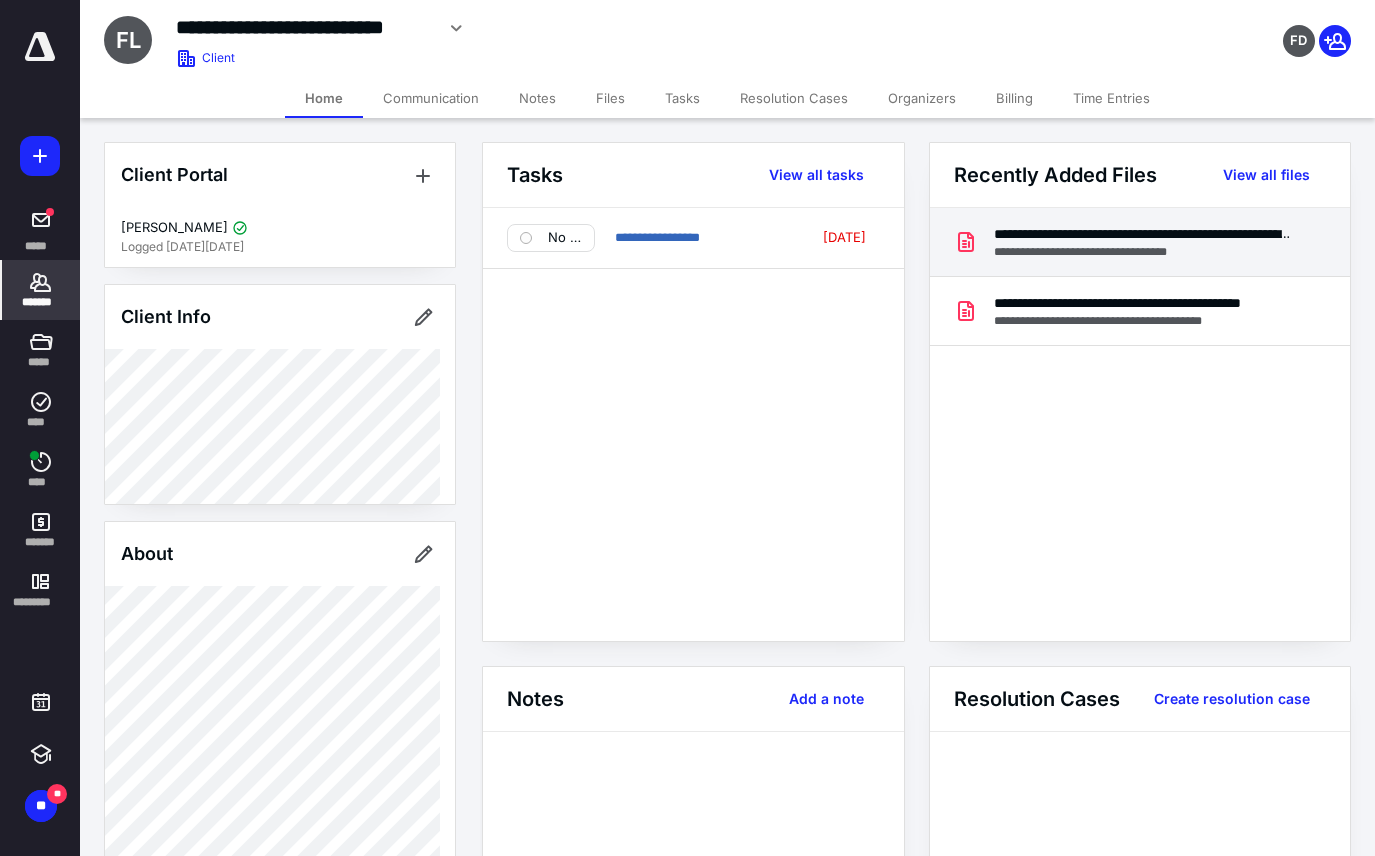 click on "**********" at bounding box center [1143, 234] 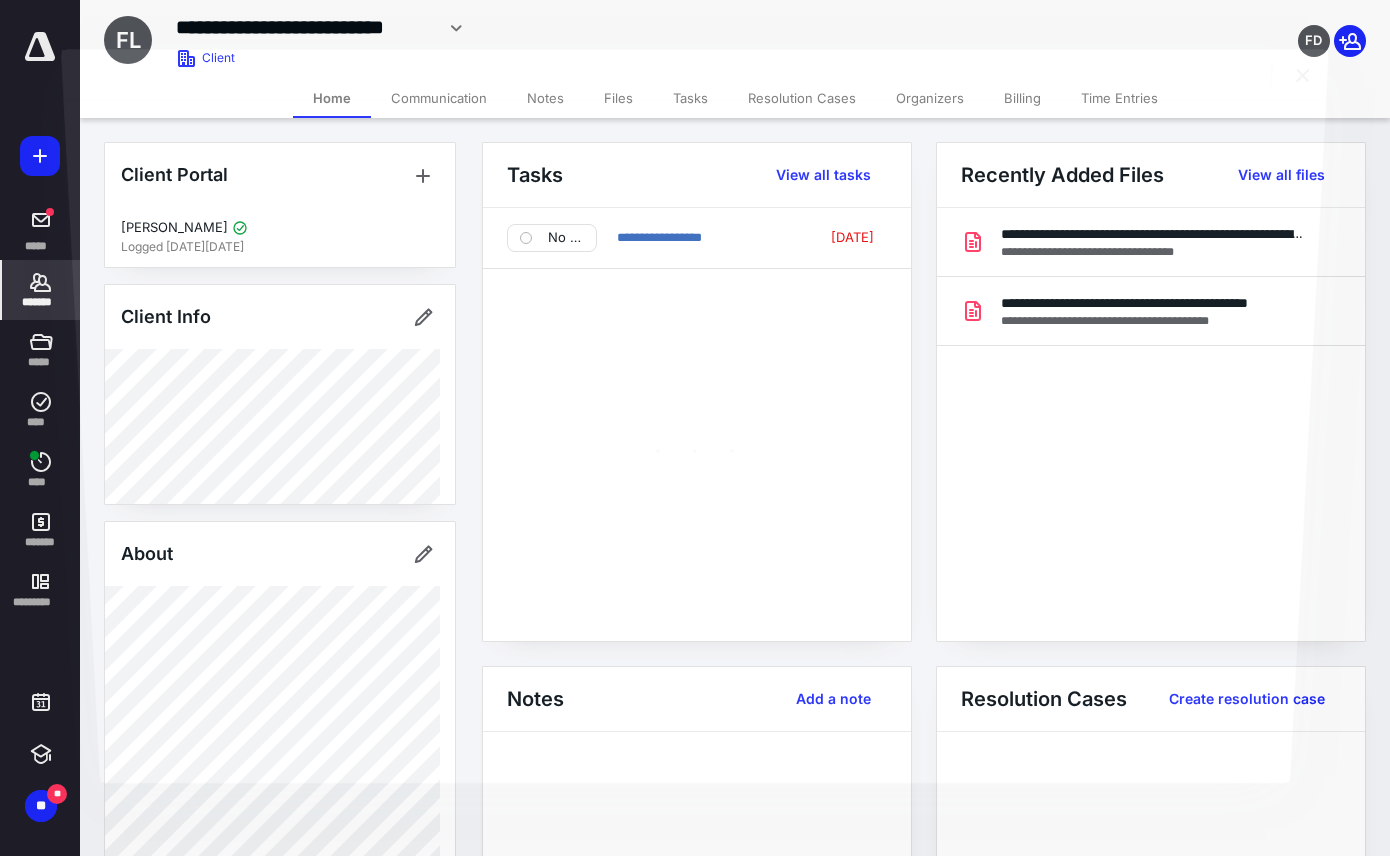 click at bounding box center [694, 440] 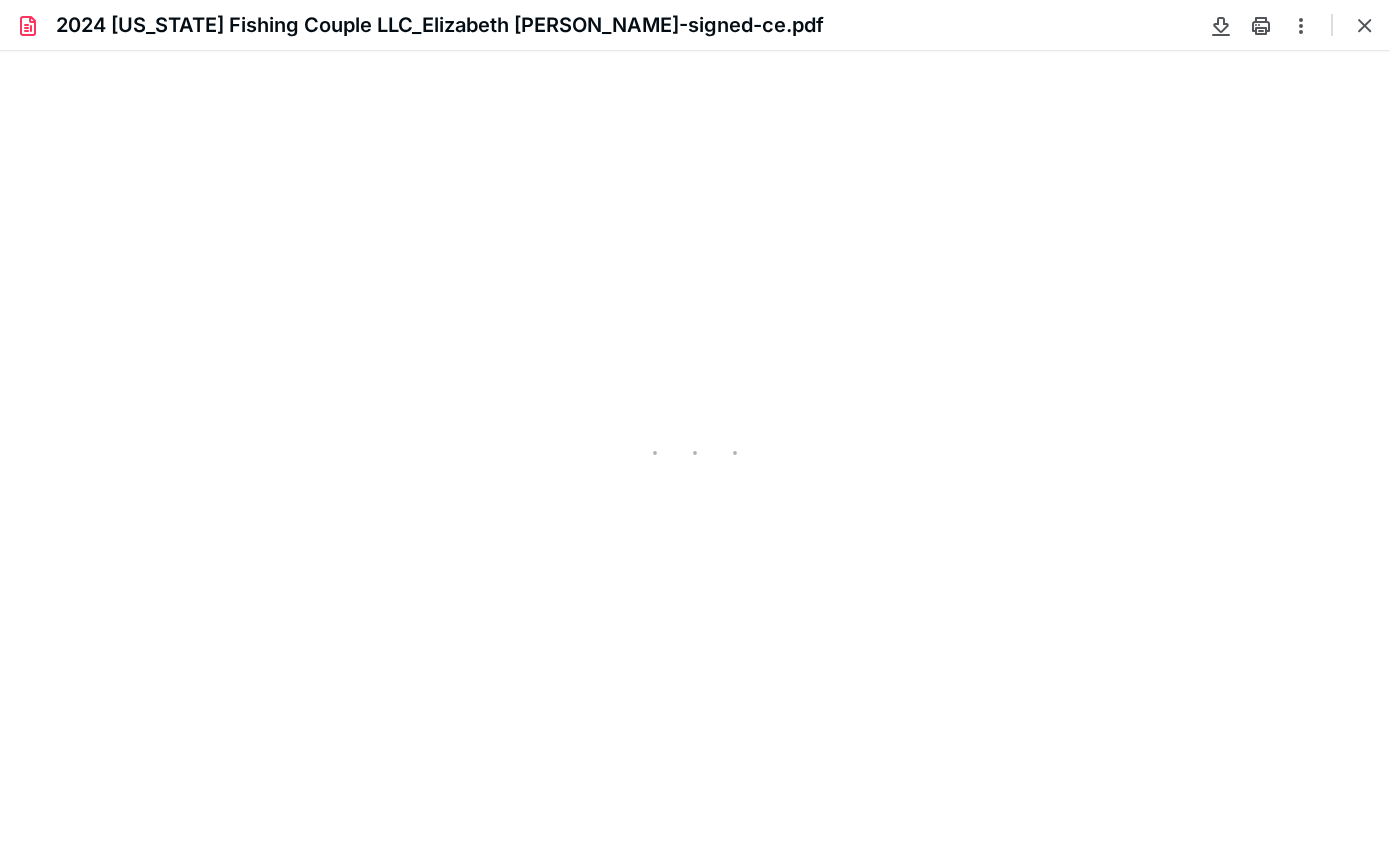 scroll, scrollTop: 0, scrollLeft: 0, axis: both 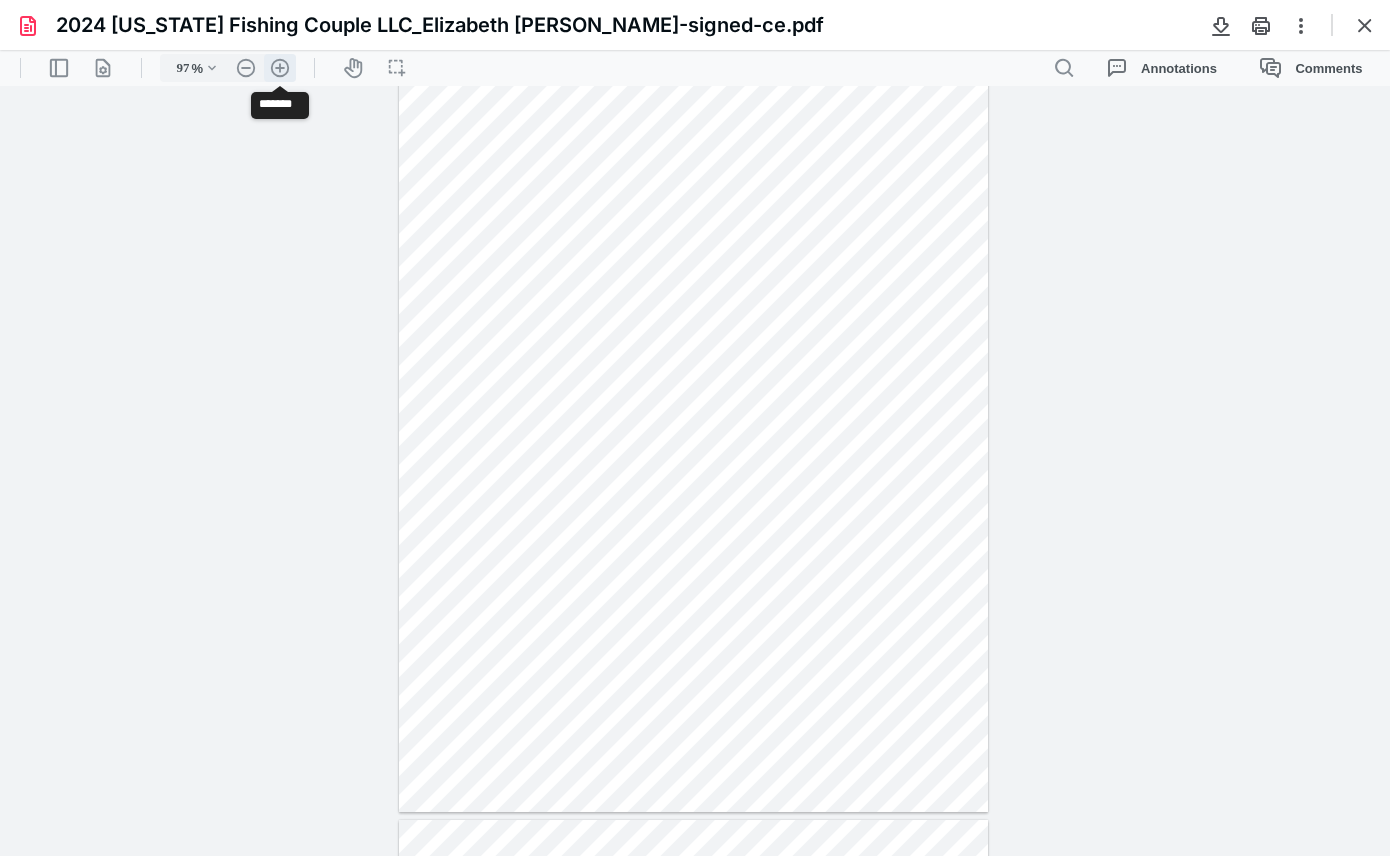 click on ".cls-1{fill:#abb0c4;} icon - header - zoom - in - line" at bounding box center [280, 68] 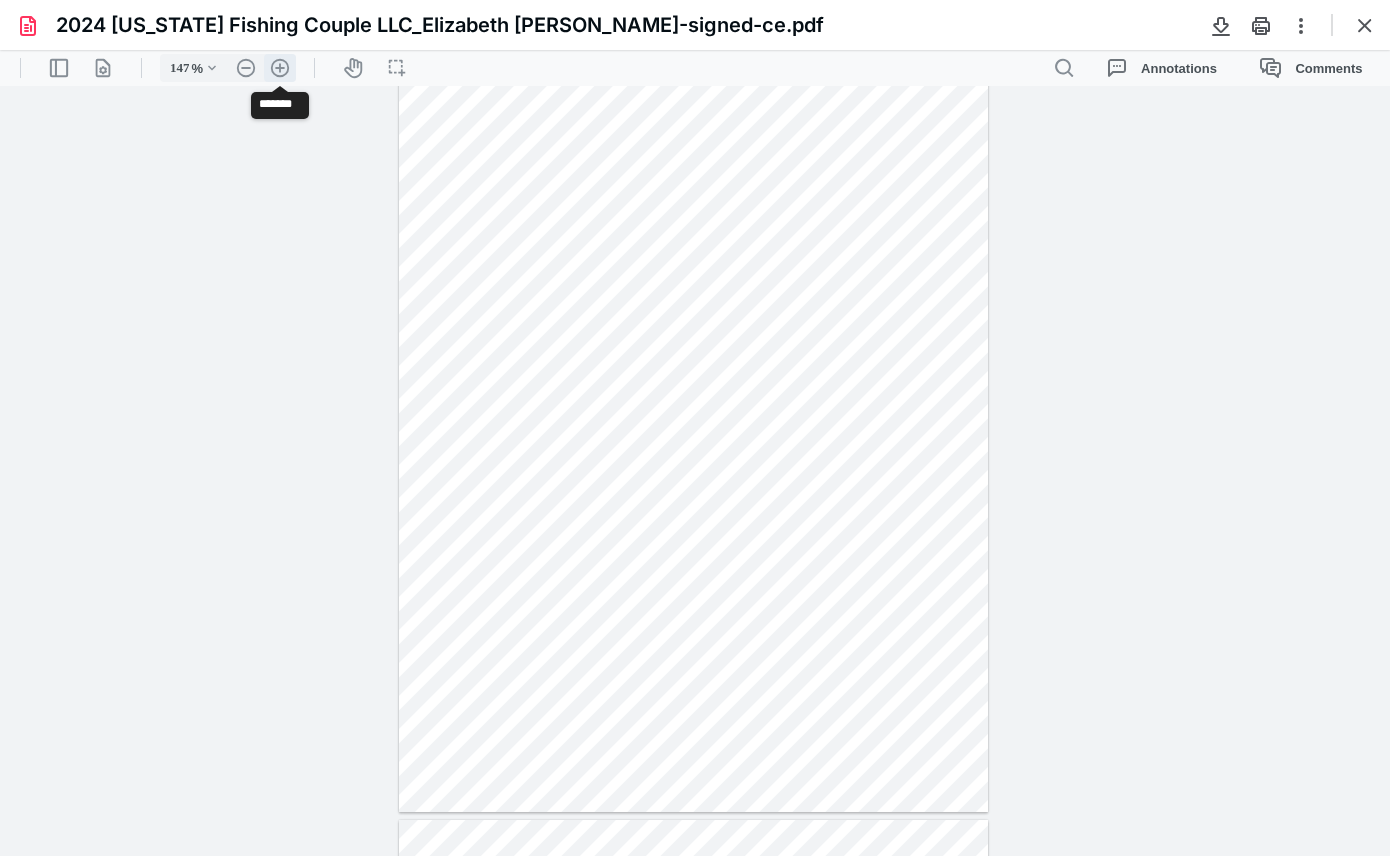 click on ".cls-1{fill:#abb0c4;} icon - header - zoom - in - line" at bounding box center [280, 68] 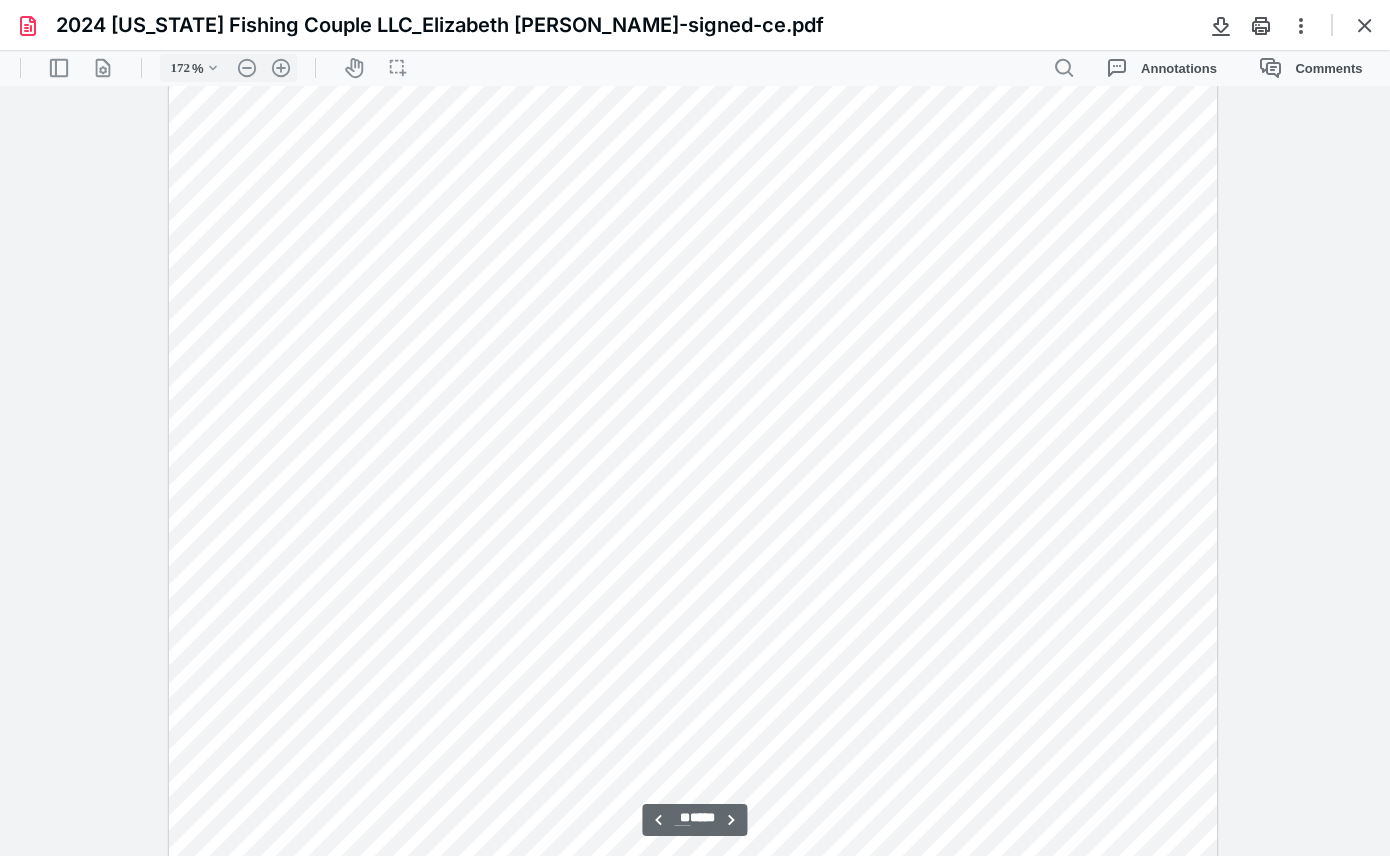 scroll, scrollTop: 17765, scrollLeft: 0, axis: vertical 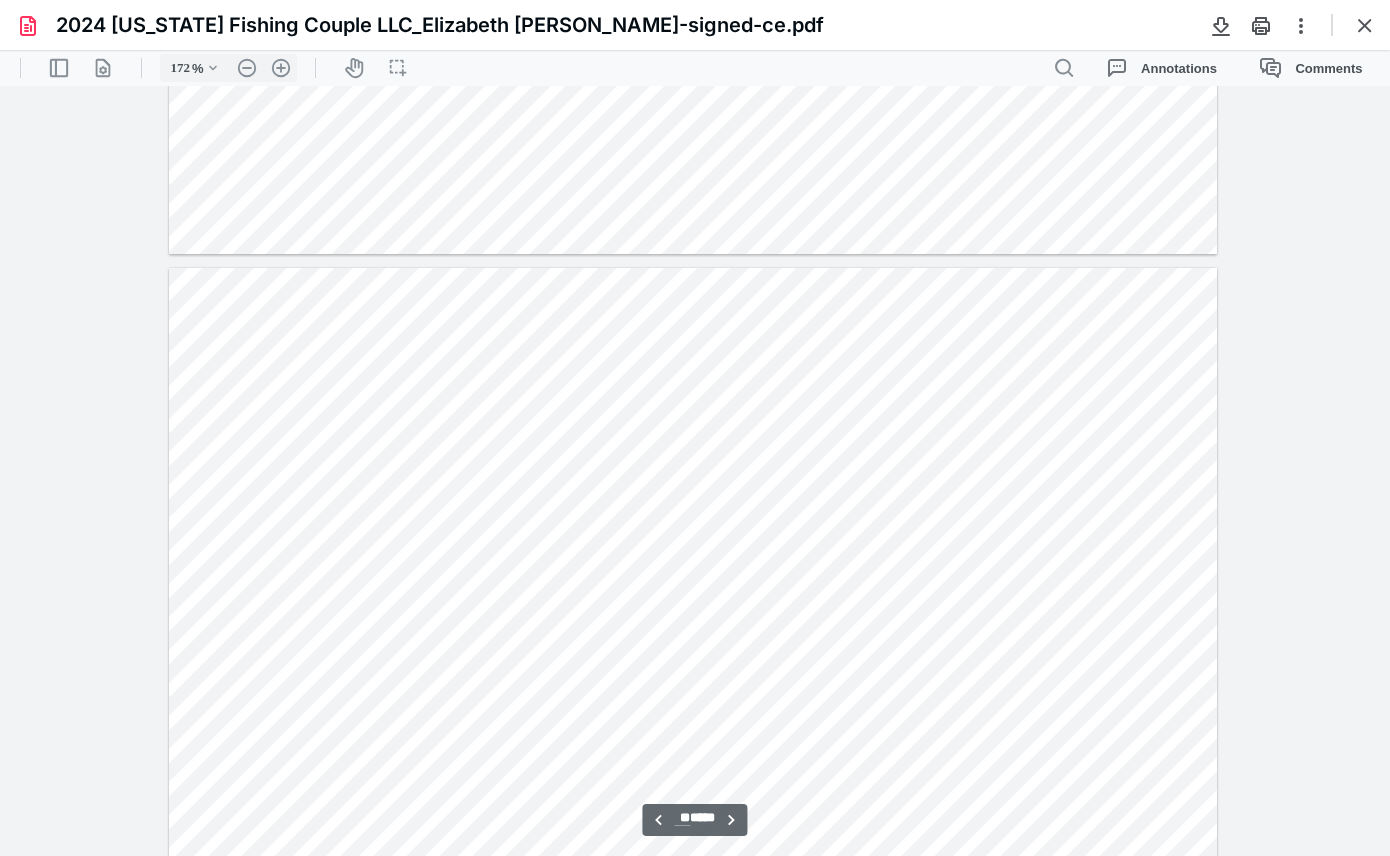 type on "**" 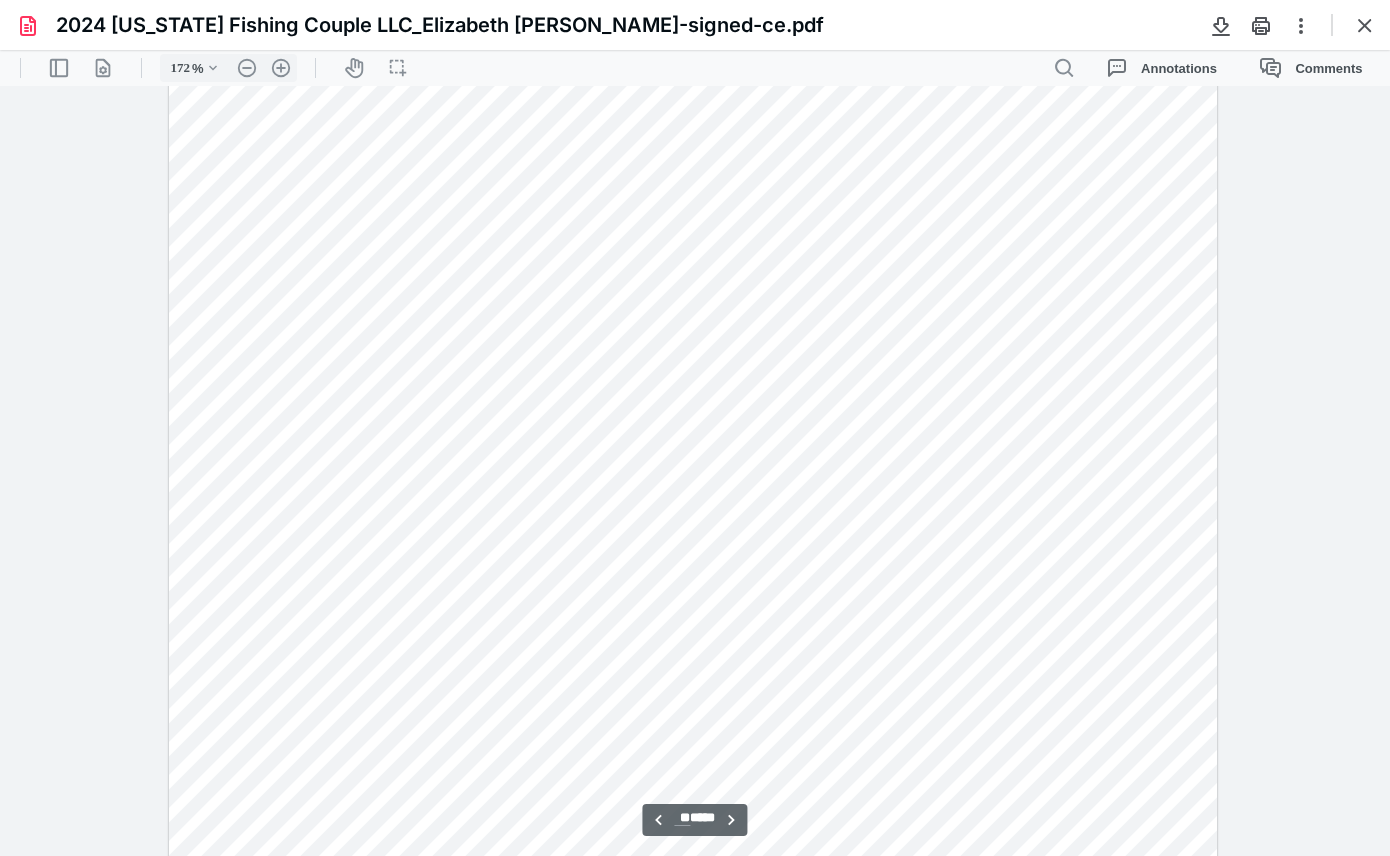 scroll, scrollTop: 15065, scrollLeft: 0, axis: vertical 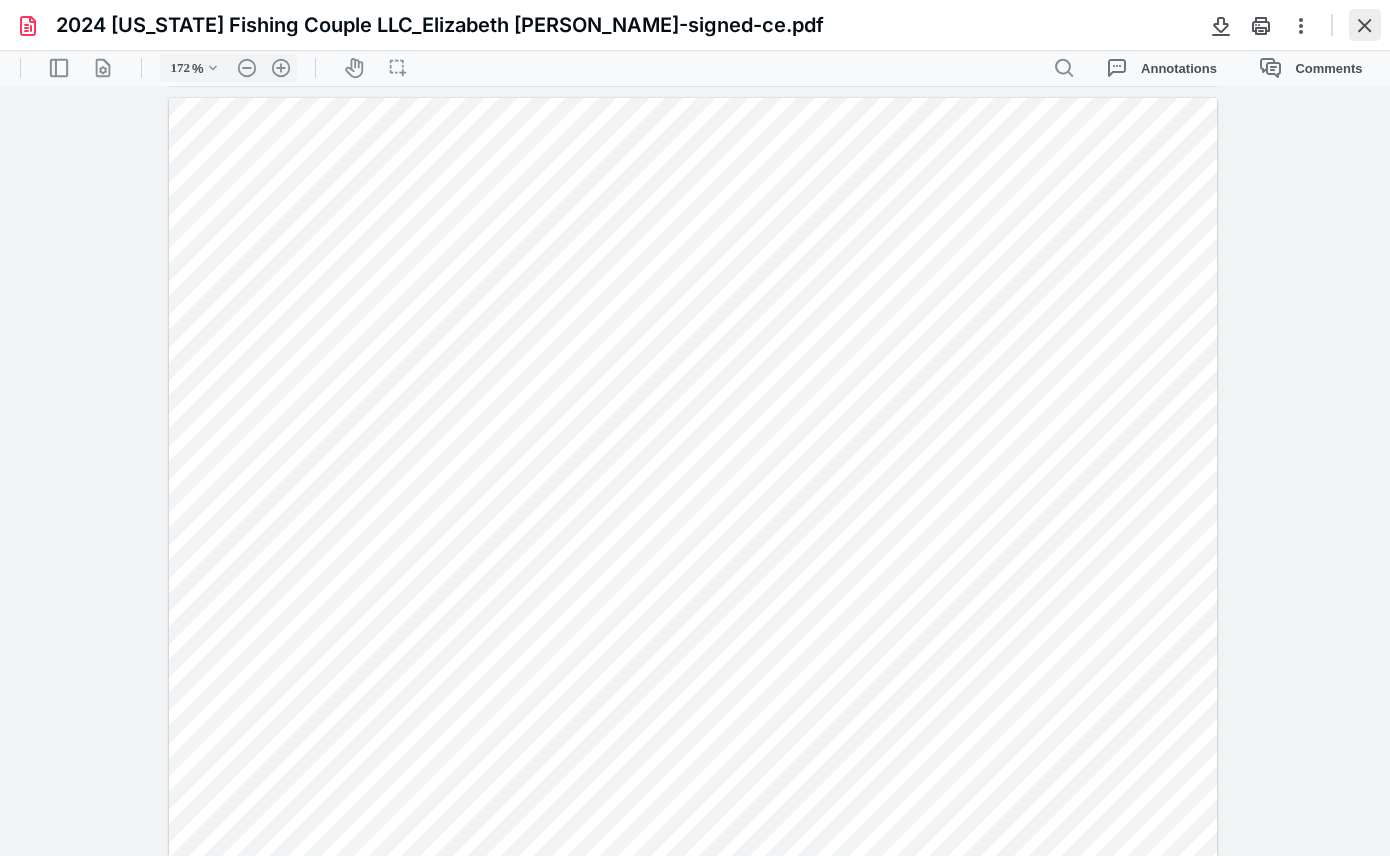 drag, startPoint x: 1360, startPoint y: 27, endPoint x: 1277, endPoint y: 38, distance: 83.725746 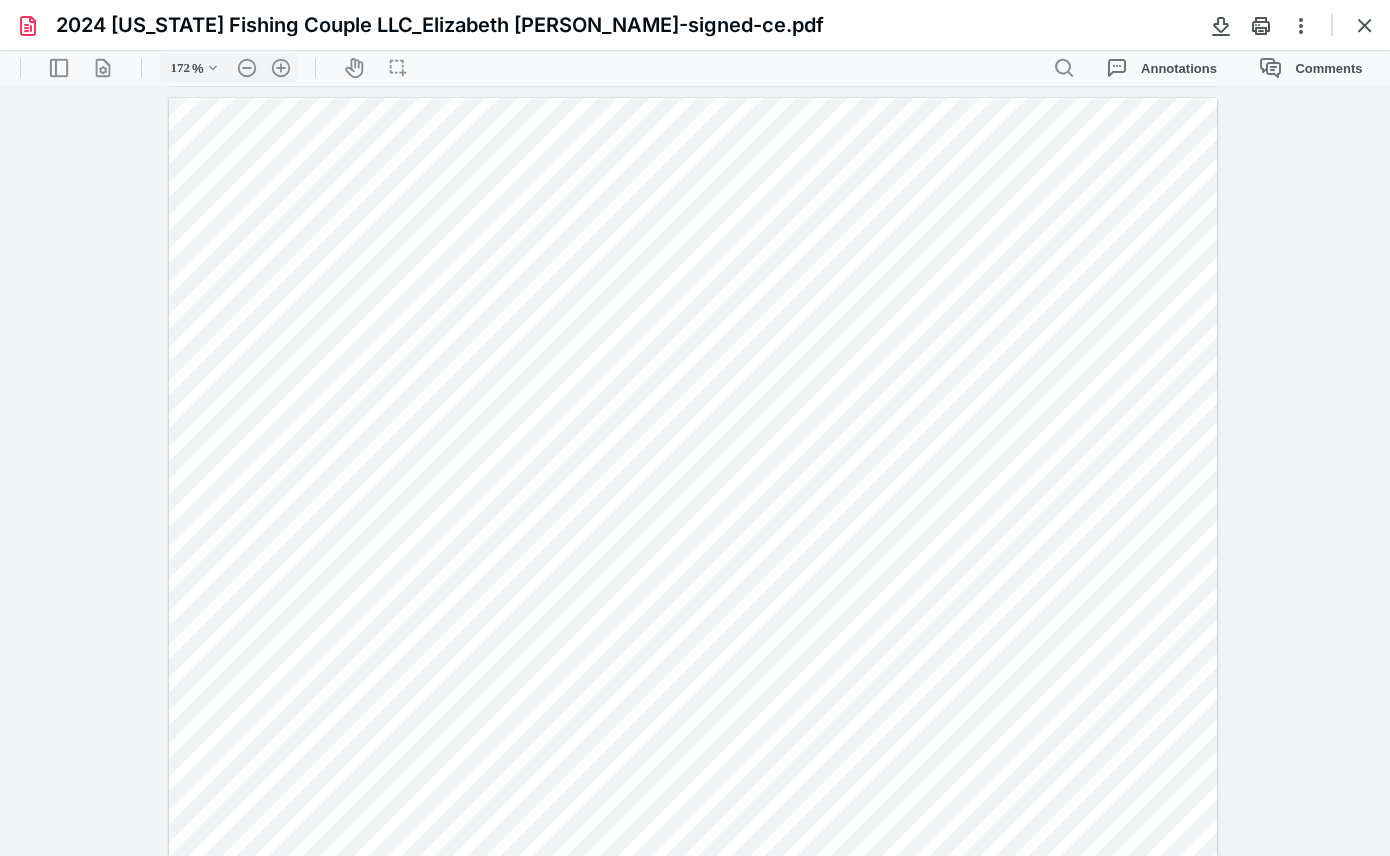 click at bounding box center (1365, 25) 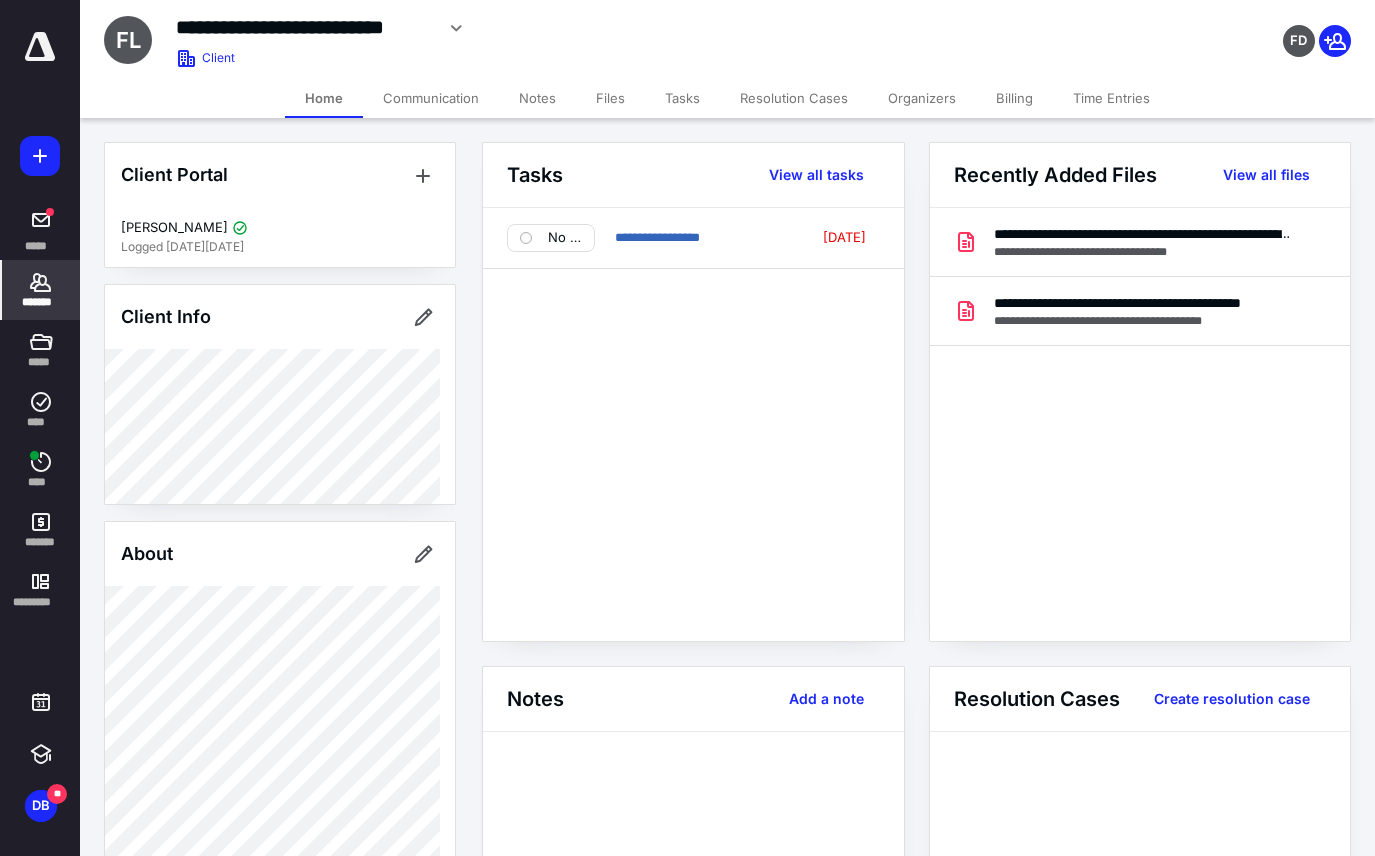 click on "Notes" at bounding box center [537, 98] 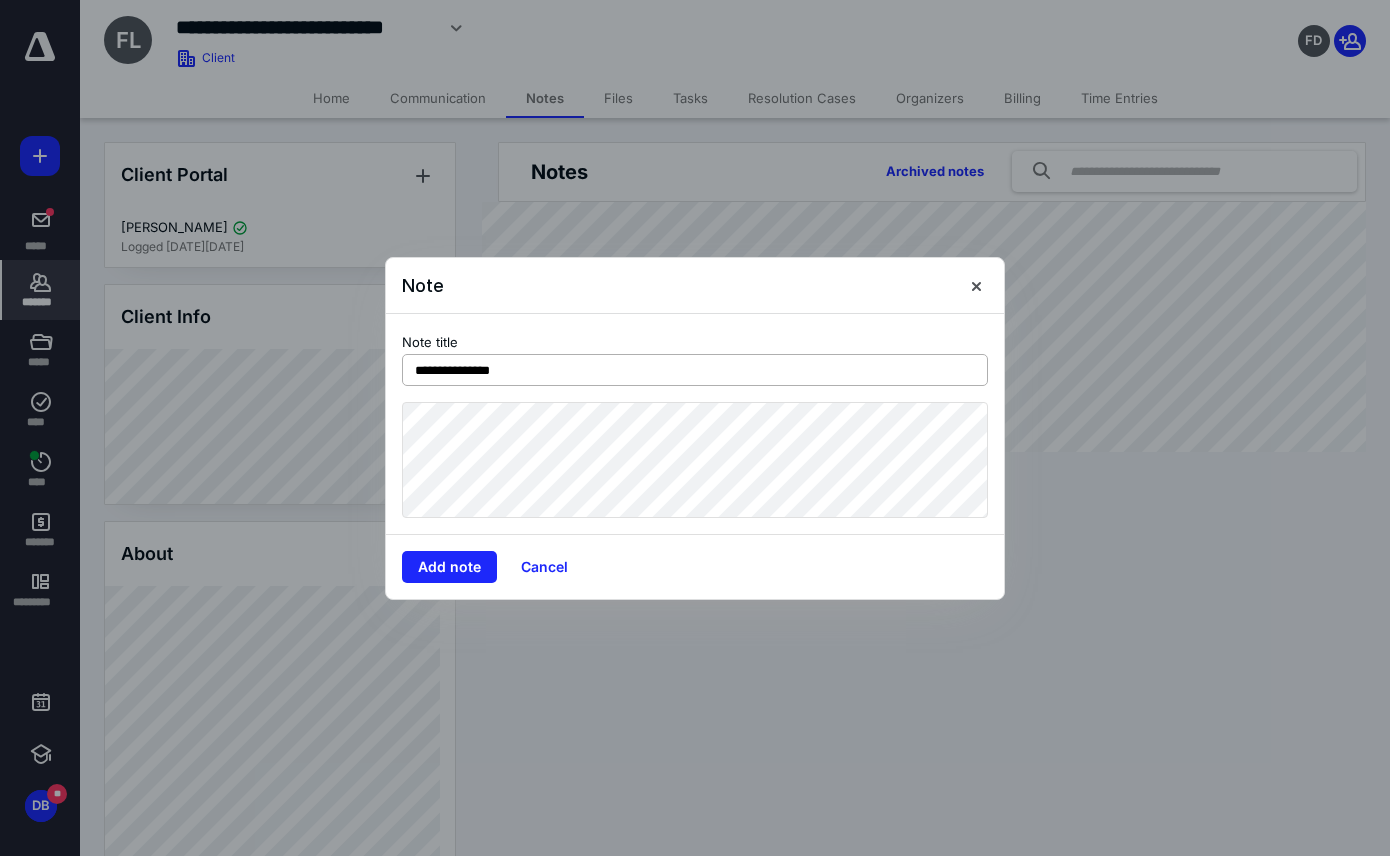 type on "**********" 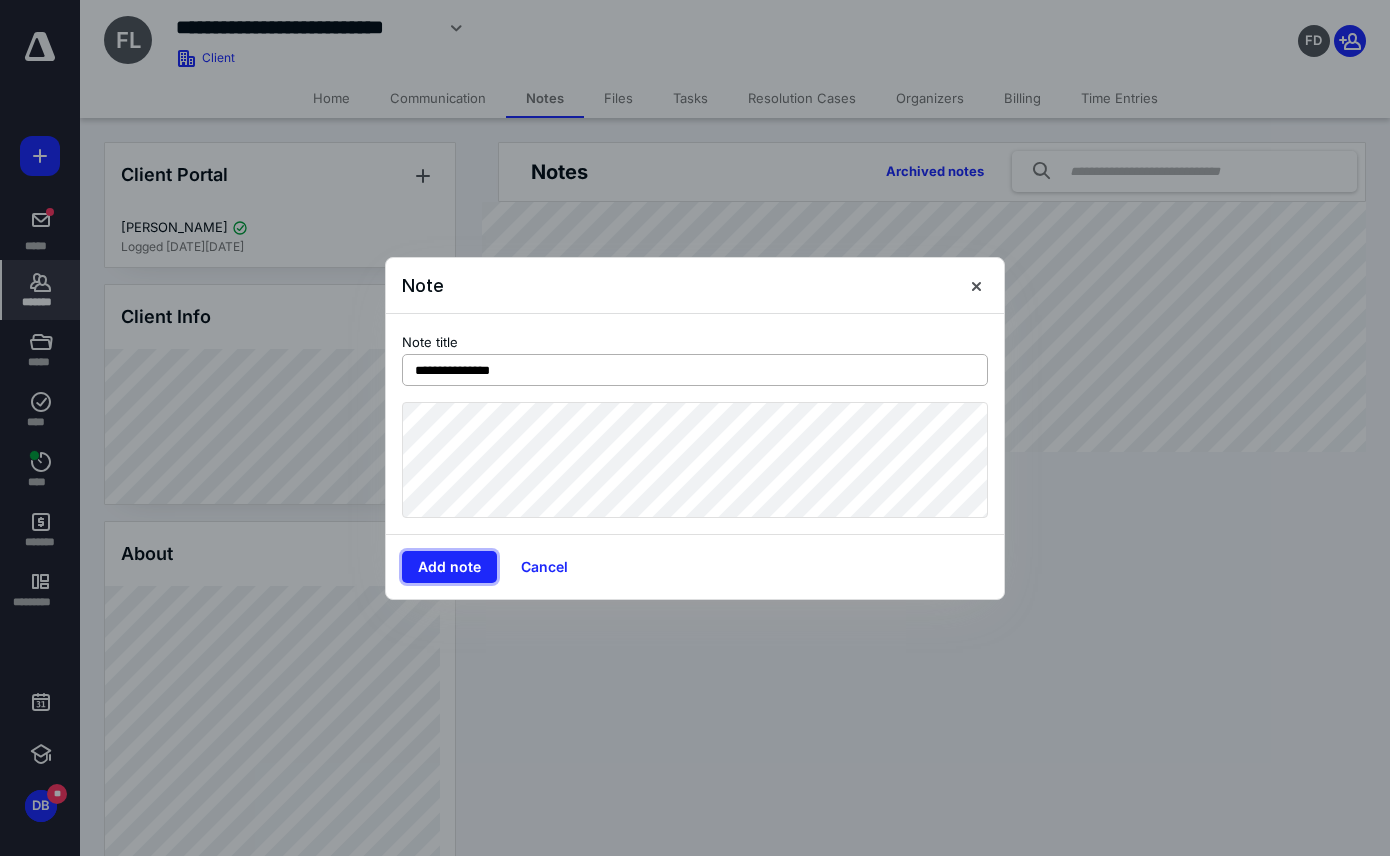 type 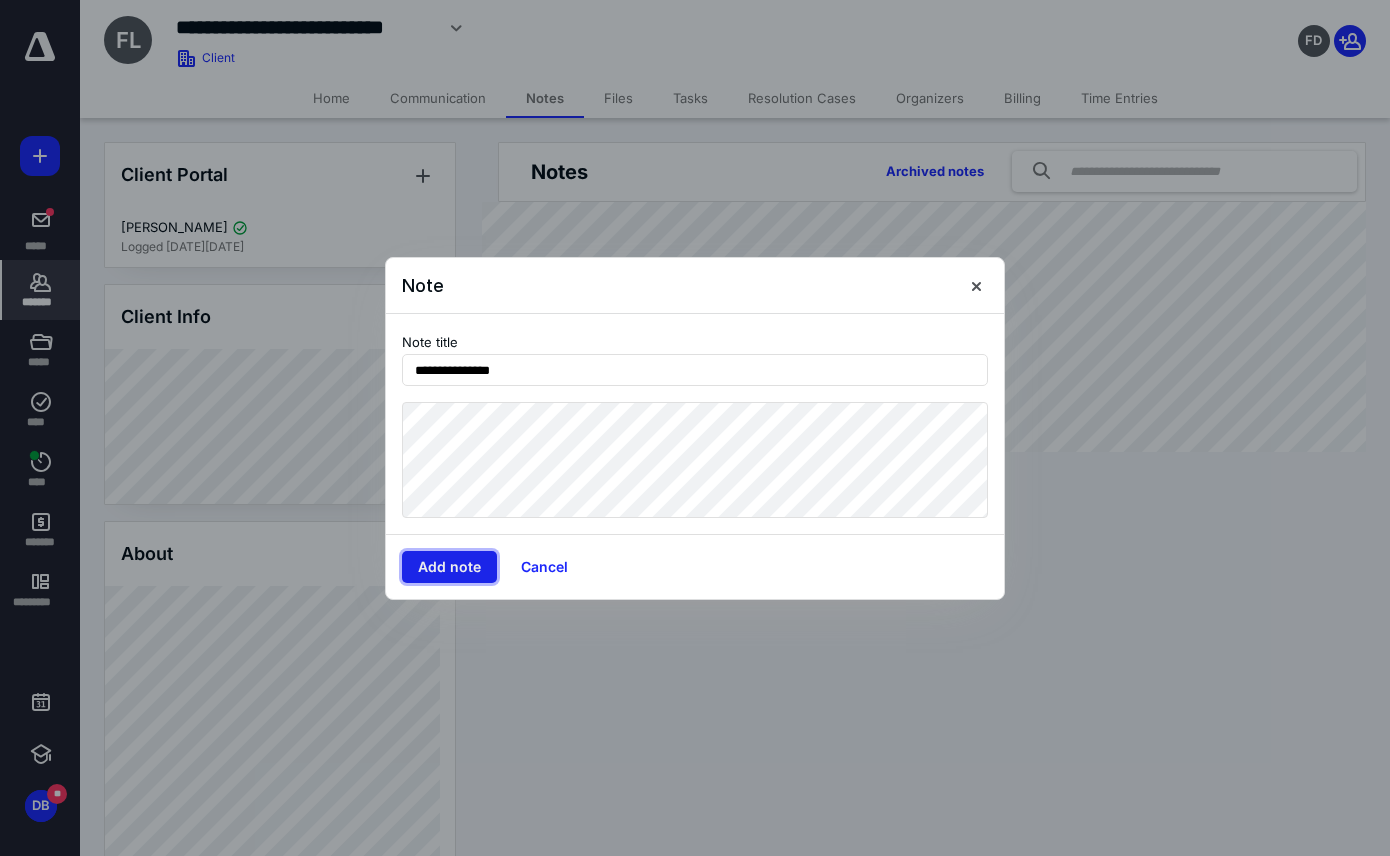 click on "Add note" at bounding box center [449, 567] 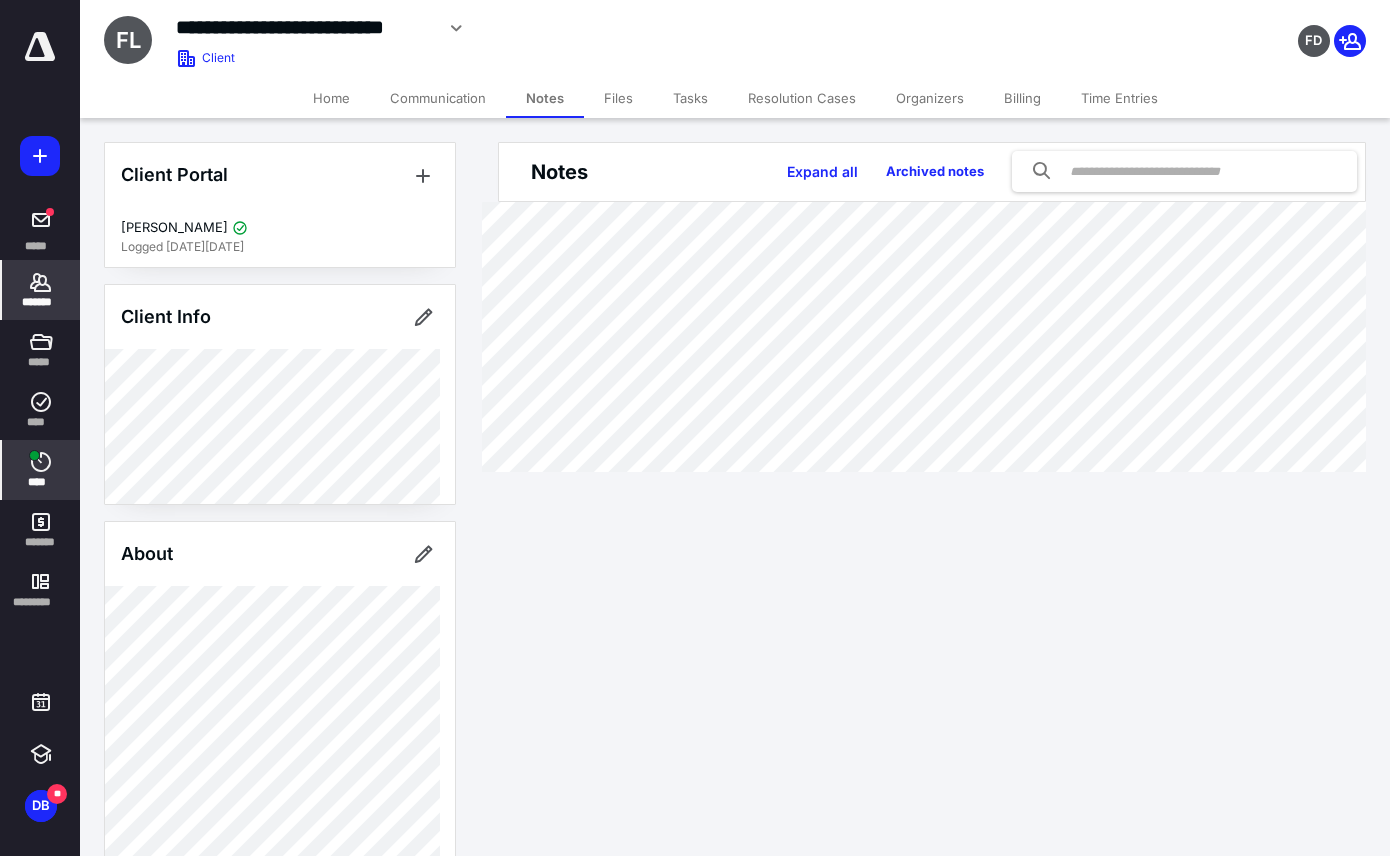 click 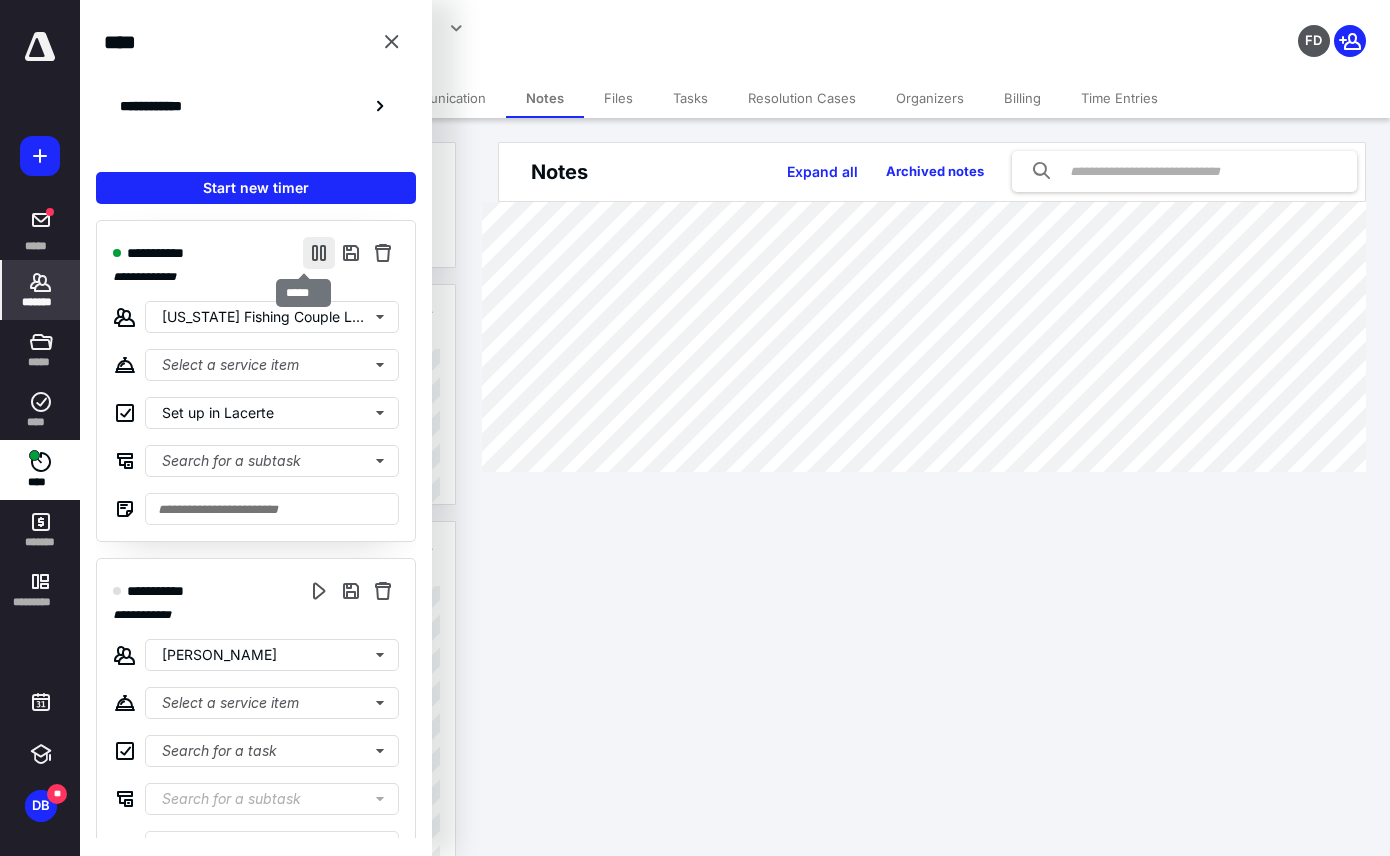 click at bounding box center (319, 253) 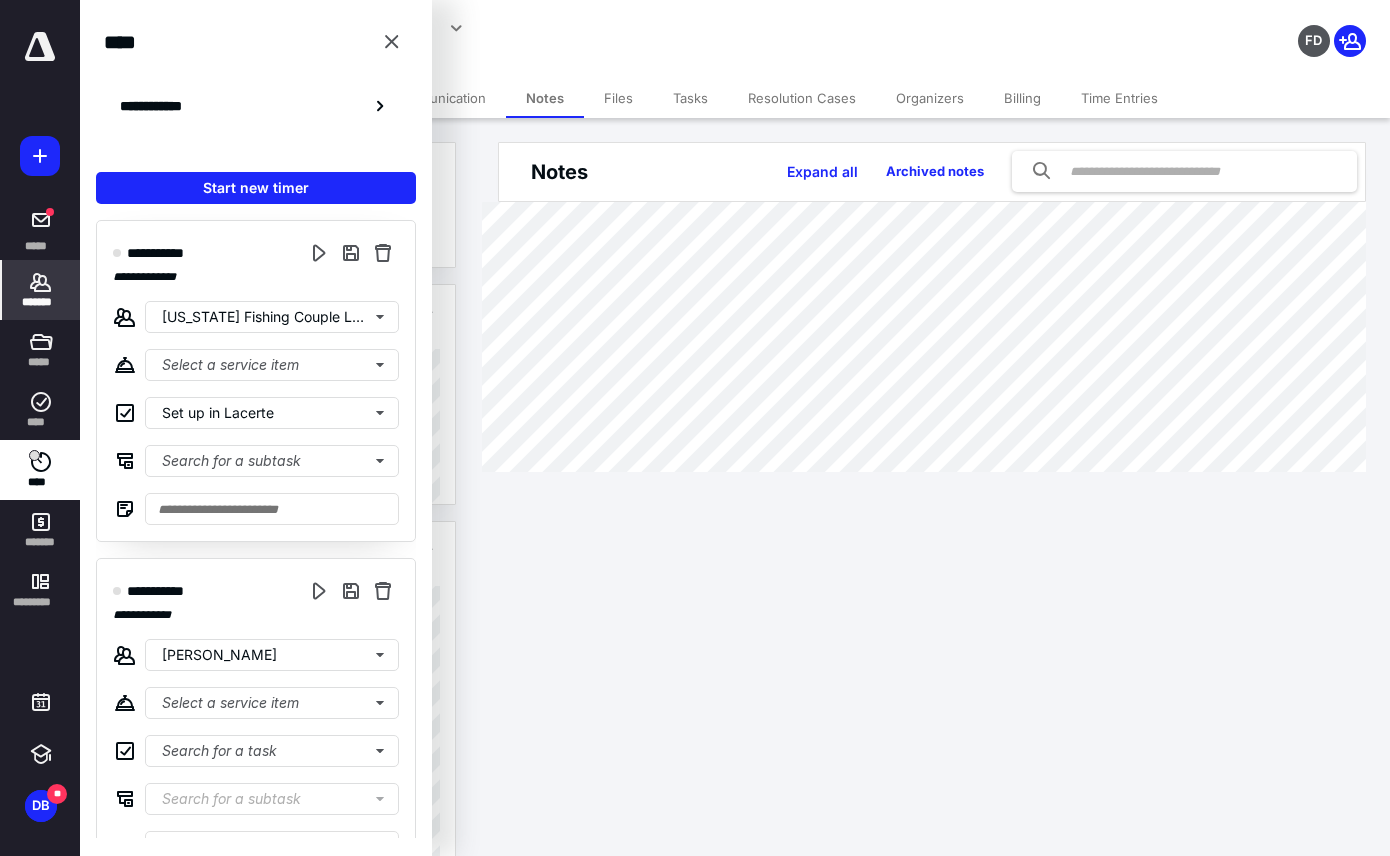click 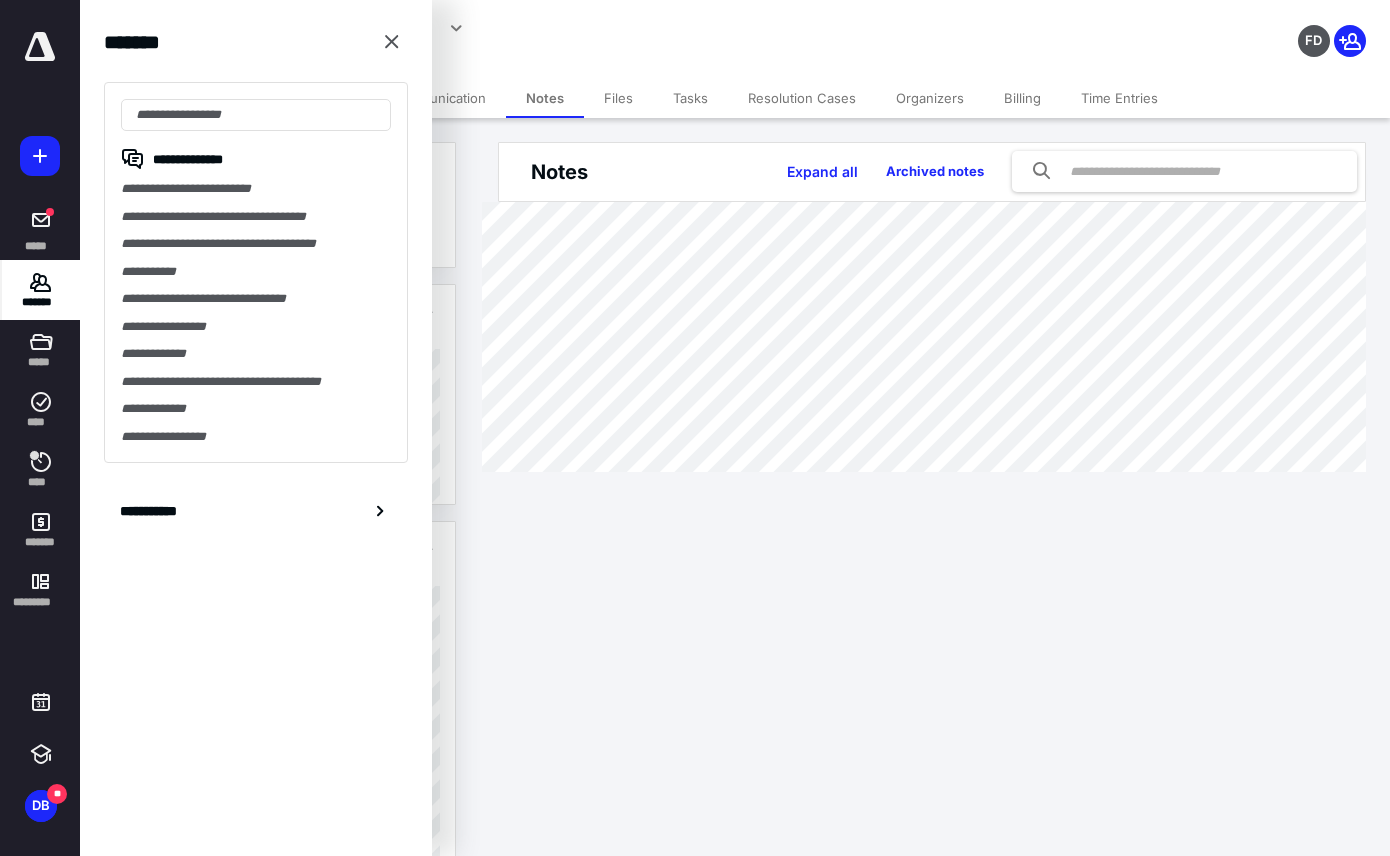 click on "Files" at bounding box center (618, 98) 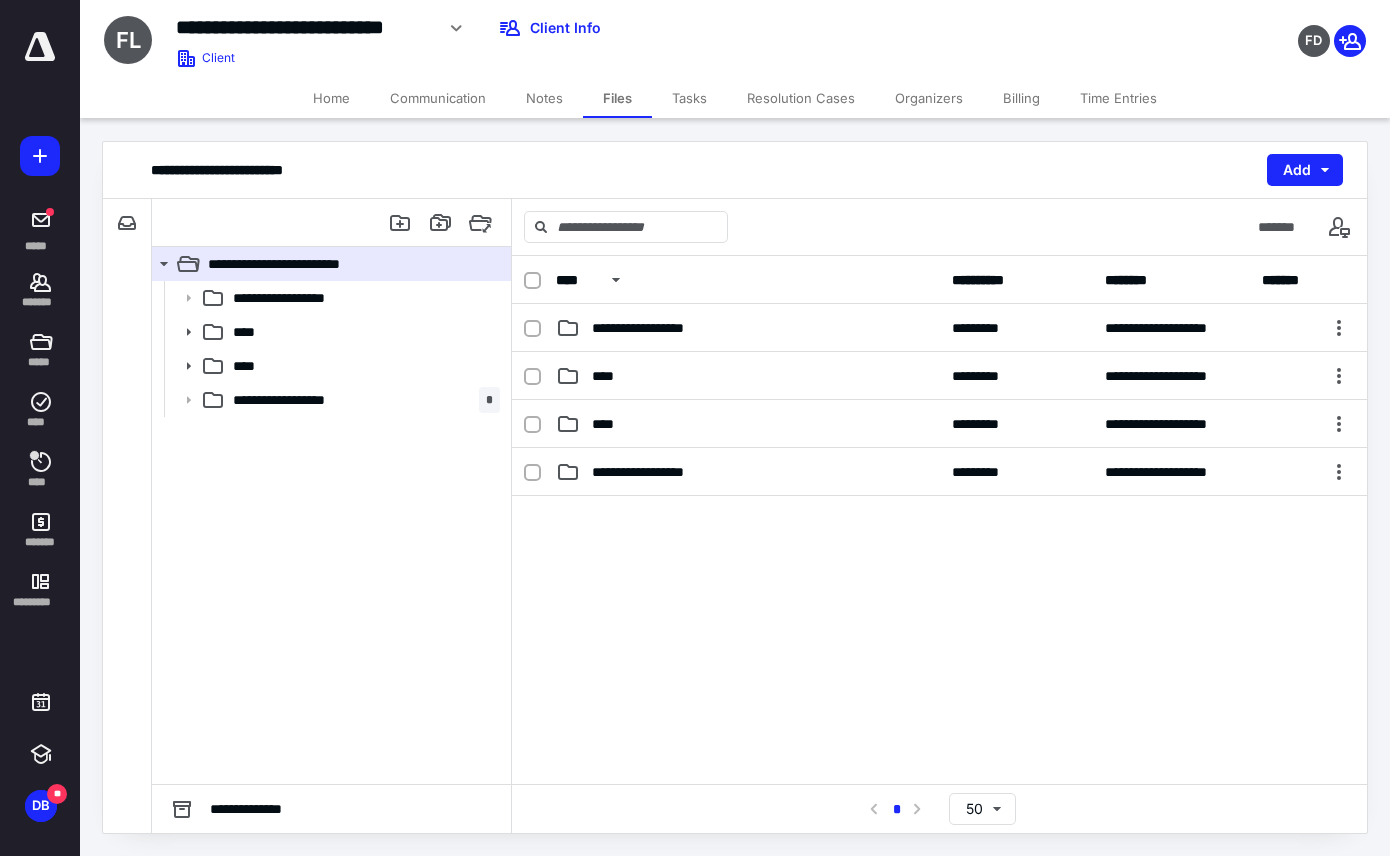 click on "Home" at bounding box center [331, 98] 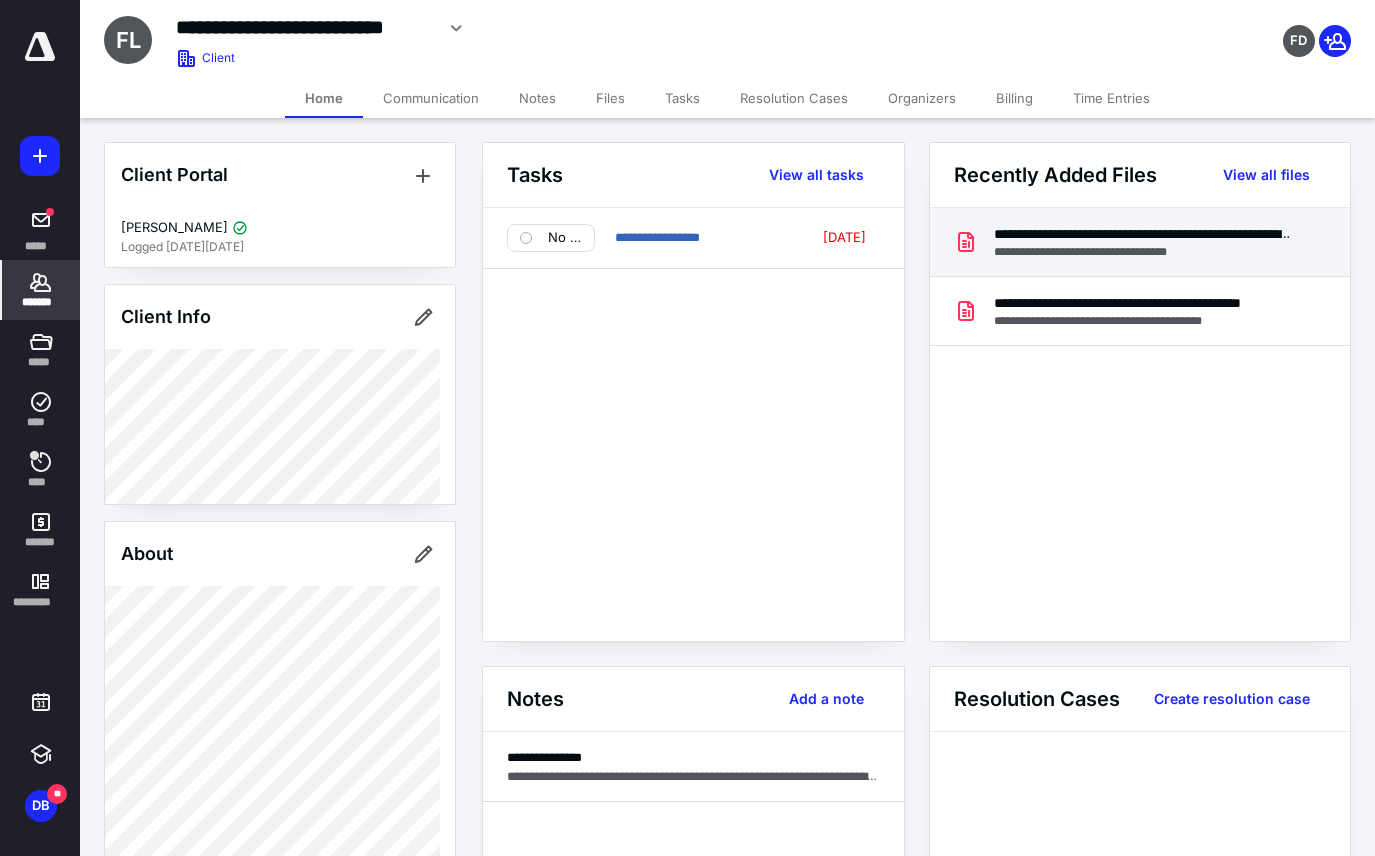 click on "**********" at bounding box center (1143, 234) 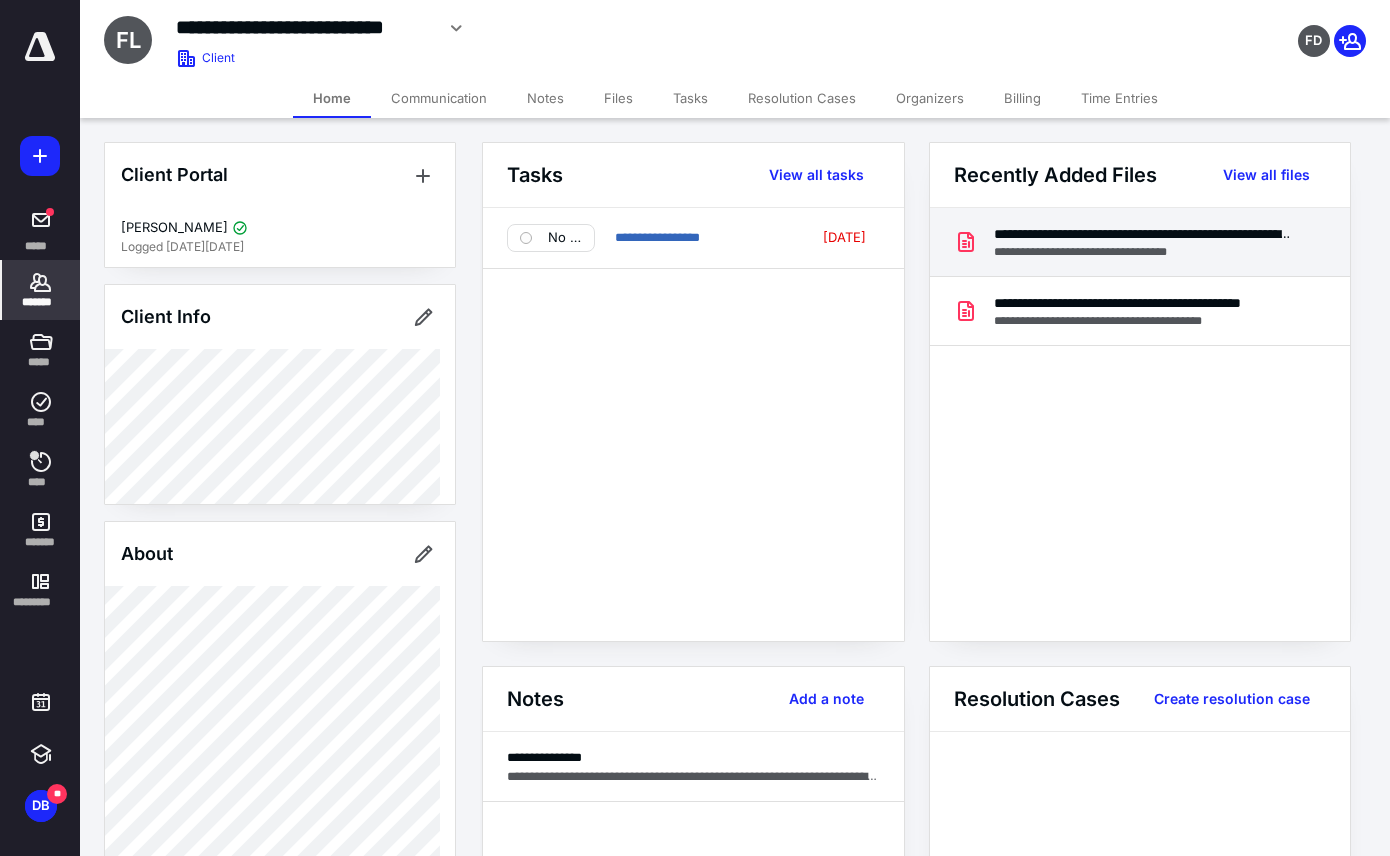 click at bounding box center [695, 440] 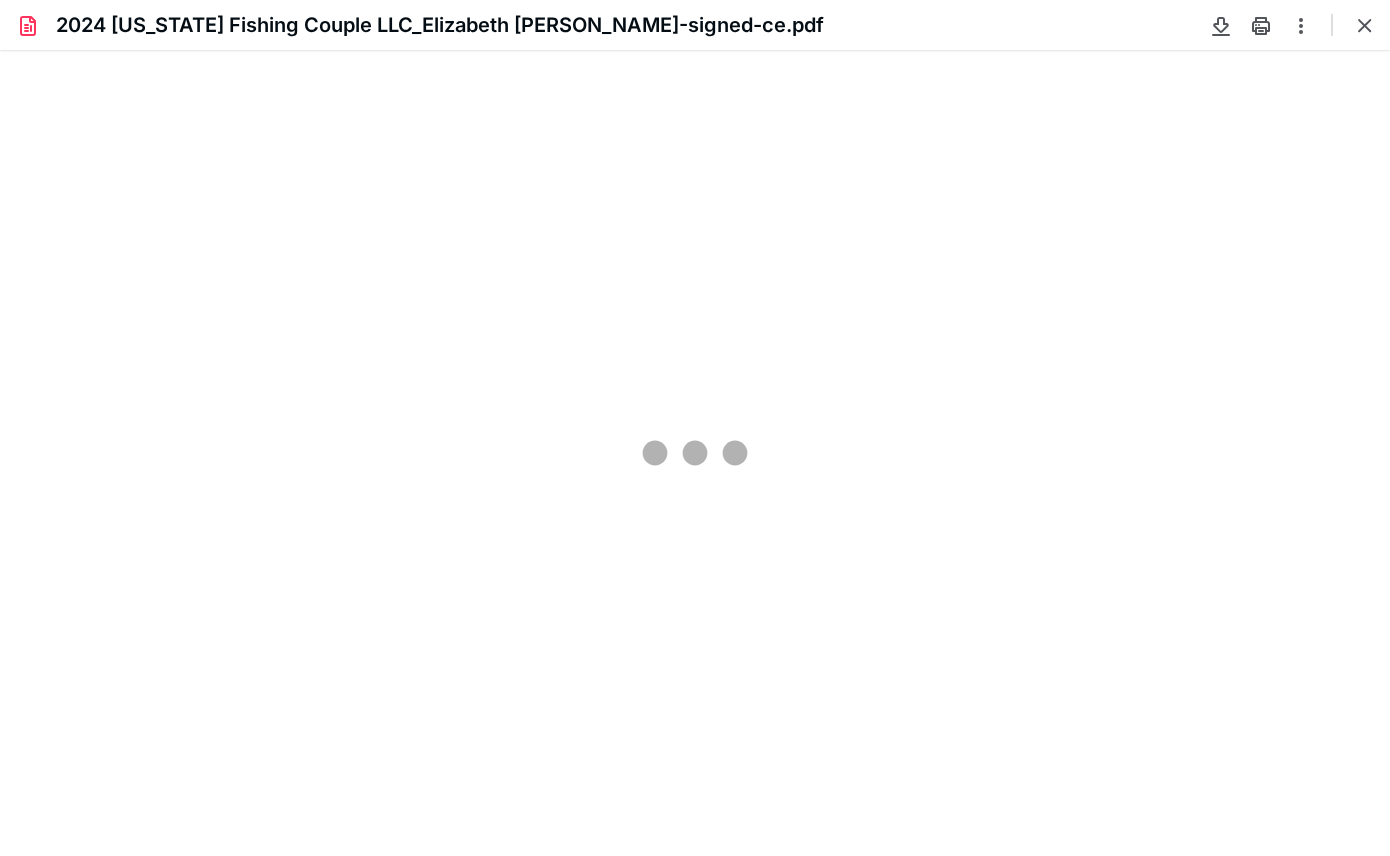 scroll, scrollTop: 0, scrollLeft: 0, axis: both 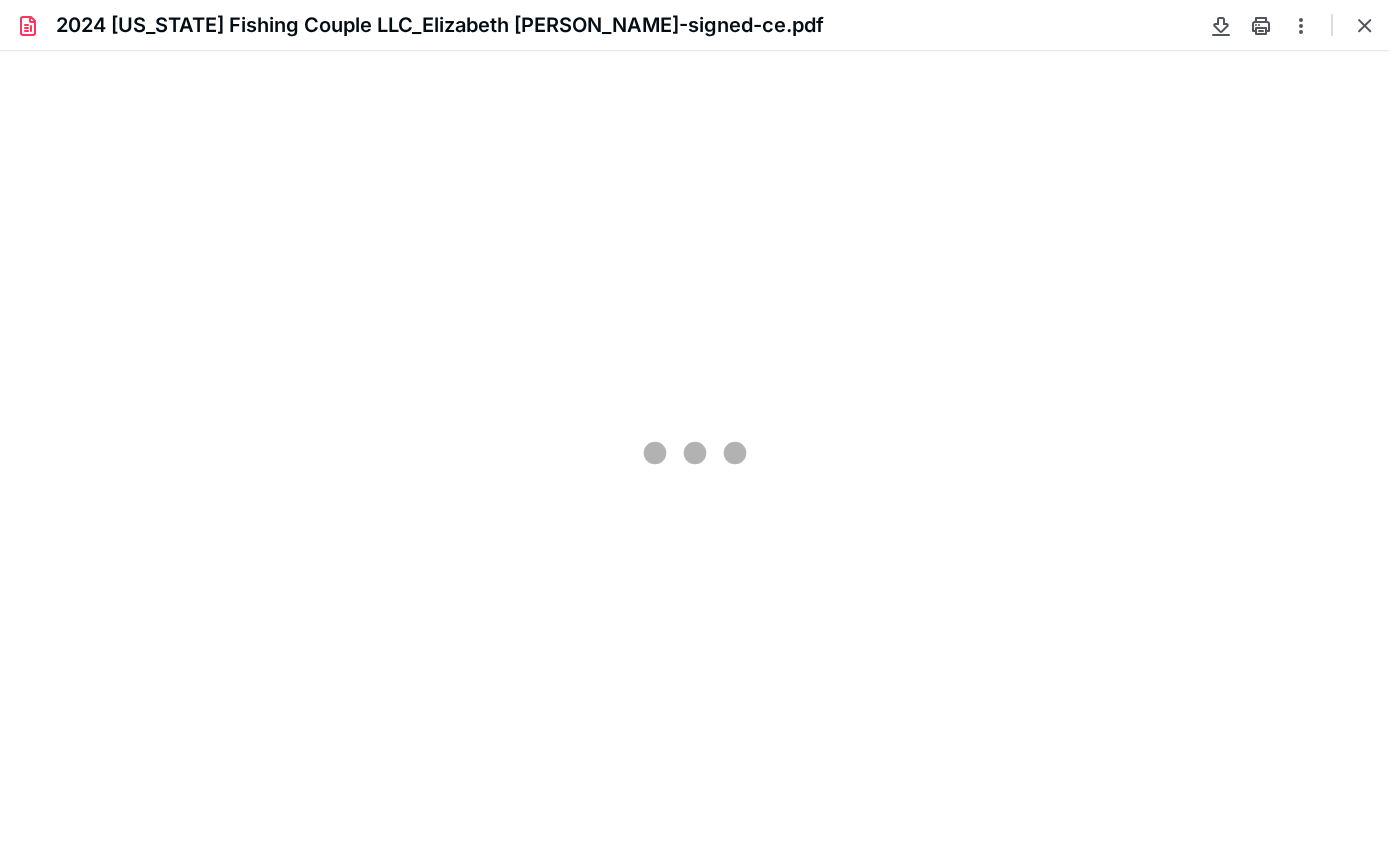 type on "97" 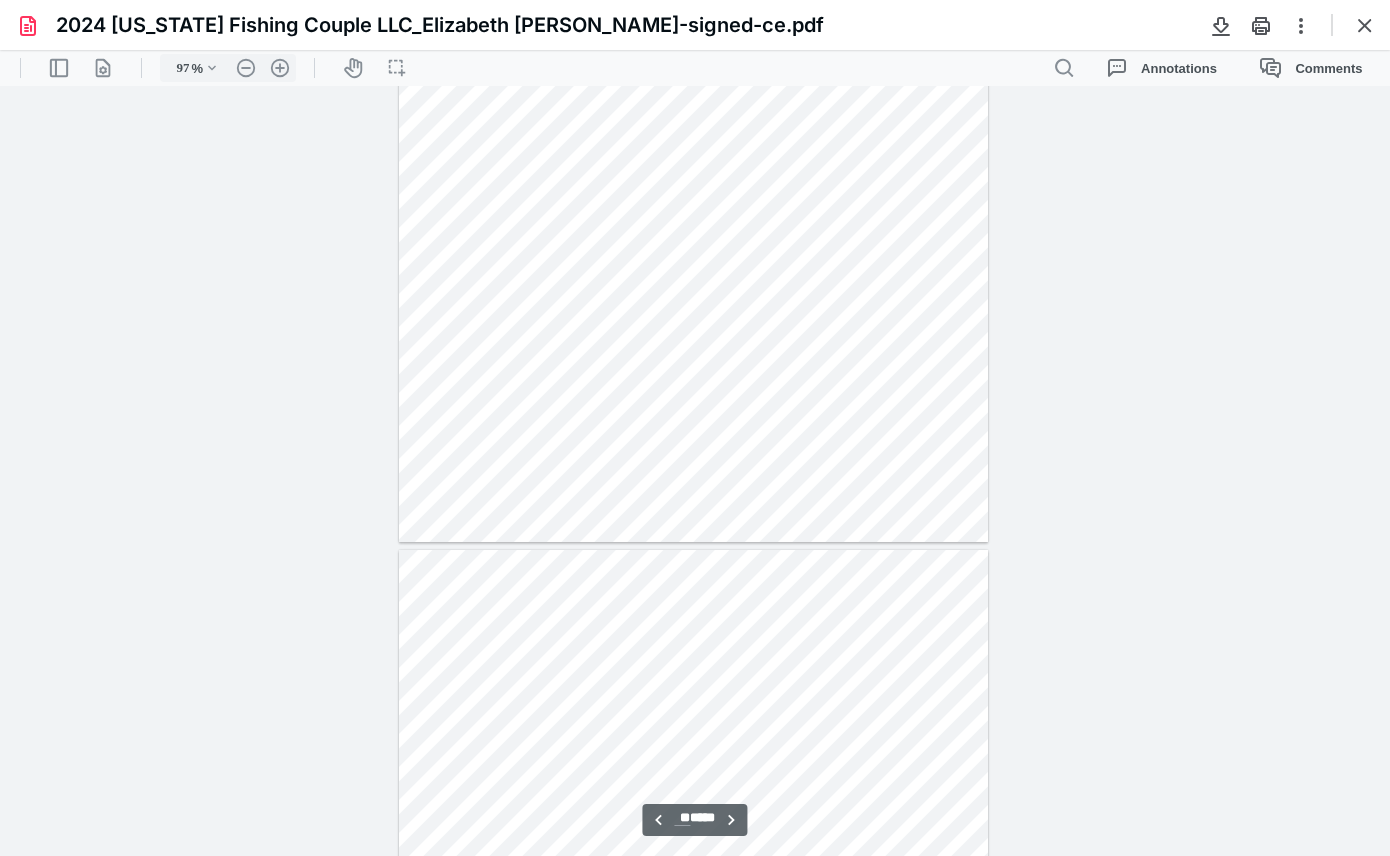 scroll, scrollTop: 15340, scrollLeft: 0, axis: vertical 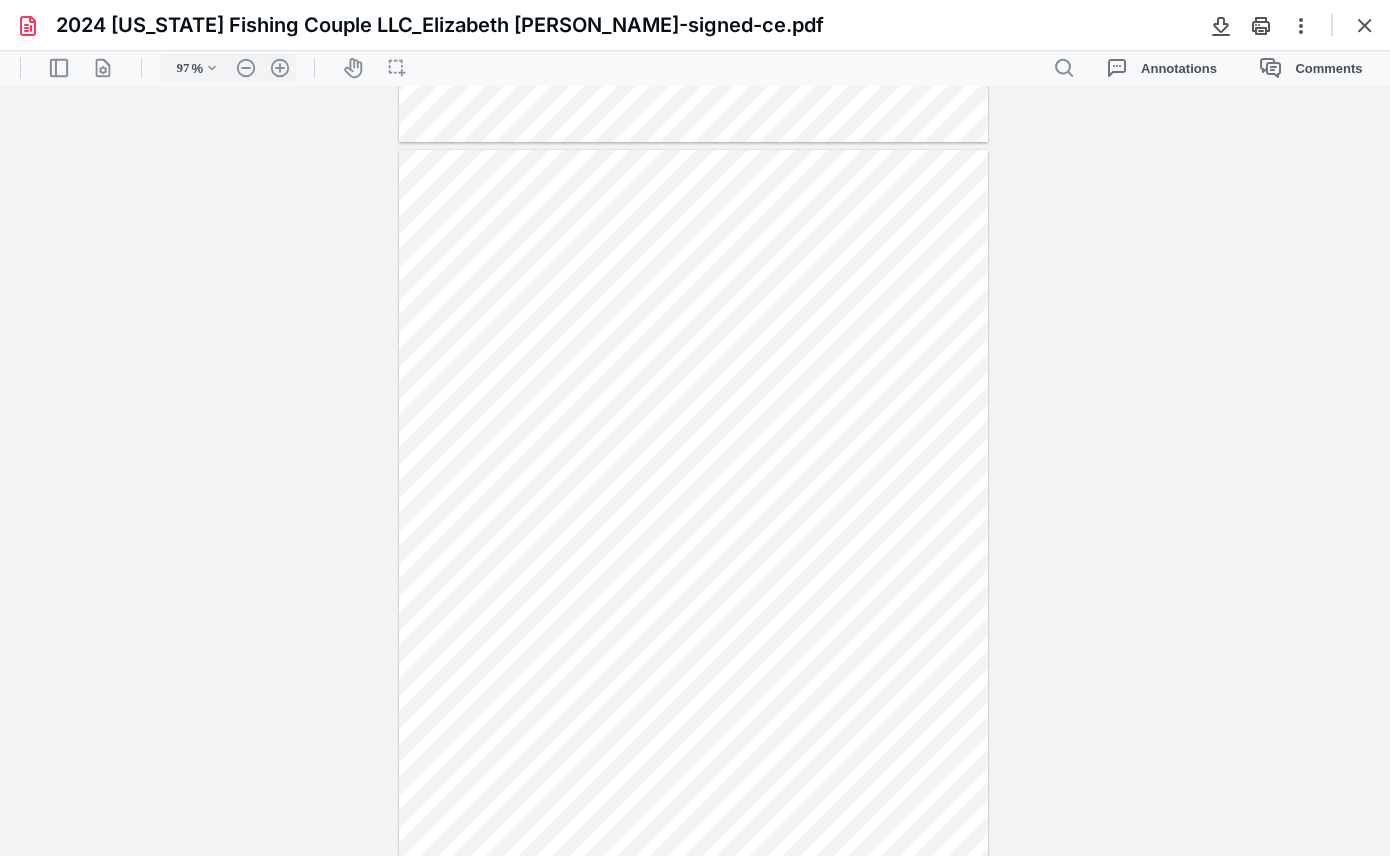 click at bounding box center (693, 531) 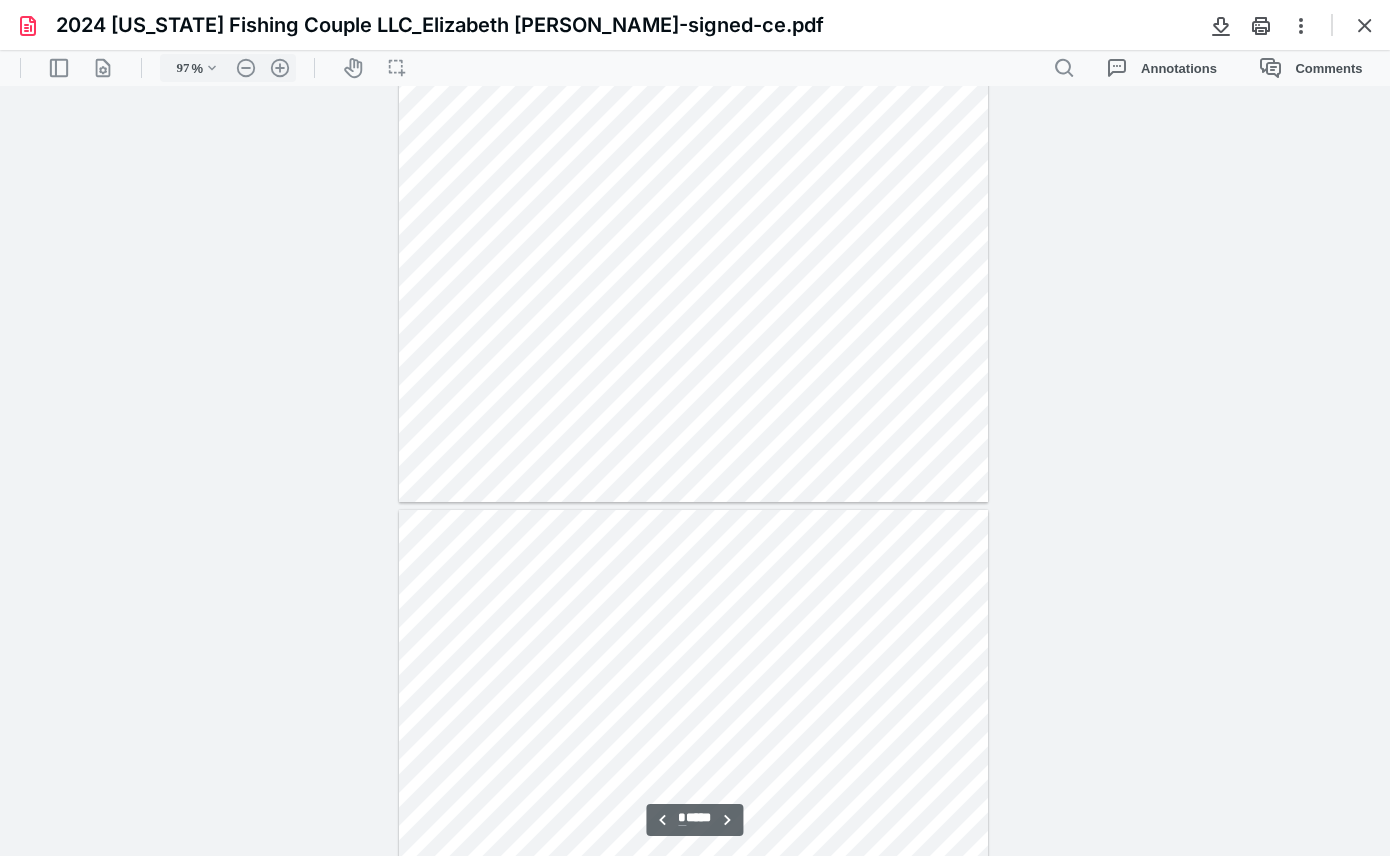scroll, scrollTop: 6040, scrollLeft: 0, axis: vertical 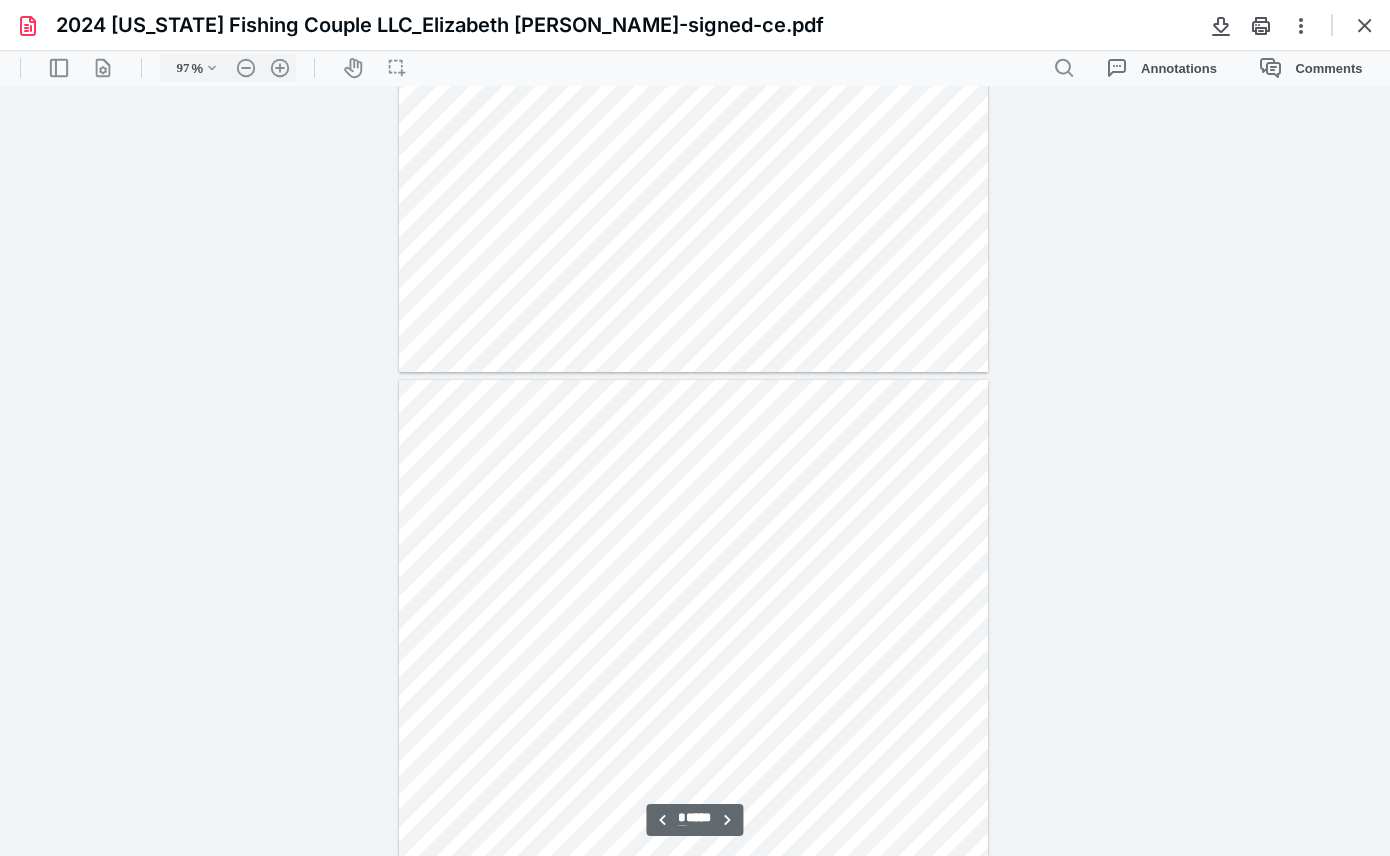 type on "**" 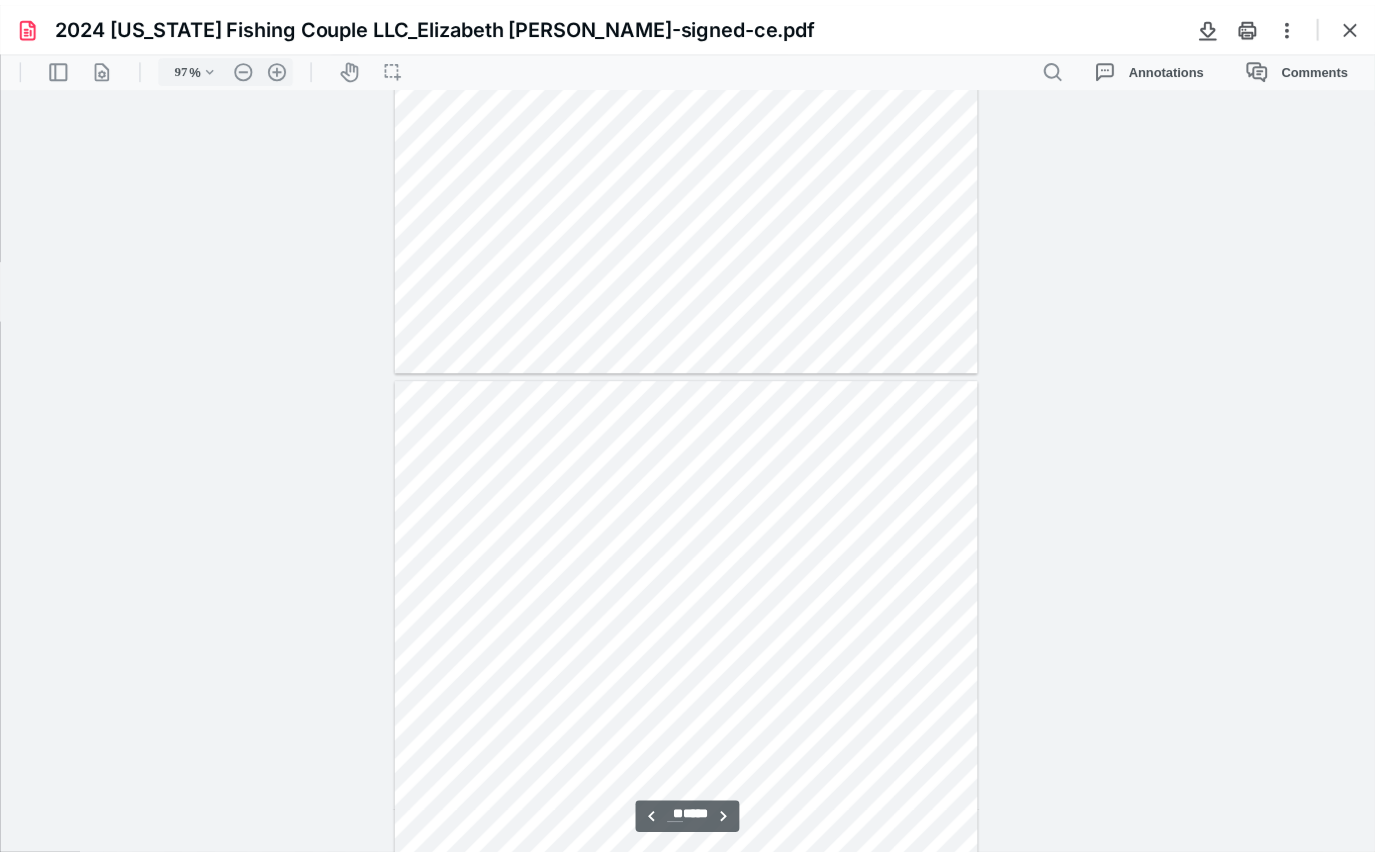 scroll, scrollTop: 6840, scrollLeft: 0, axis: vertical 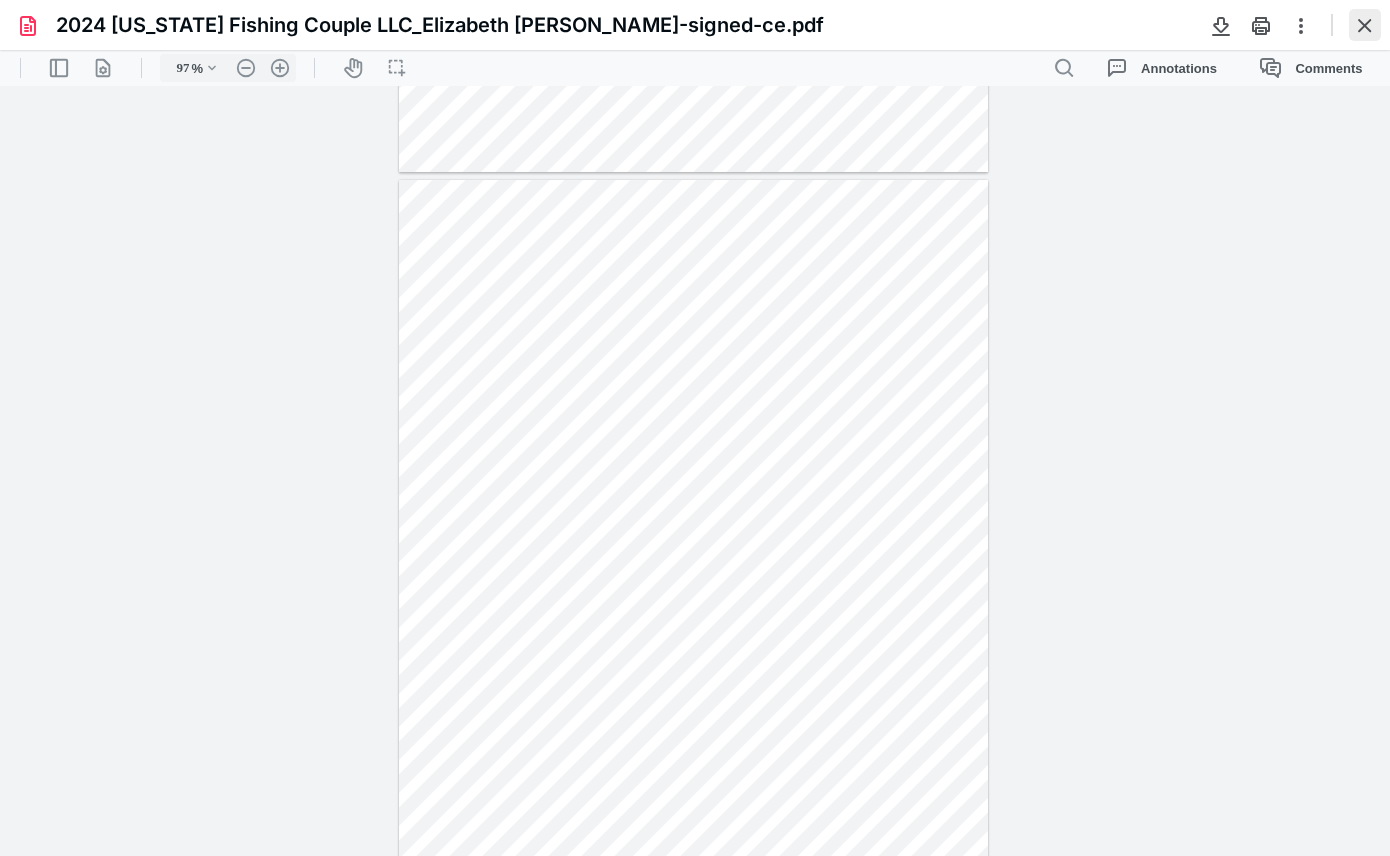 click at bounding box center (1365, 25) 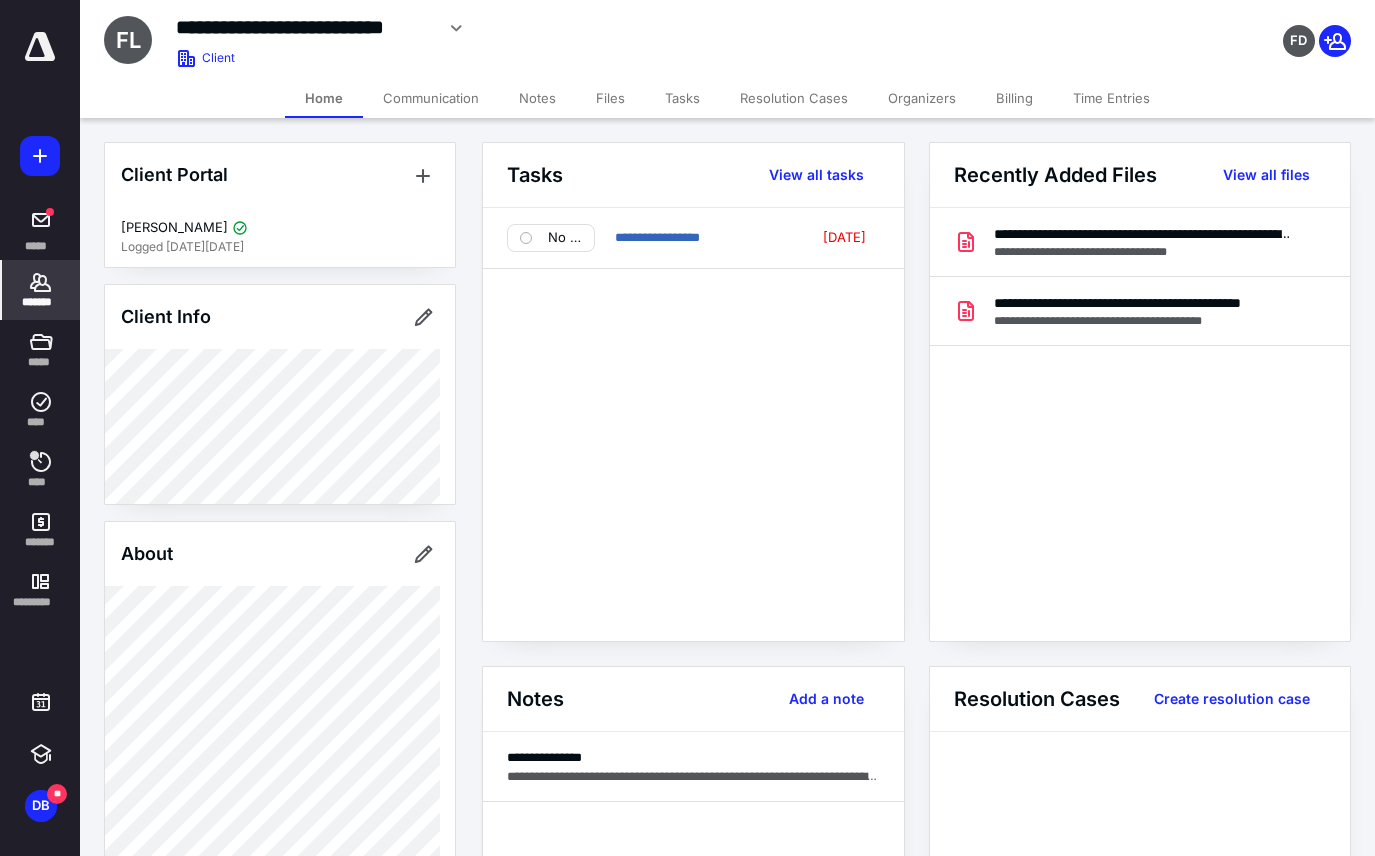 click on "Client" at bounding box center [218, 58] 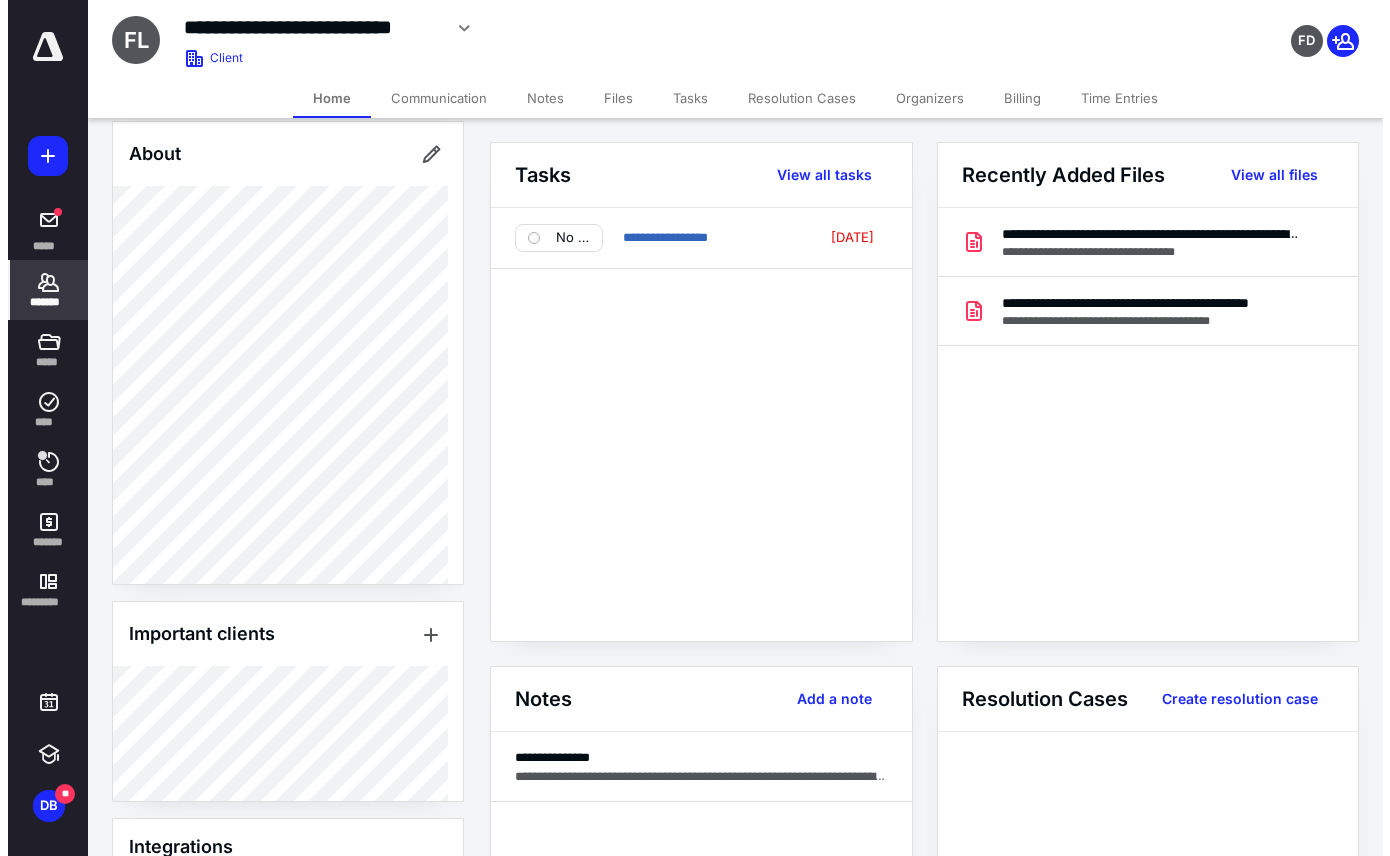 scroll, scrollTop: 700, scrollLeft: 0, axis: vertical 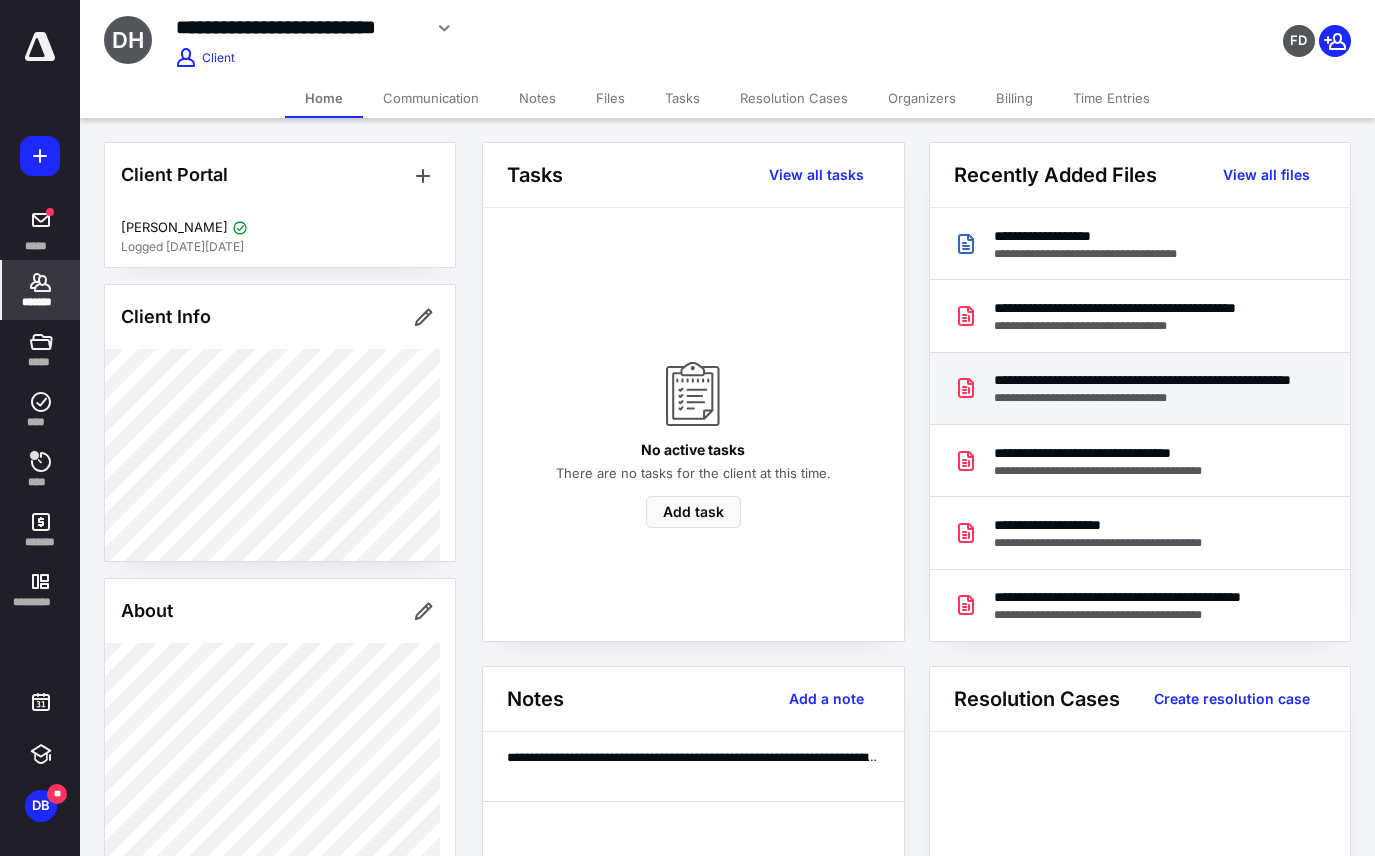 click on "**********" at bounding box center (1143, 398) 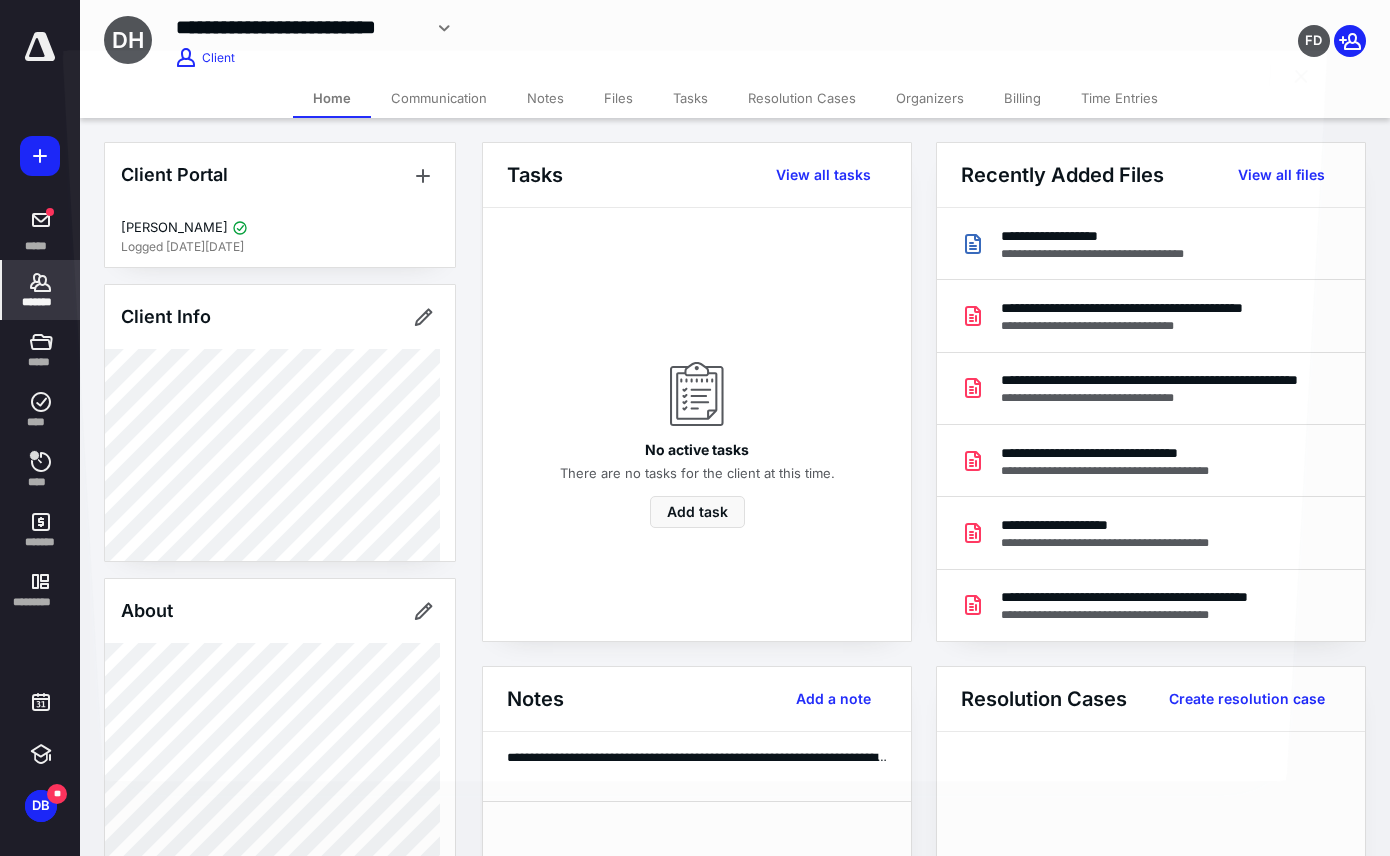 click at bounding box center [695, 440] 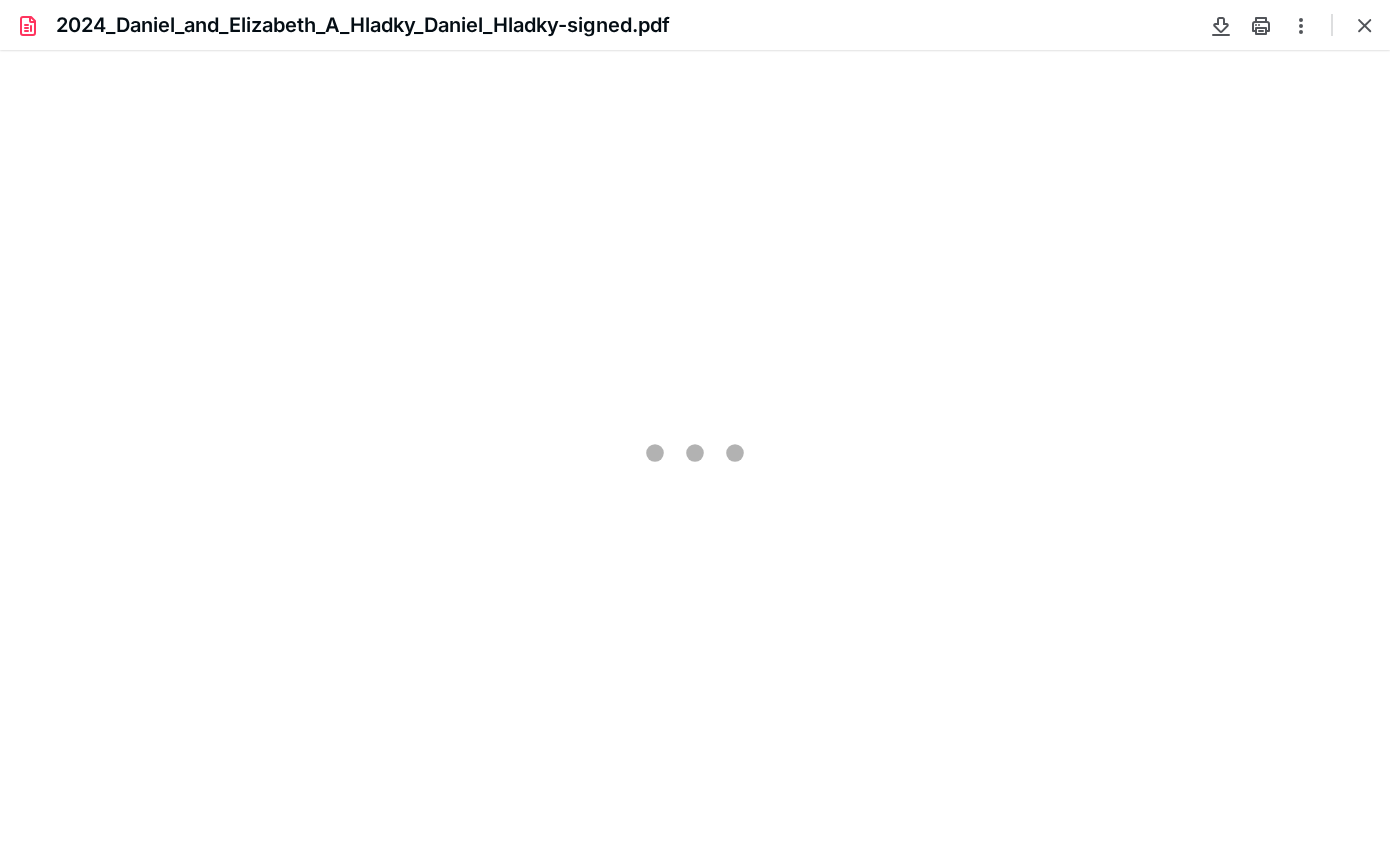 scroll, scrollTop: 0, scrollLeft: 0, axis: both 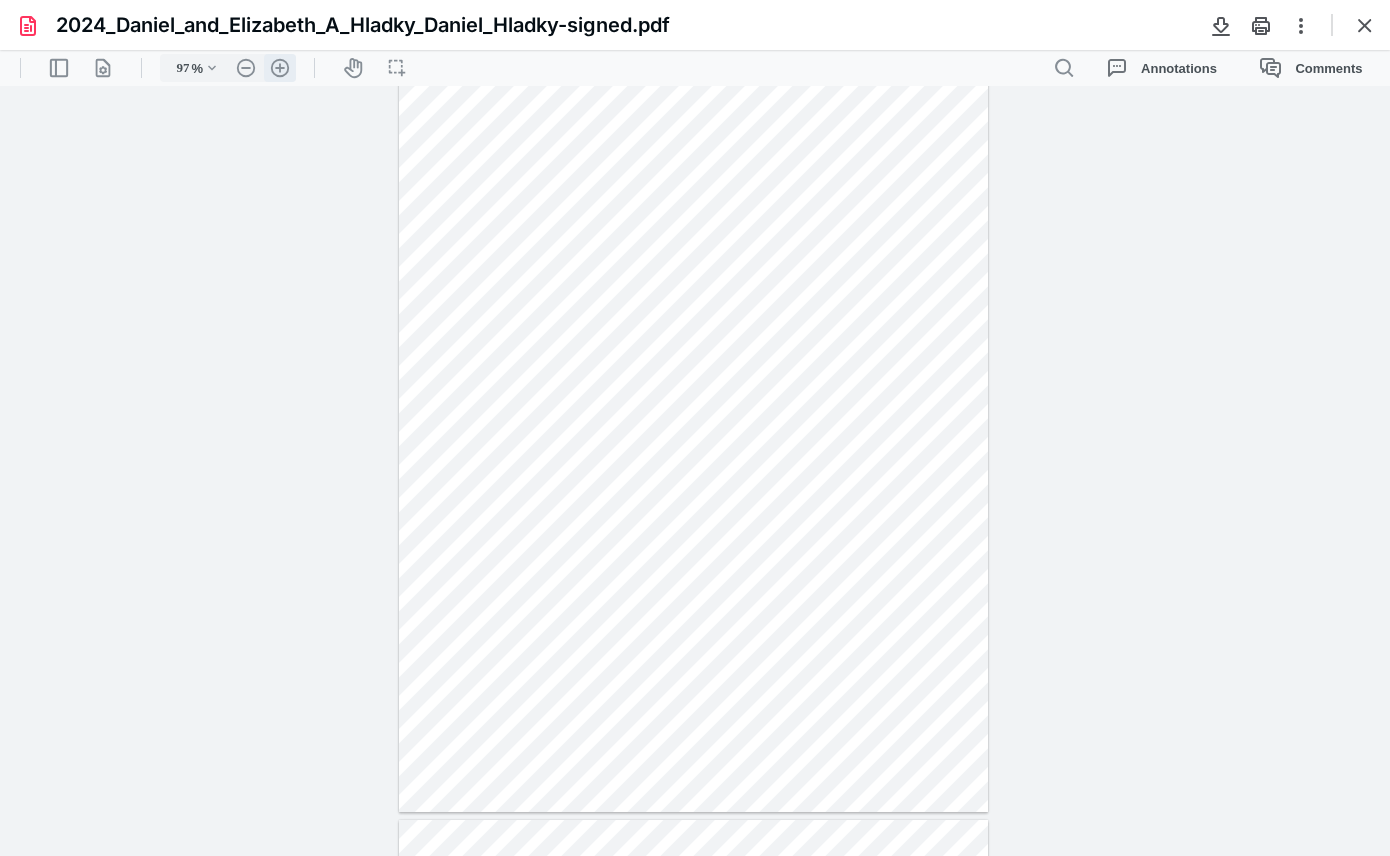 click on ".cls-1{fill:#abb0c4;} icon - header - zoom - in - line" at bounding box center (280, 68) 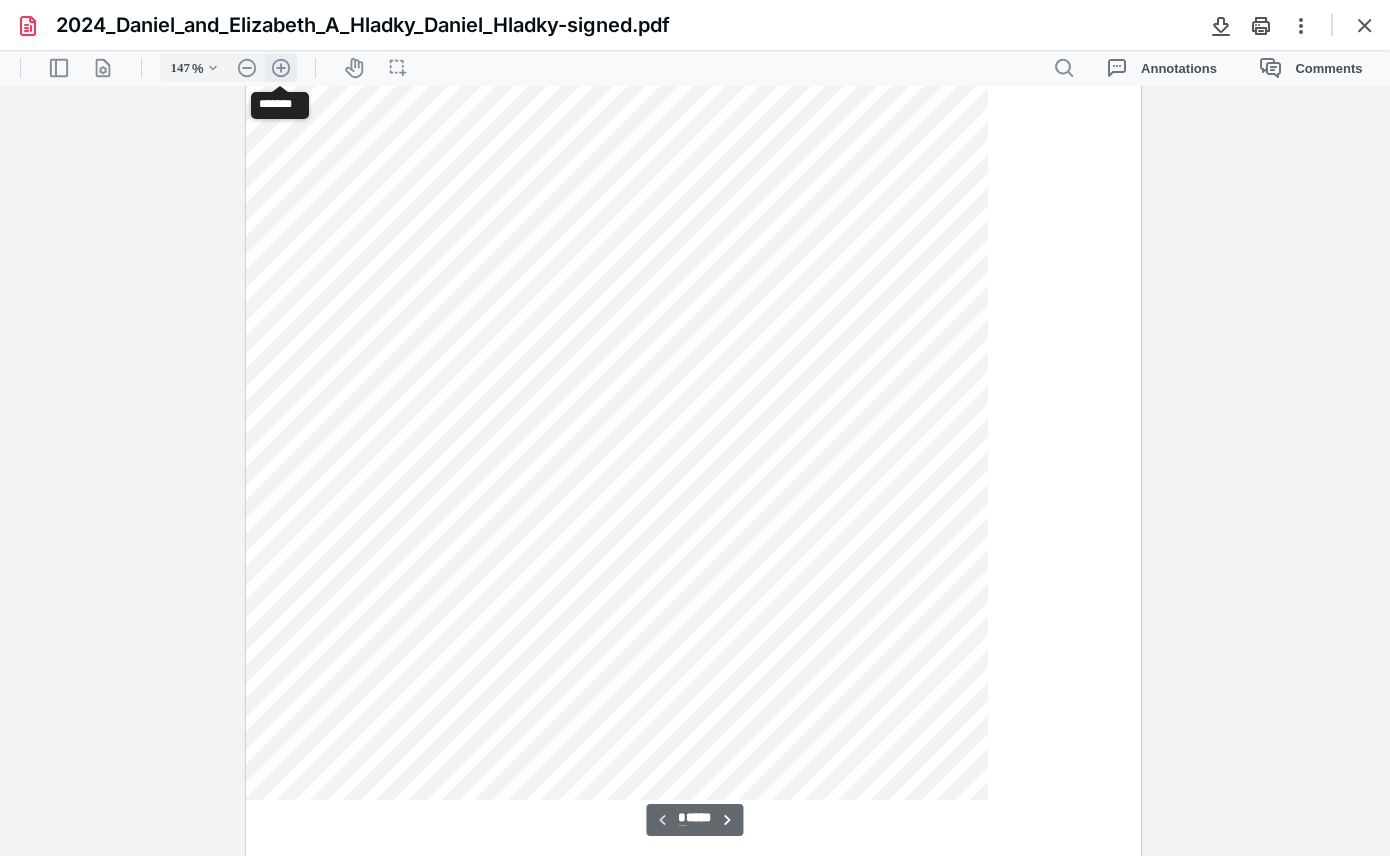 click on ".cls-1{fill:#abb0c4;} icon - header - zoom - in - line" at bounding box center (281, 68) 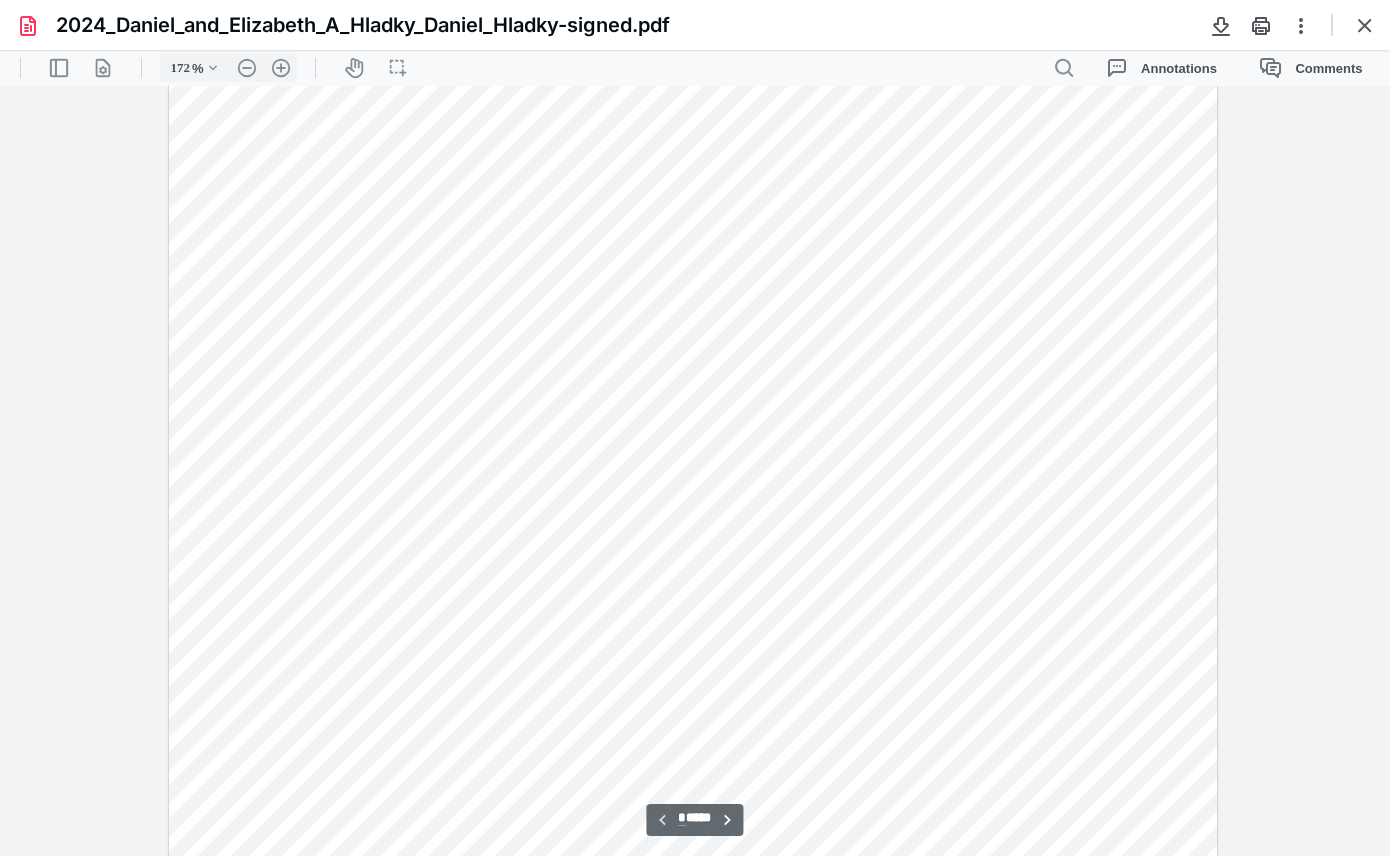 scroll, scrollTop: 400, scrollLeft: 0, axis: vertical 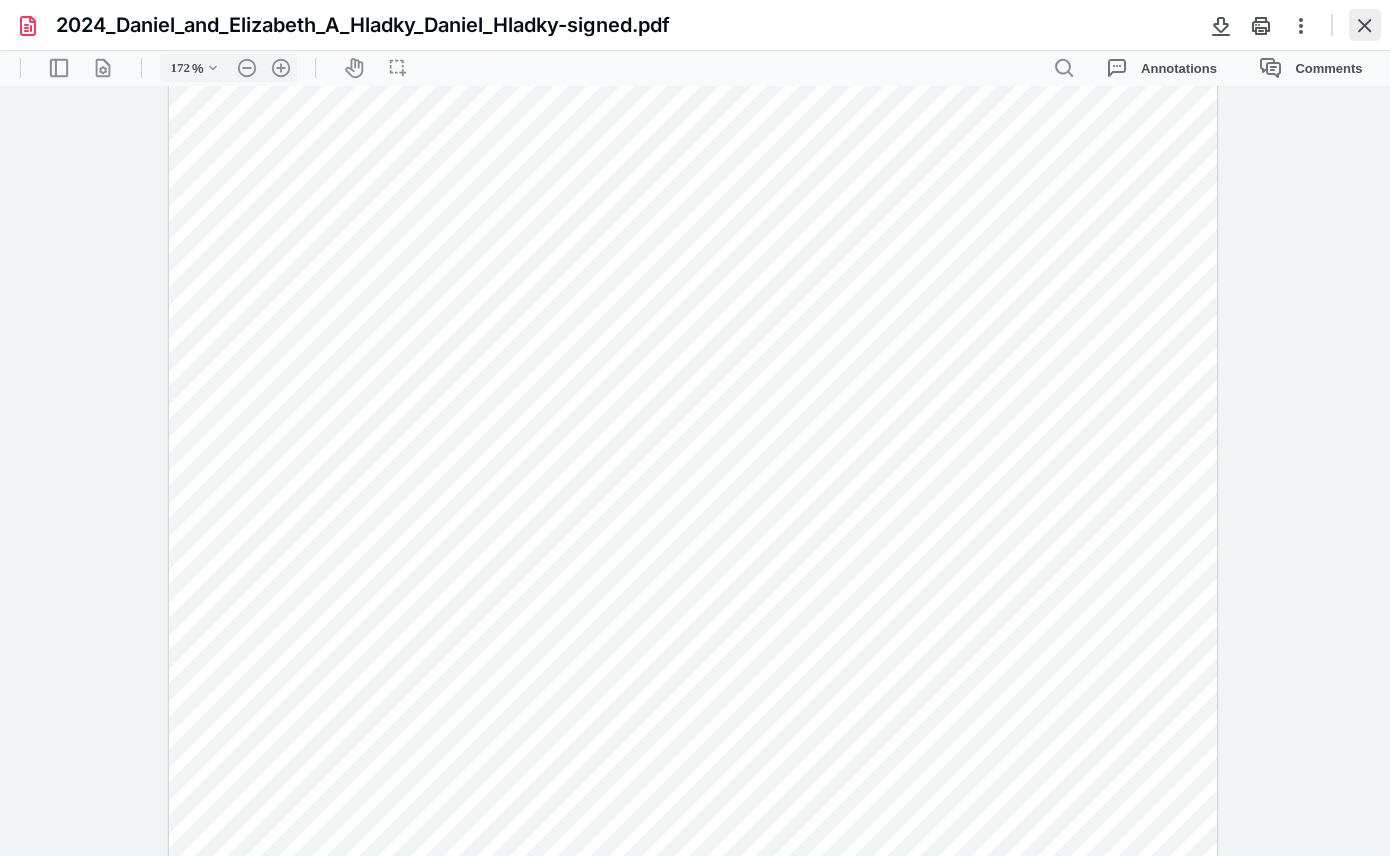 click at bounding box center (1365, 25) 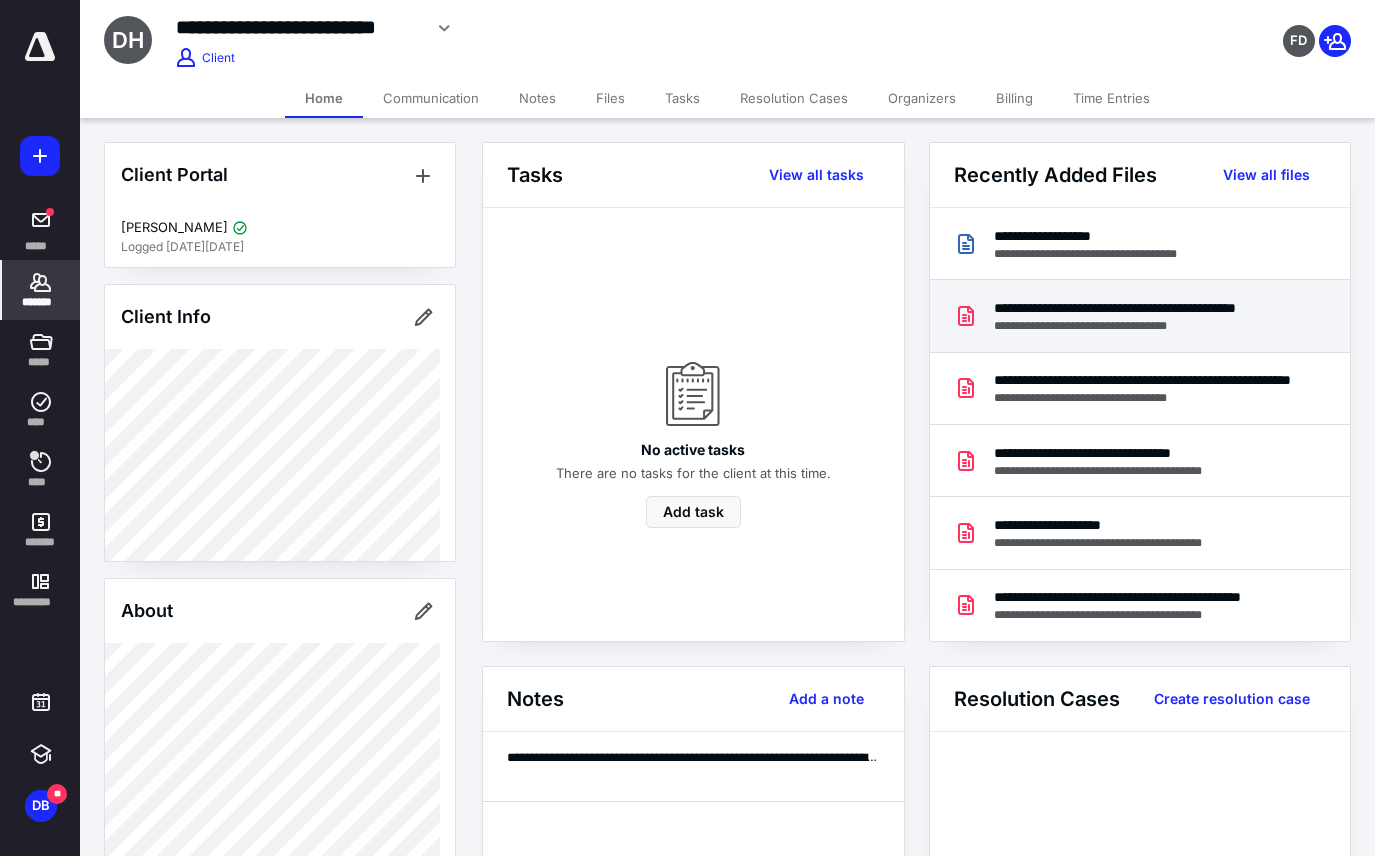 click on "**********" at bounding box center [1143, 308] 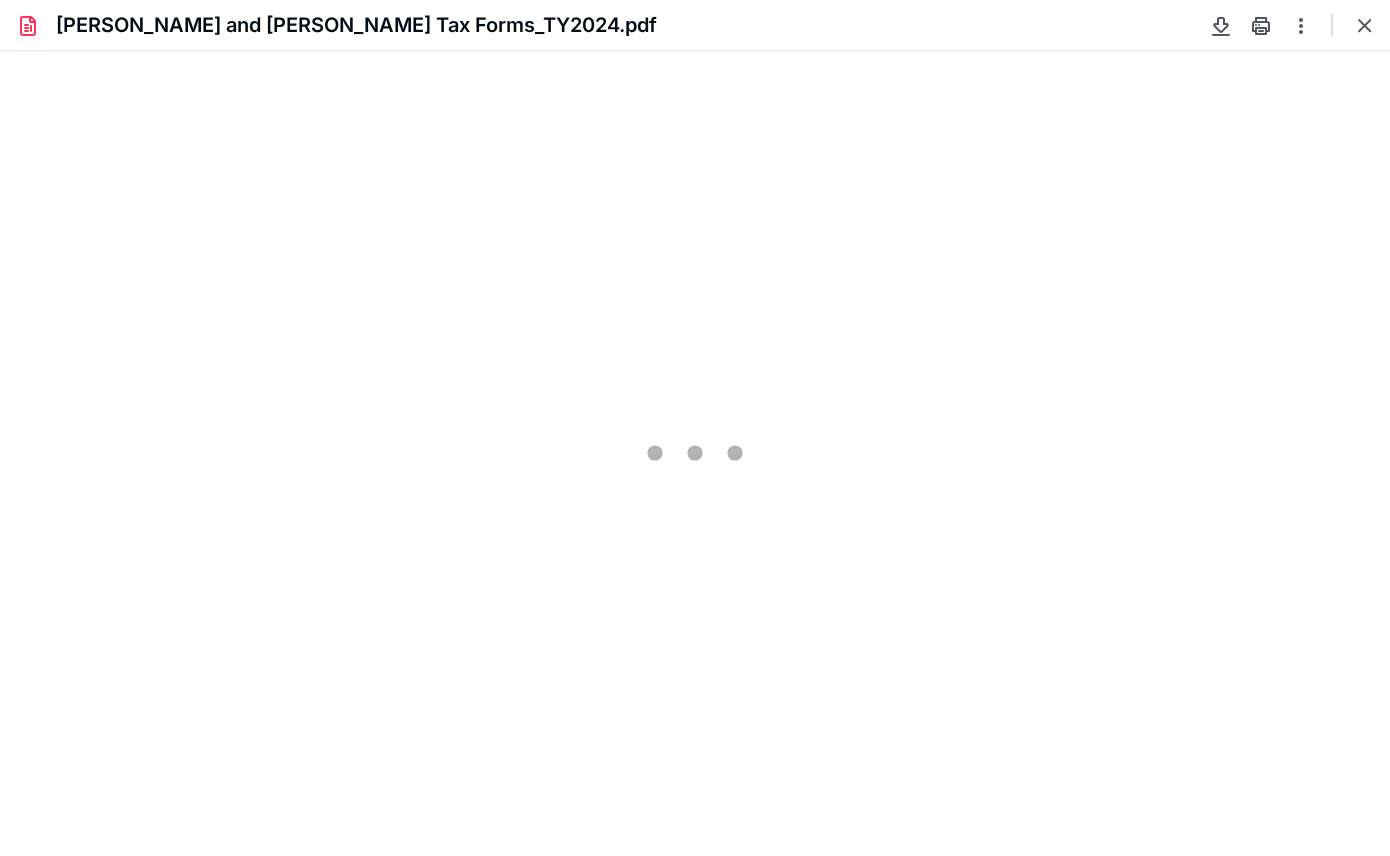 scroll, scrollTop: 0, scrollLeft: 0, axis: both 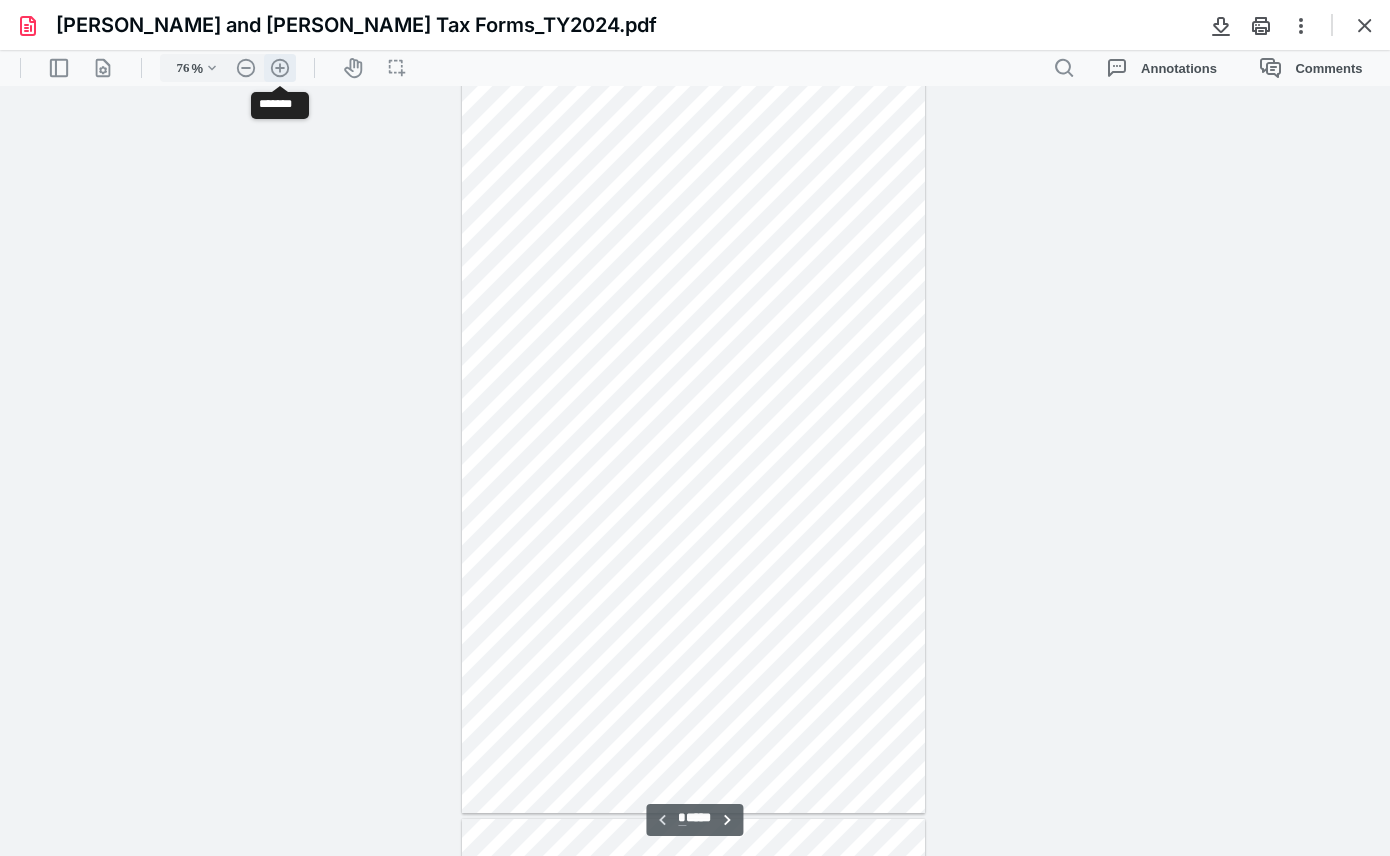 click on ".cls-1{fill:#abb0c4;} icon - header - zoom - in - line" at bounding box center [280, 68] 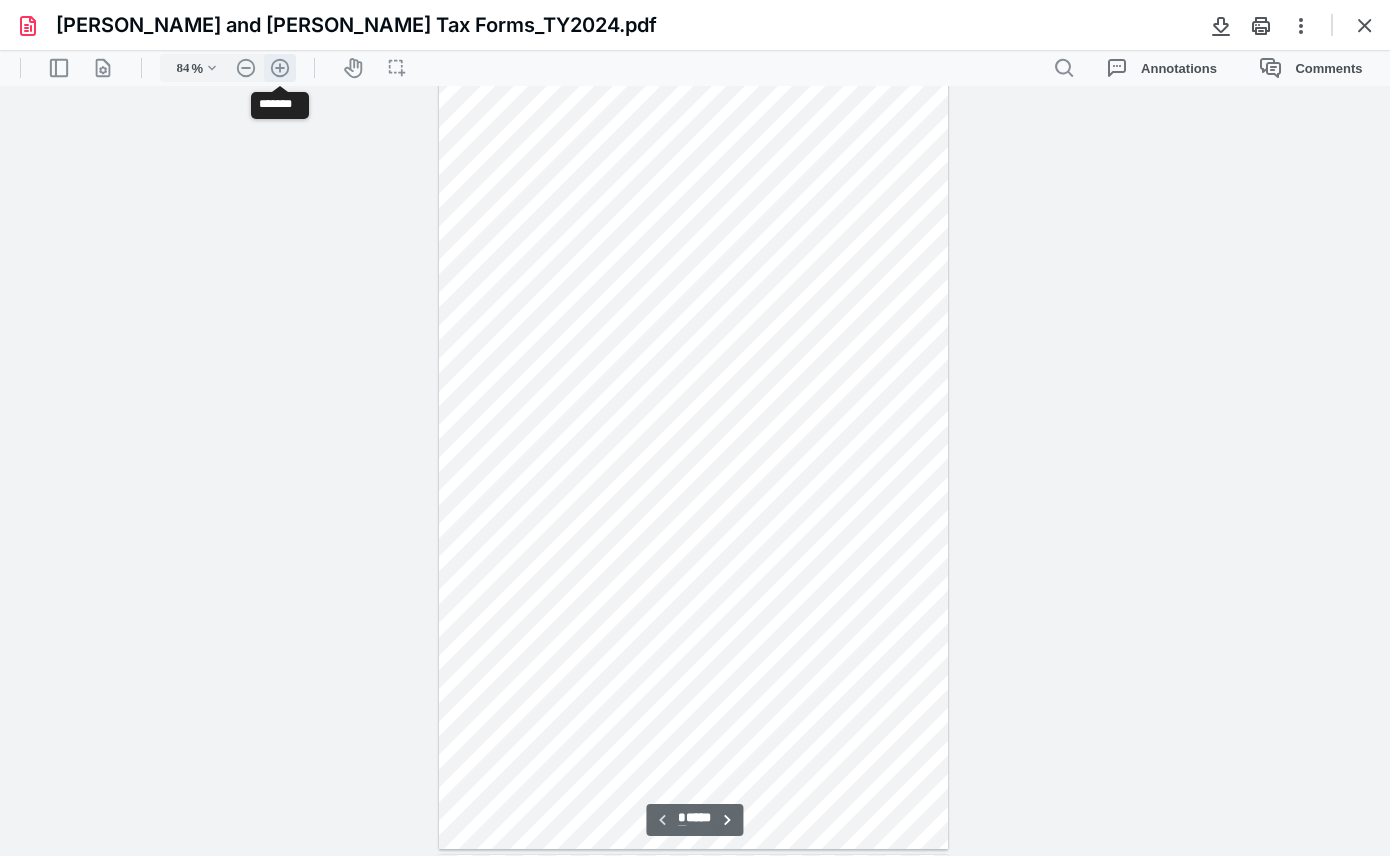 click on ".cls-1{fill:#abb0c4;} icon - header - zoom - in - line" at bounding box center (280, 68) 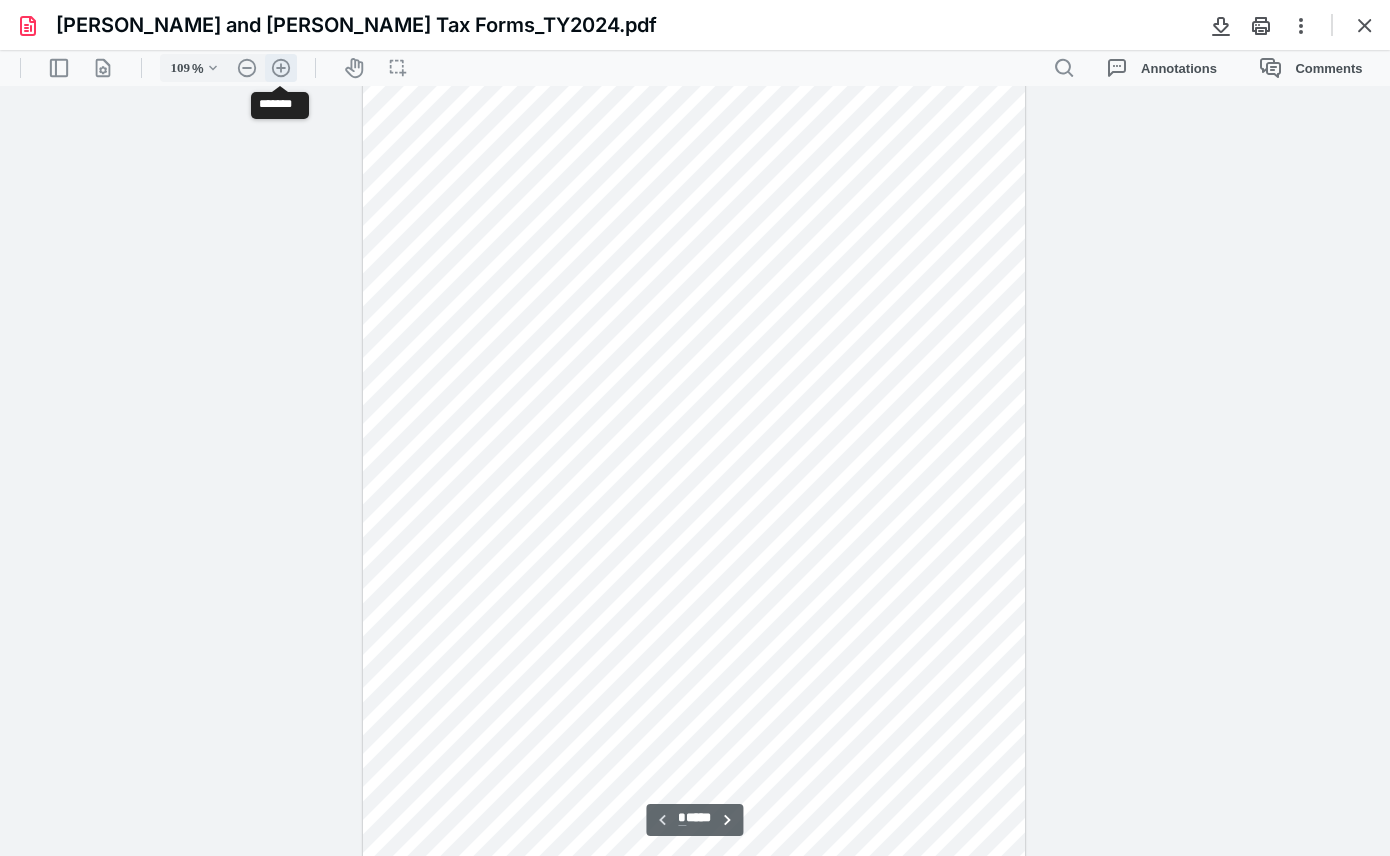 click on ".cls-1{fill:#abb0c4;} icon - header - zoom - in - line" at bounding box center (281, 68) 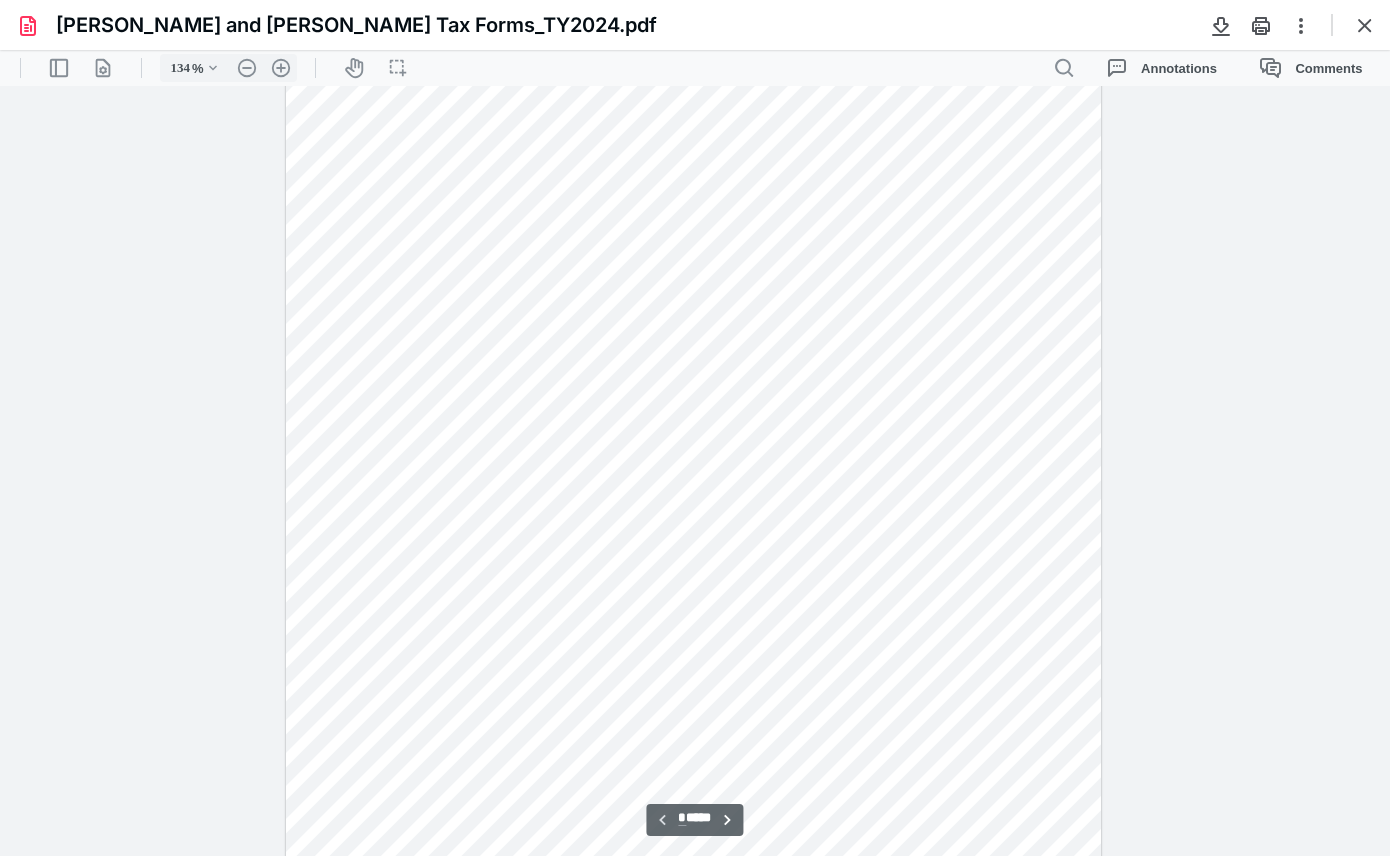 scroll, scrollTop: 47, scrollLeft: 0, axis: vertical 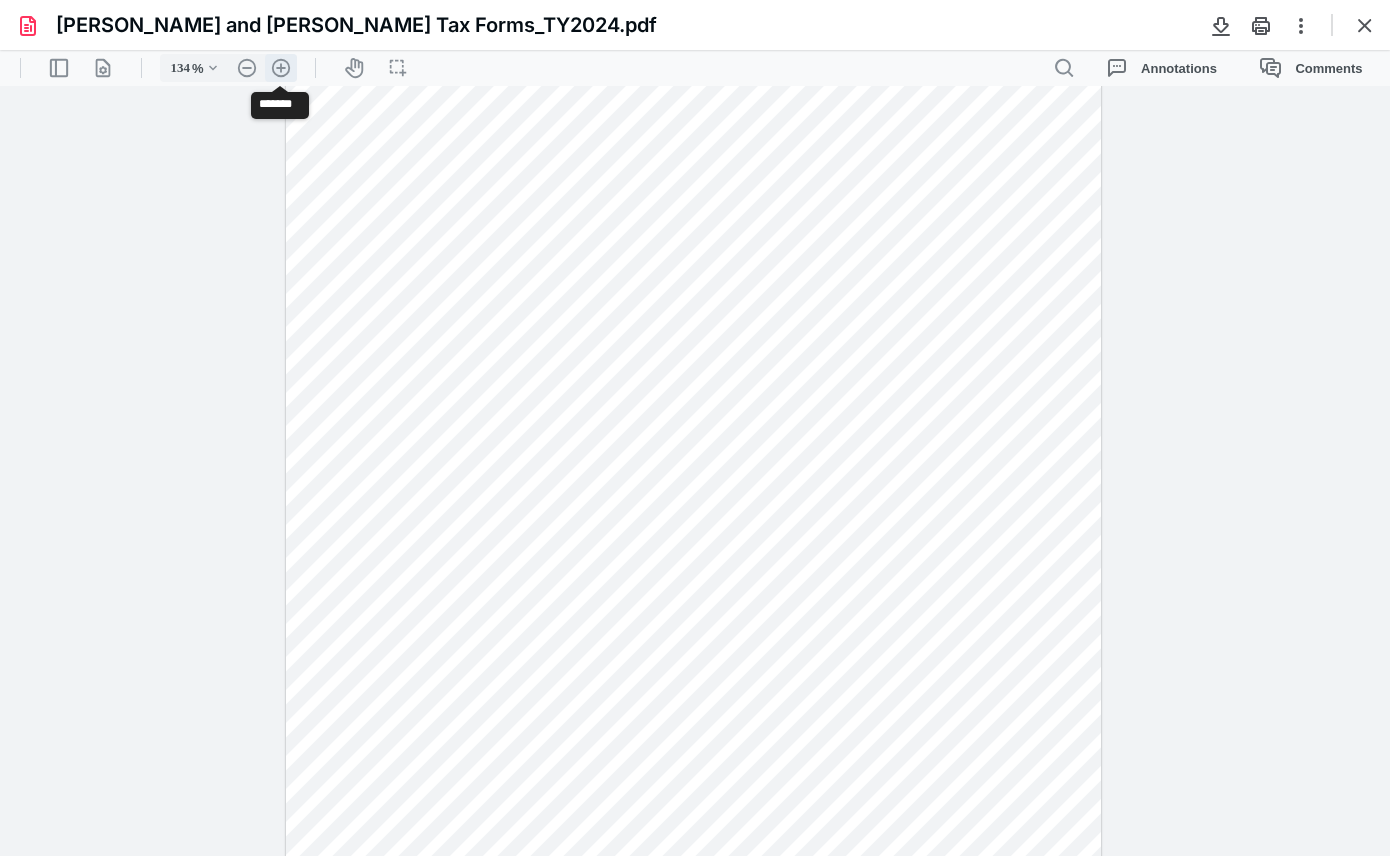click on ".cls-1{fill:#abb0c4;} icon - header - zoom - in - line" at bounding box center (281, 68) 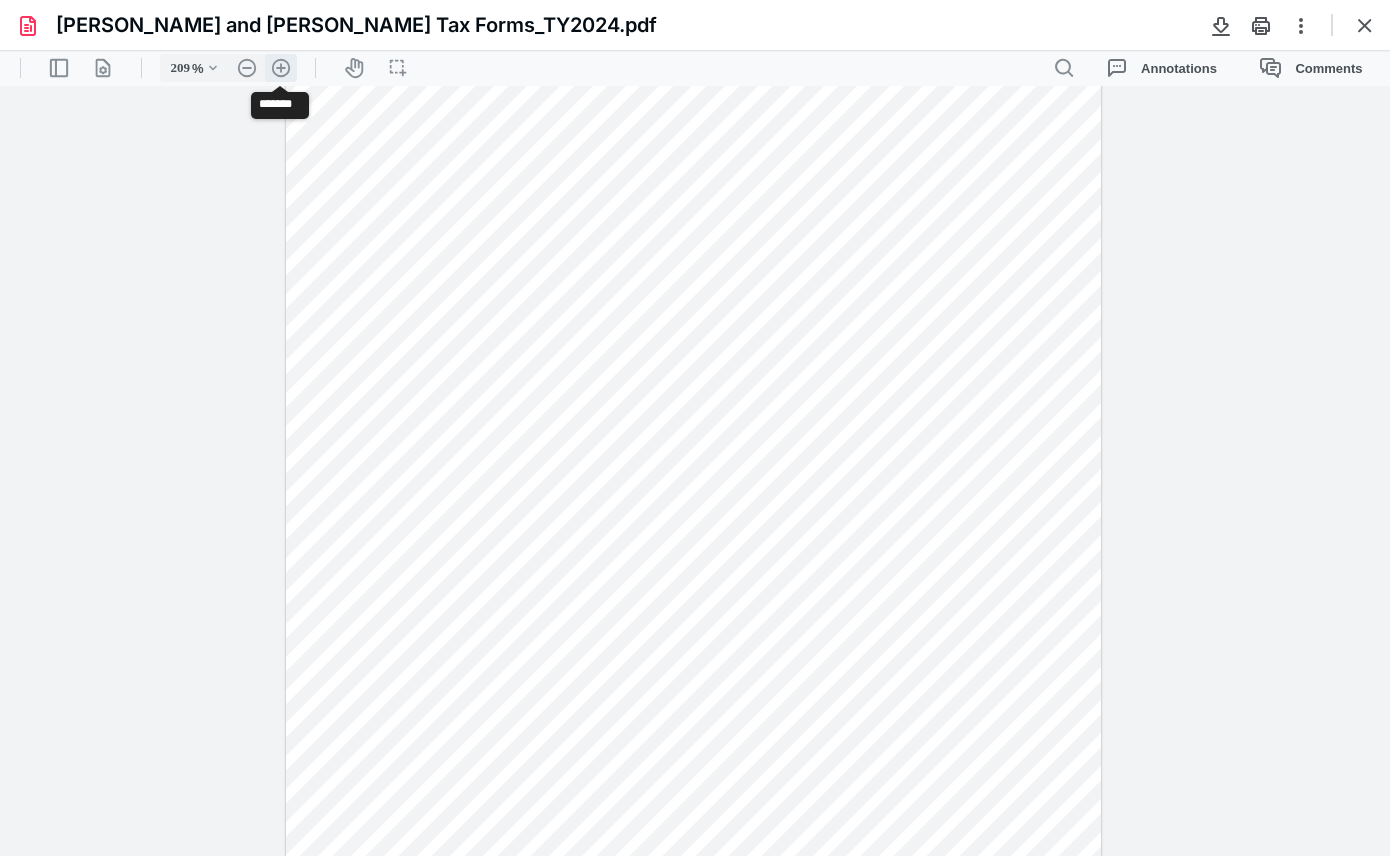 click on ".cls-1{fill:#abb0c4;} icon - header - zoom - in - line" at bounding box center [281, 68] 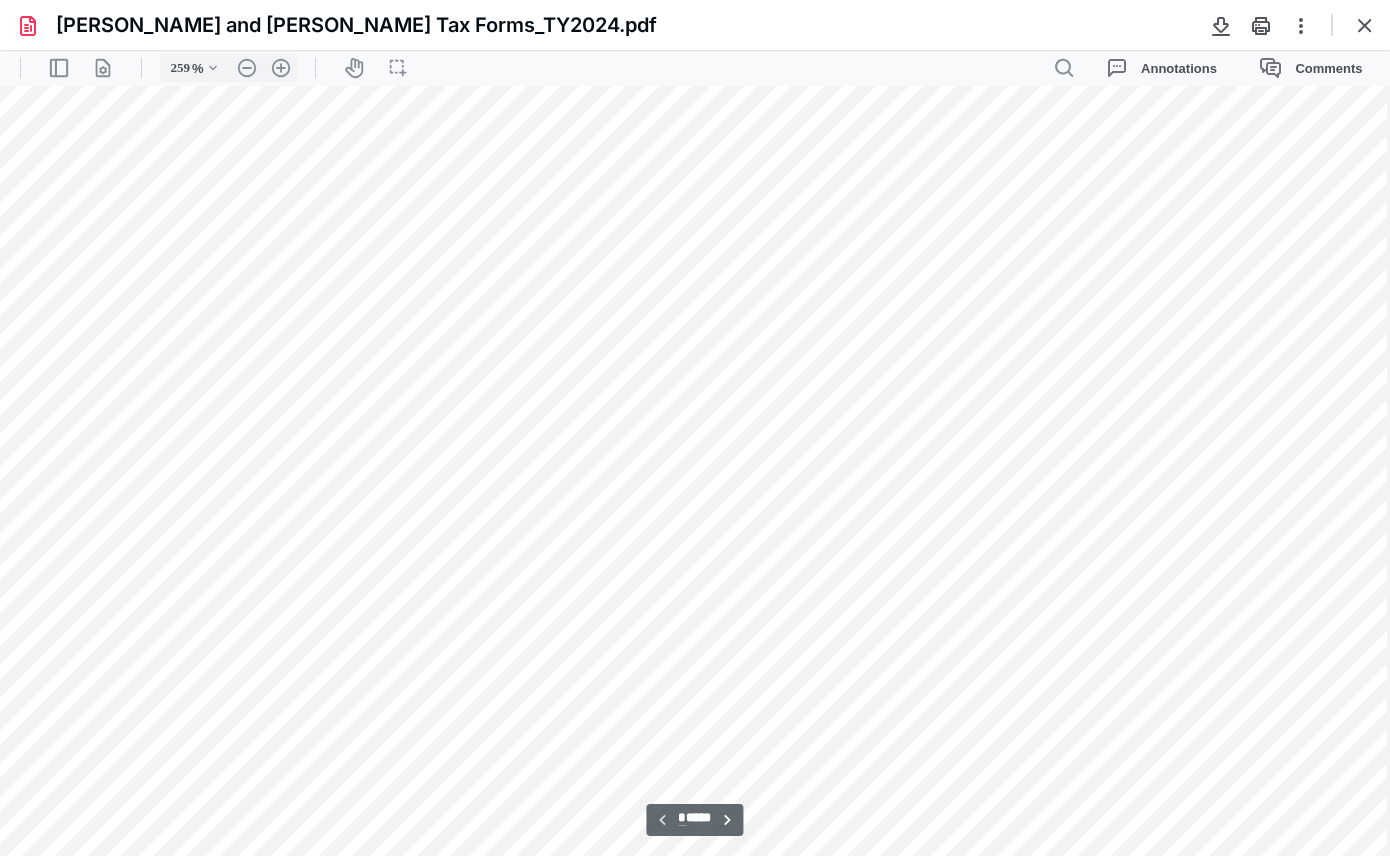 scroll, scrollTop: 635, scrollLeft: 347, axis: both 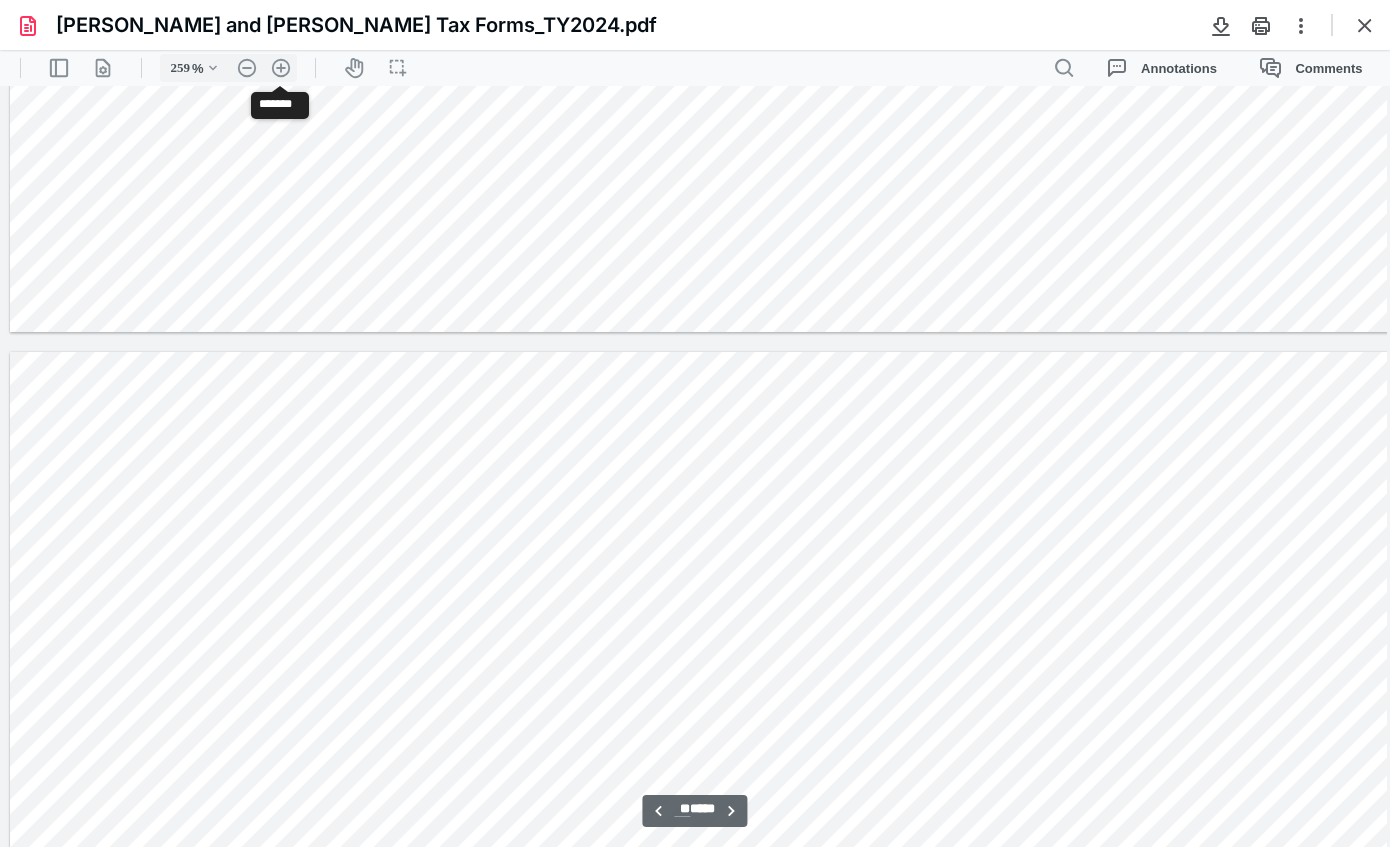 type on "**" 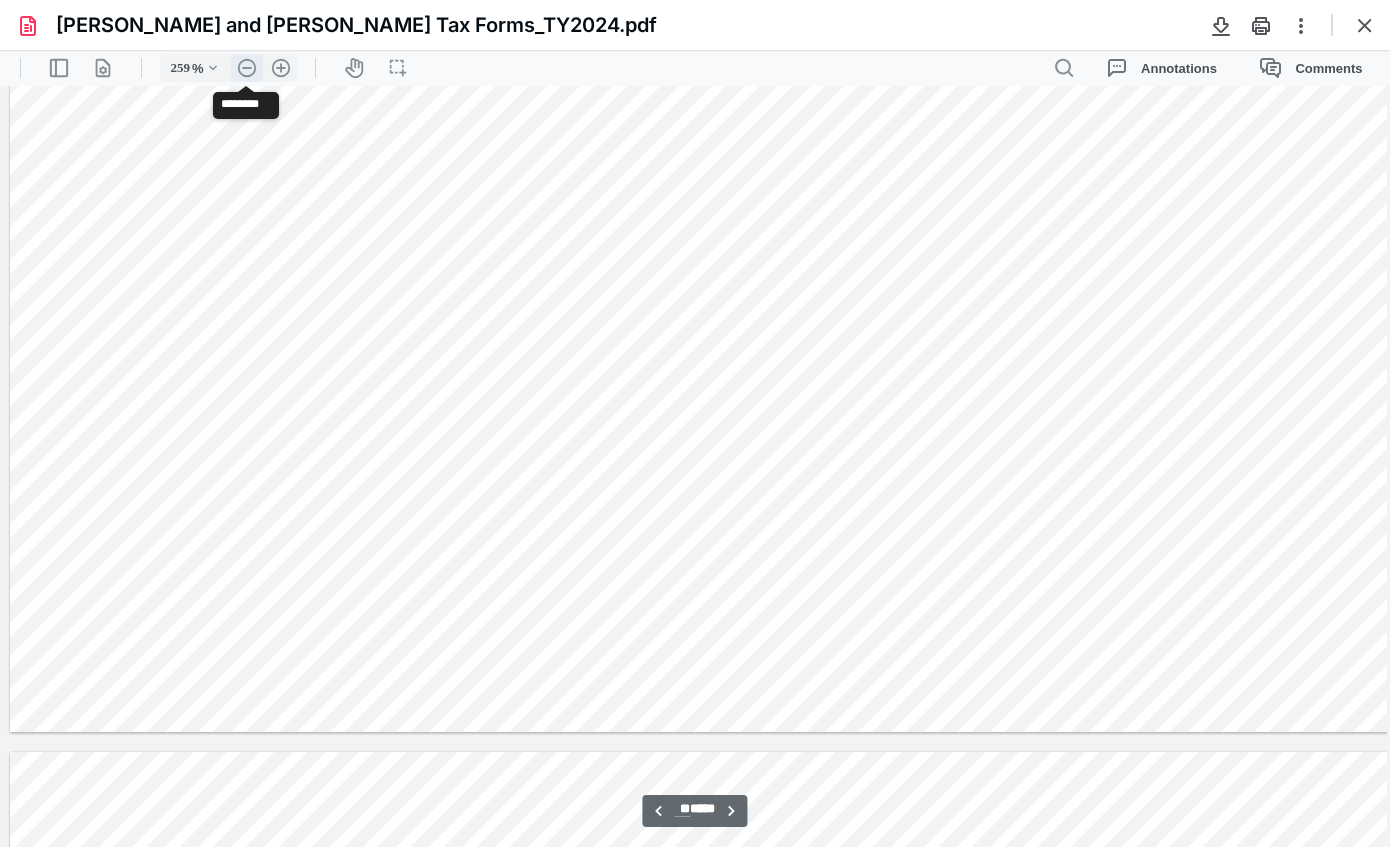 click on ".cls-1{fill:#abb0c4;} icon - header - zoom - out - line" at bounding box center (247, 68) 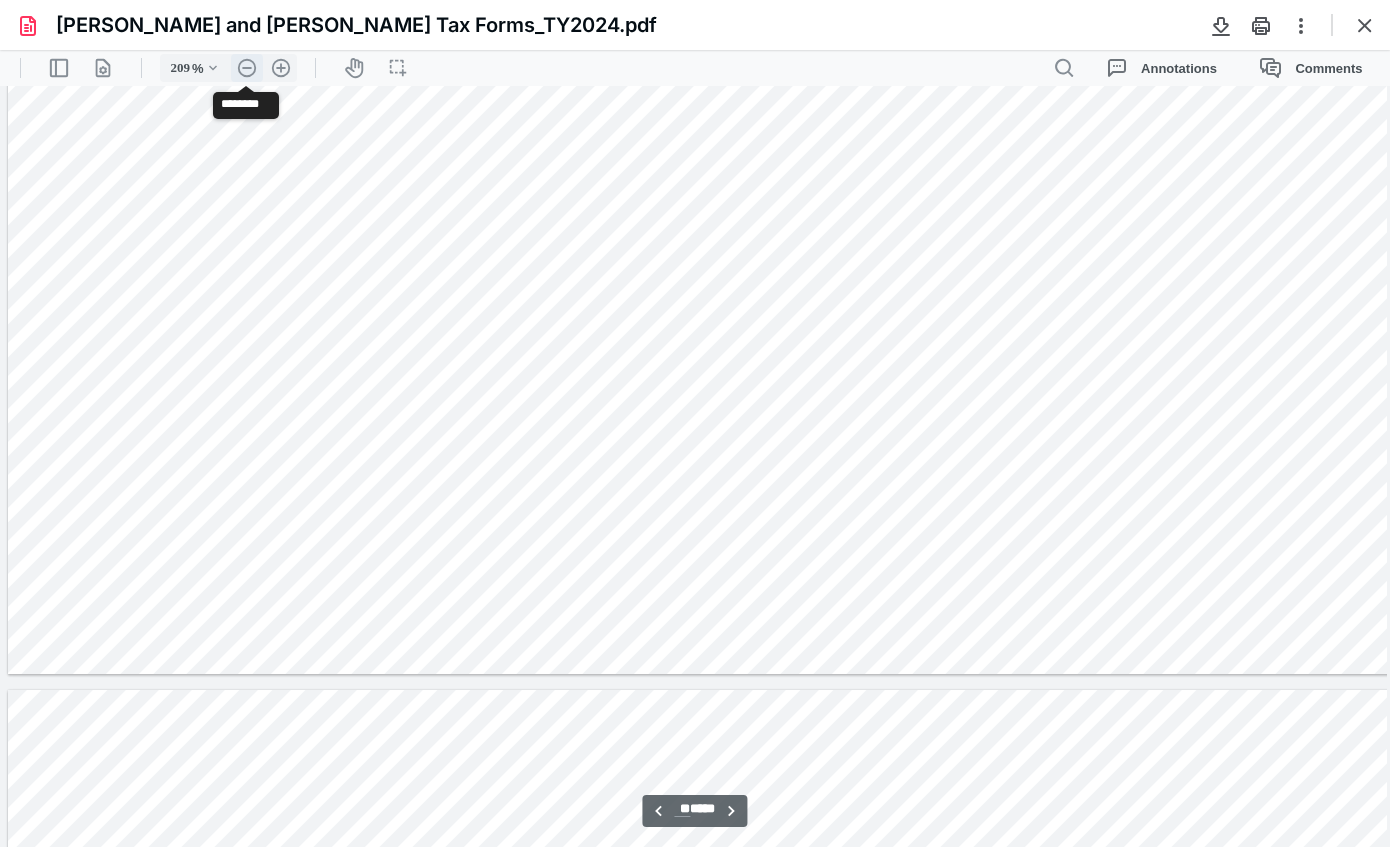 click on ".cls-1{fill:#abb0c4;} icon - header - zoom - out - line" at bounding box center (247, 68) 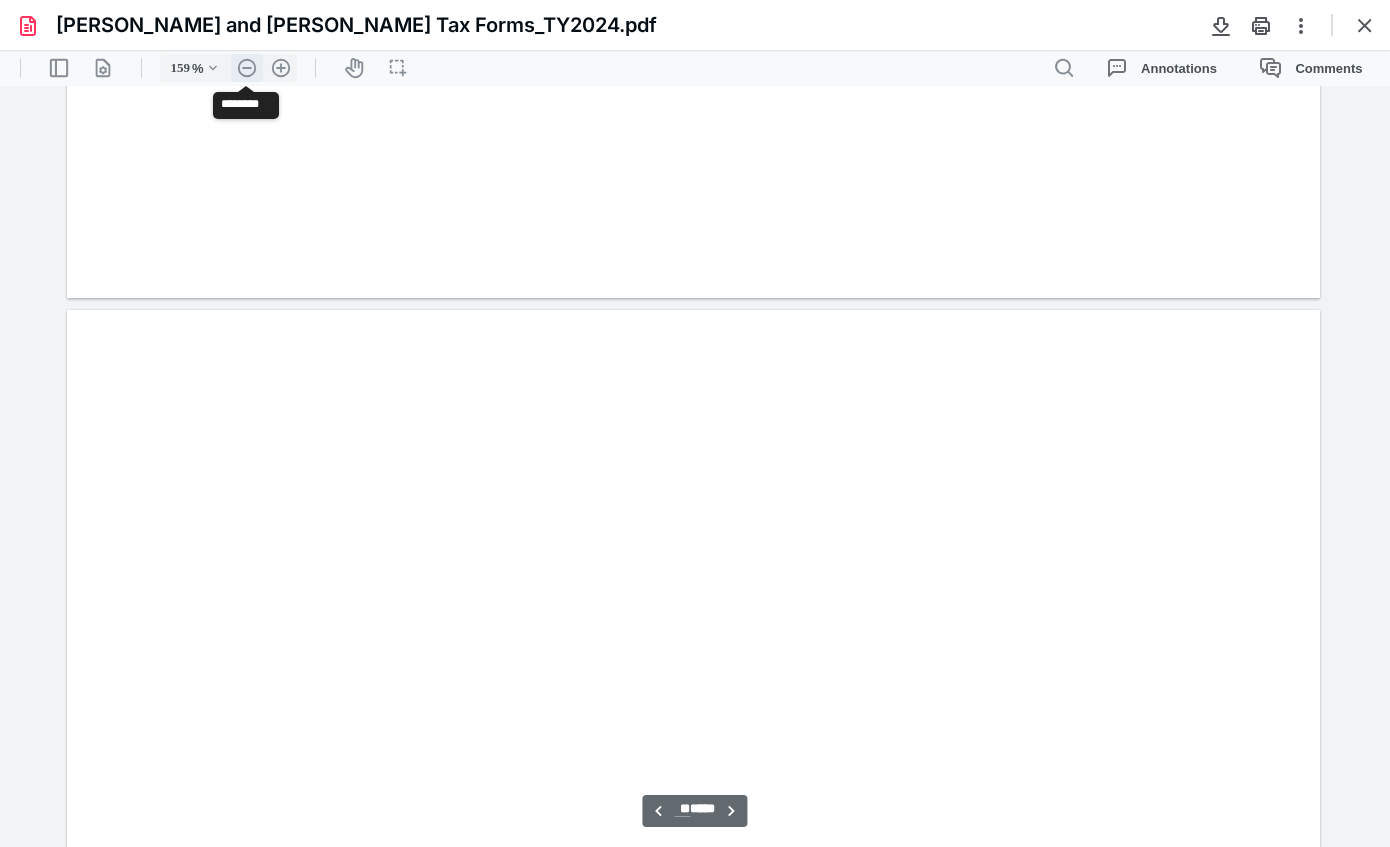 scroll, scrollTop: 13057, scrollLeft: 0, axis: vertical 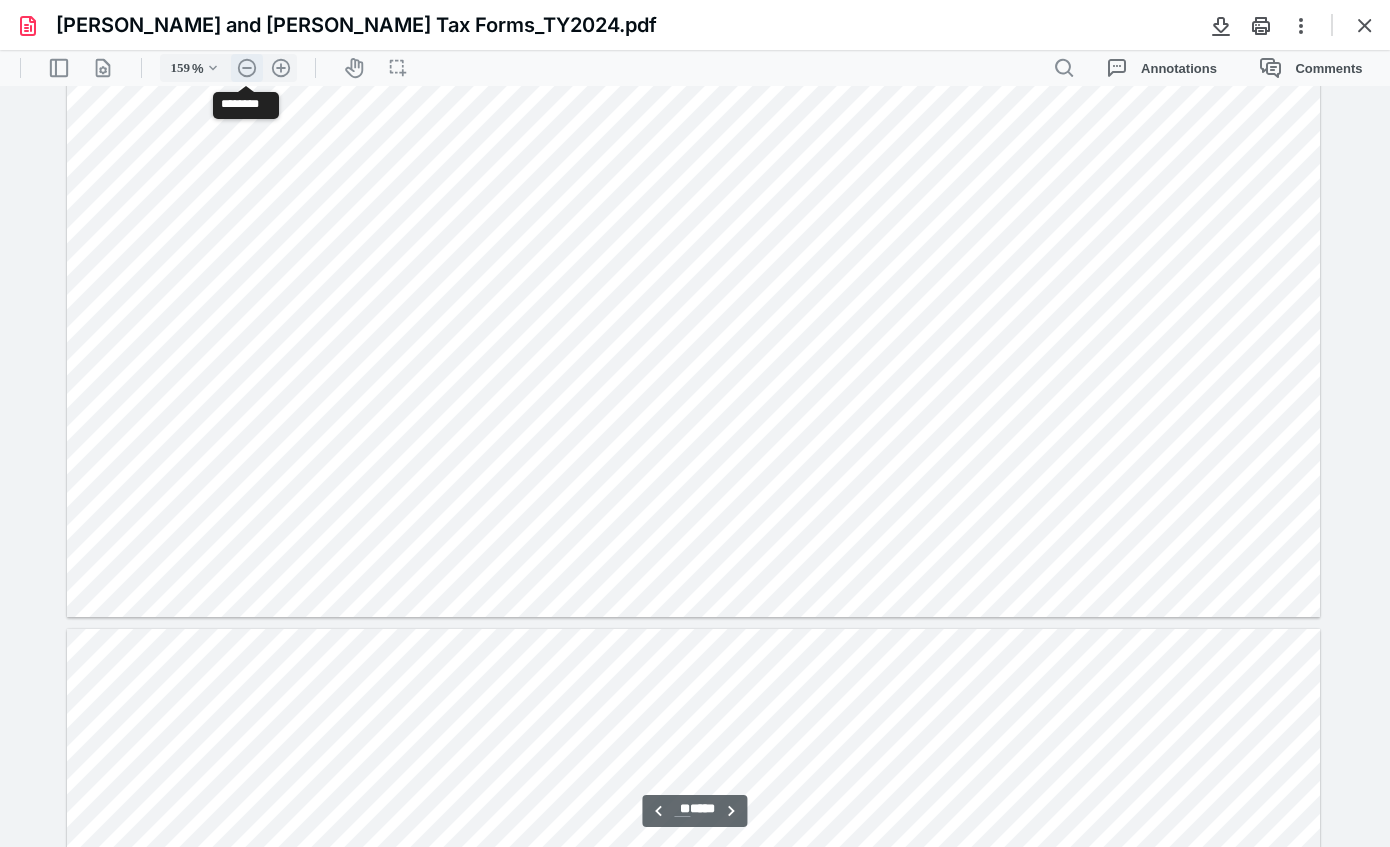 click on ".cls-1{fill:#abb0c4;} icon - header - zoom - out - line" at bounding box center (247, 68) 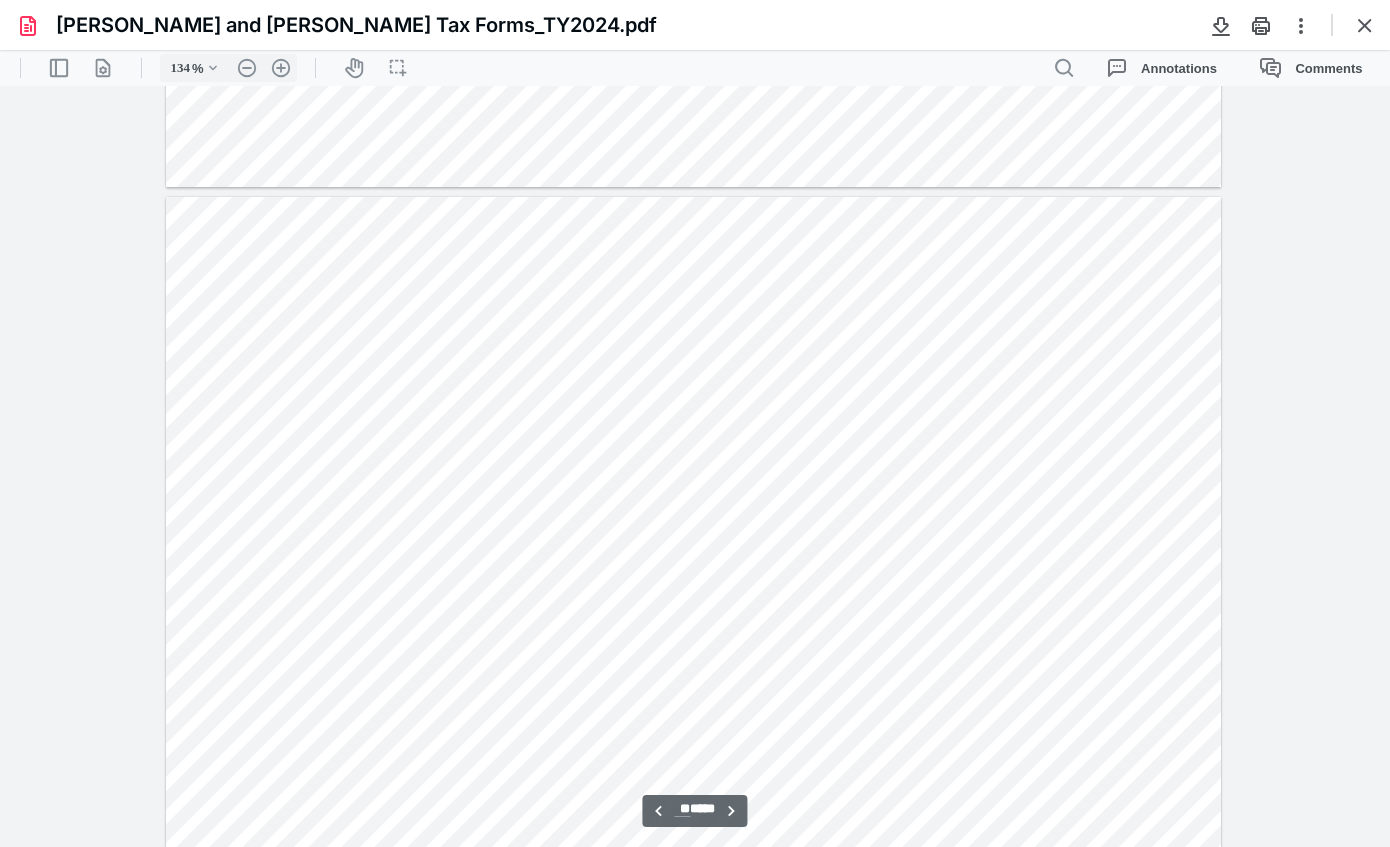 scroll, scrollTop: 14938, scrollLeft: 0, axis: vertical 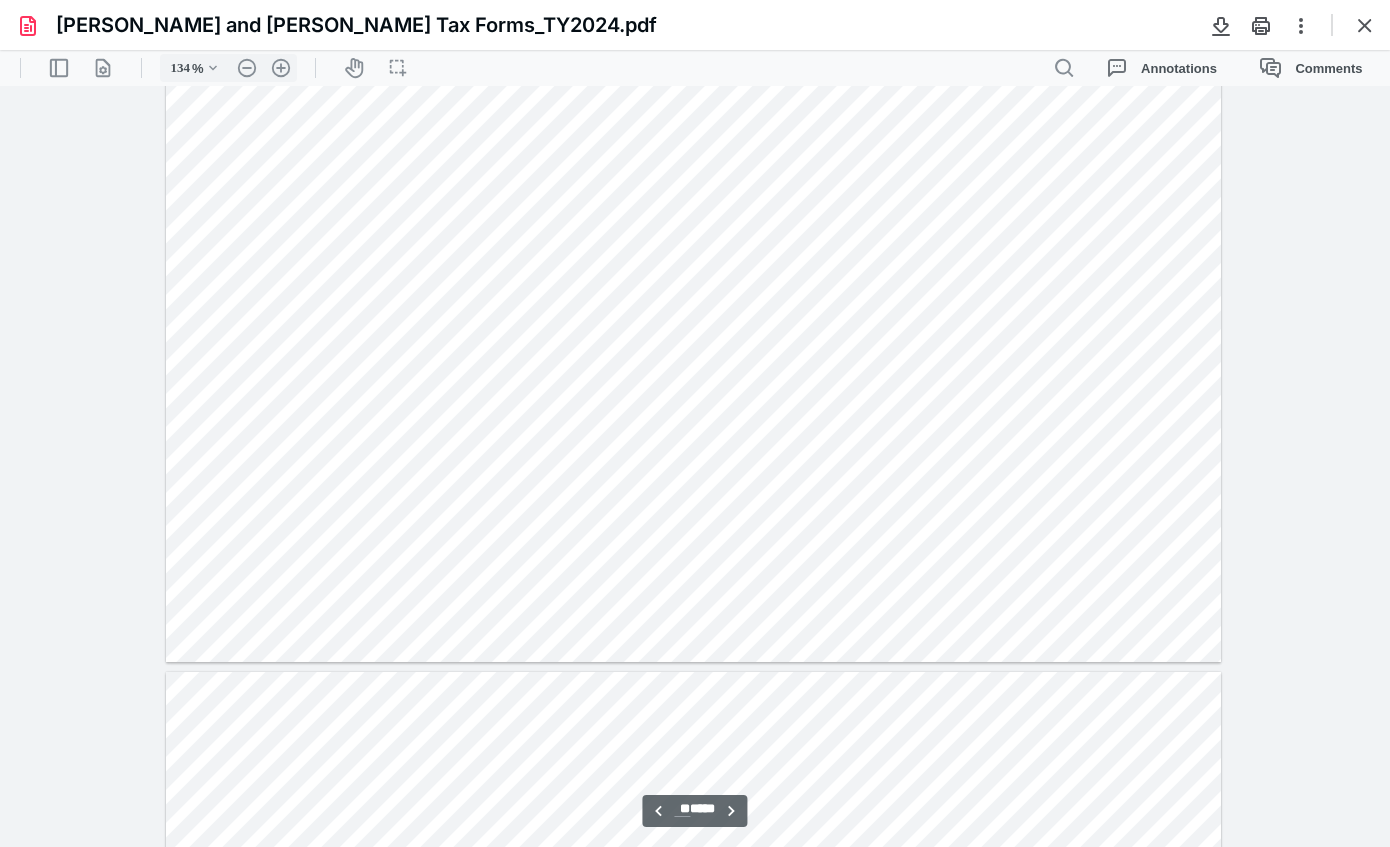 type on "**" 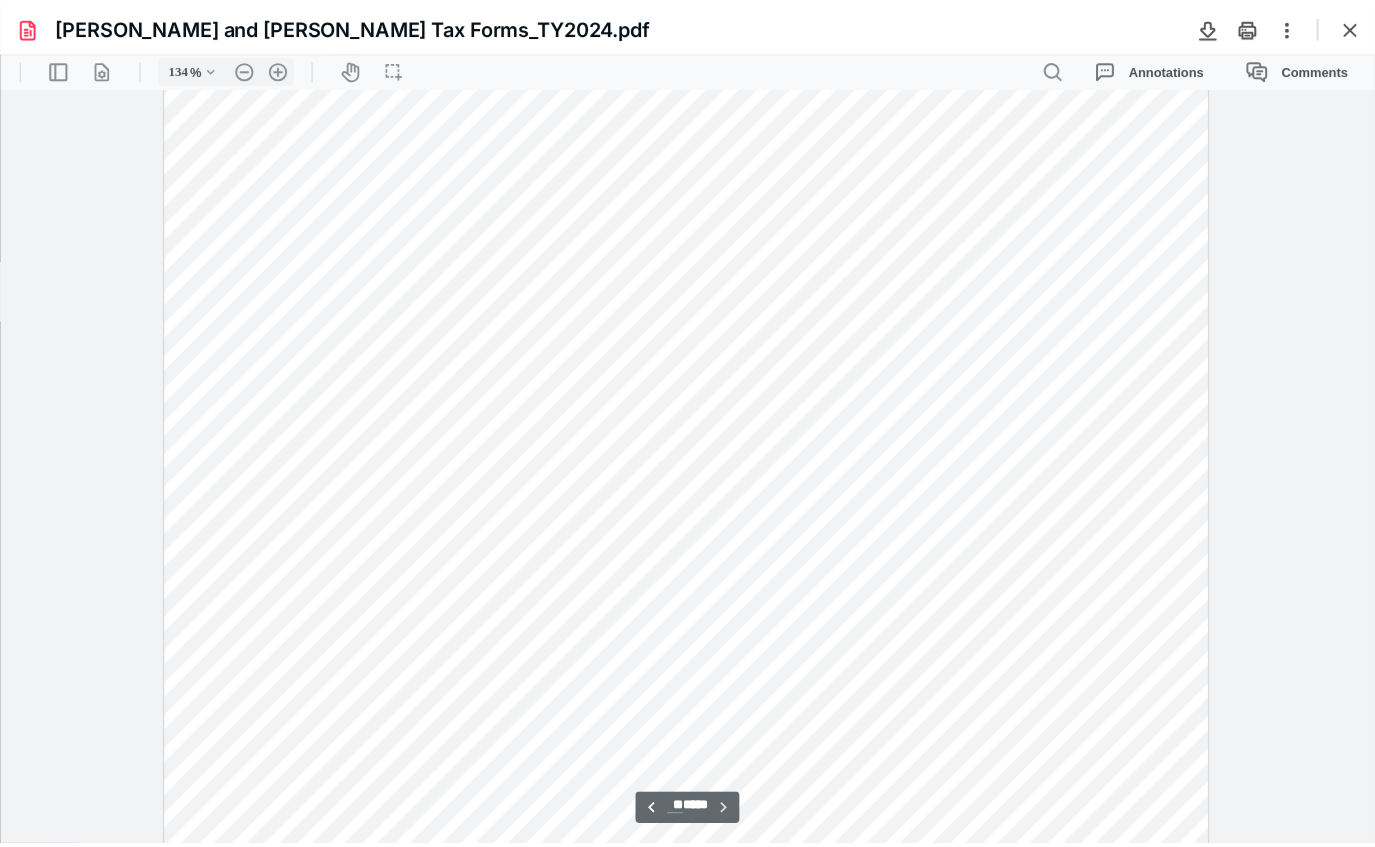 scroll, scrollTop: 17283, scrollLeft: 0, axis: vertical 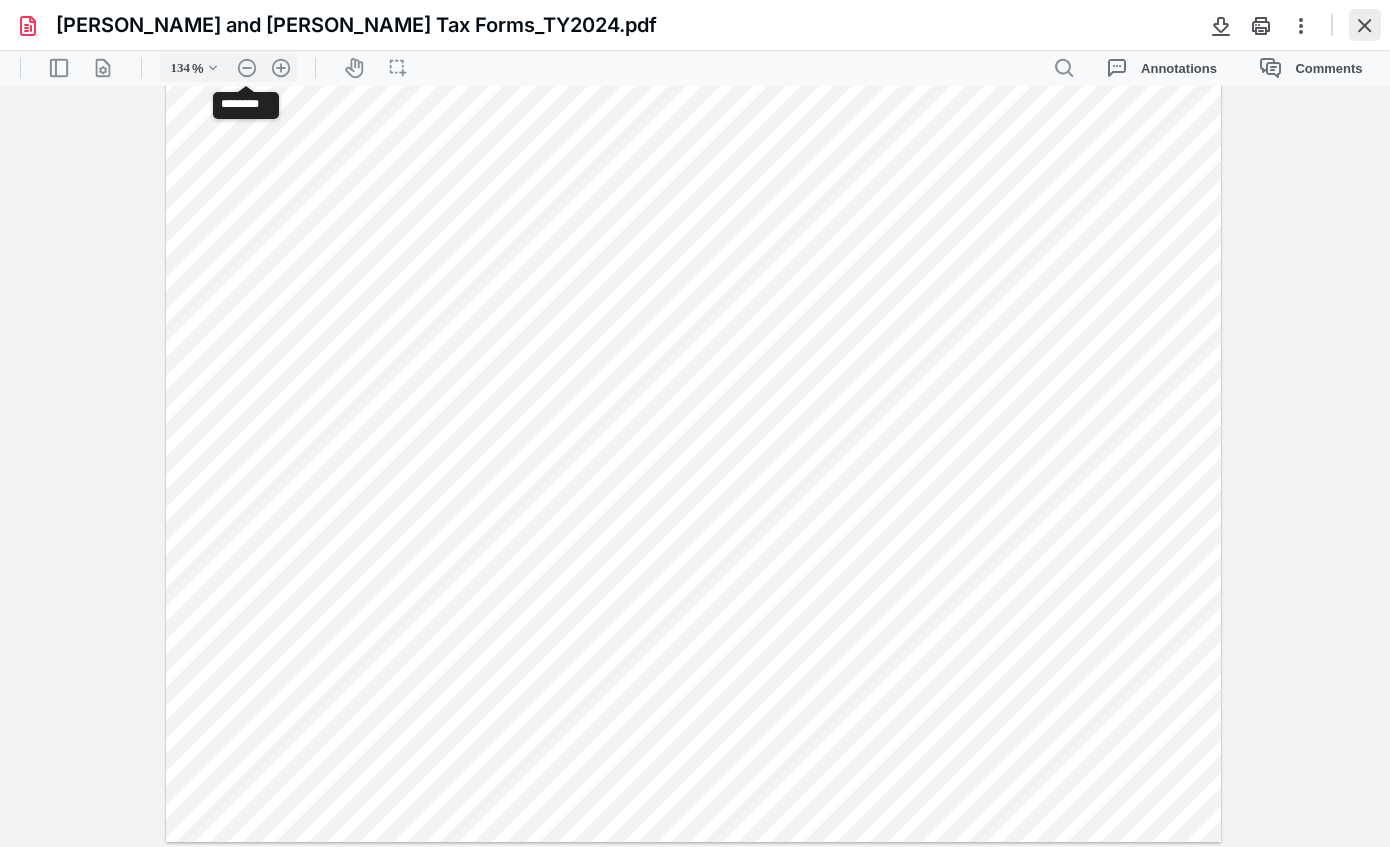 click at bounding box center [1365, 25] 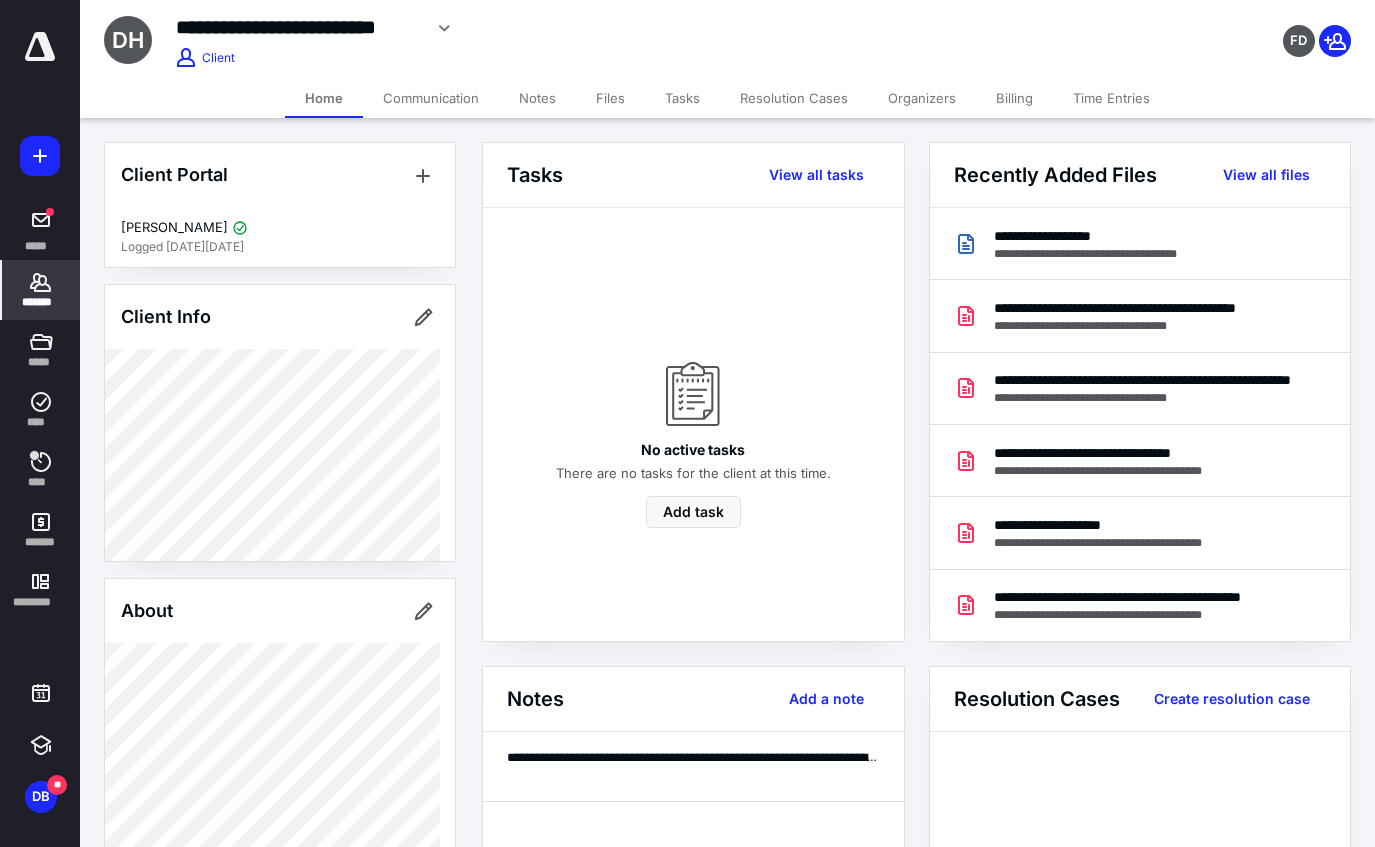 scroll, scrollTop: 400, scrollLeft: 0, axis: vertical 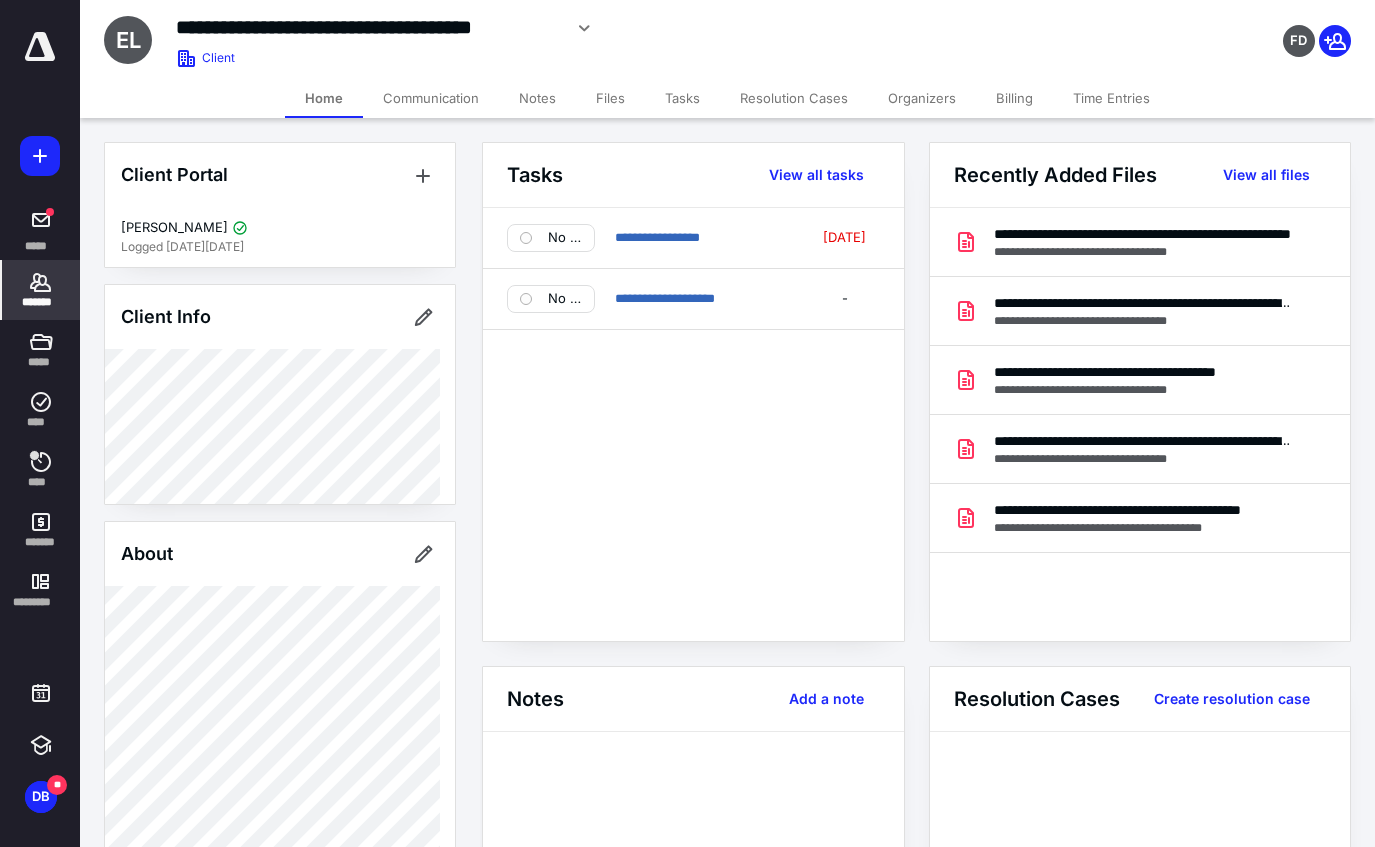 click on "*******" at bounding box center (41, 302) 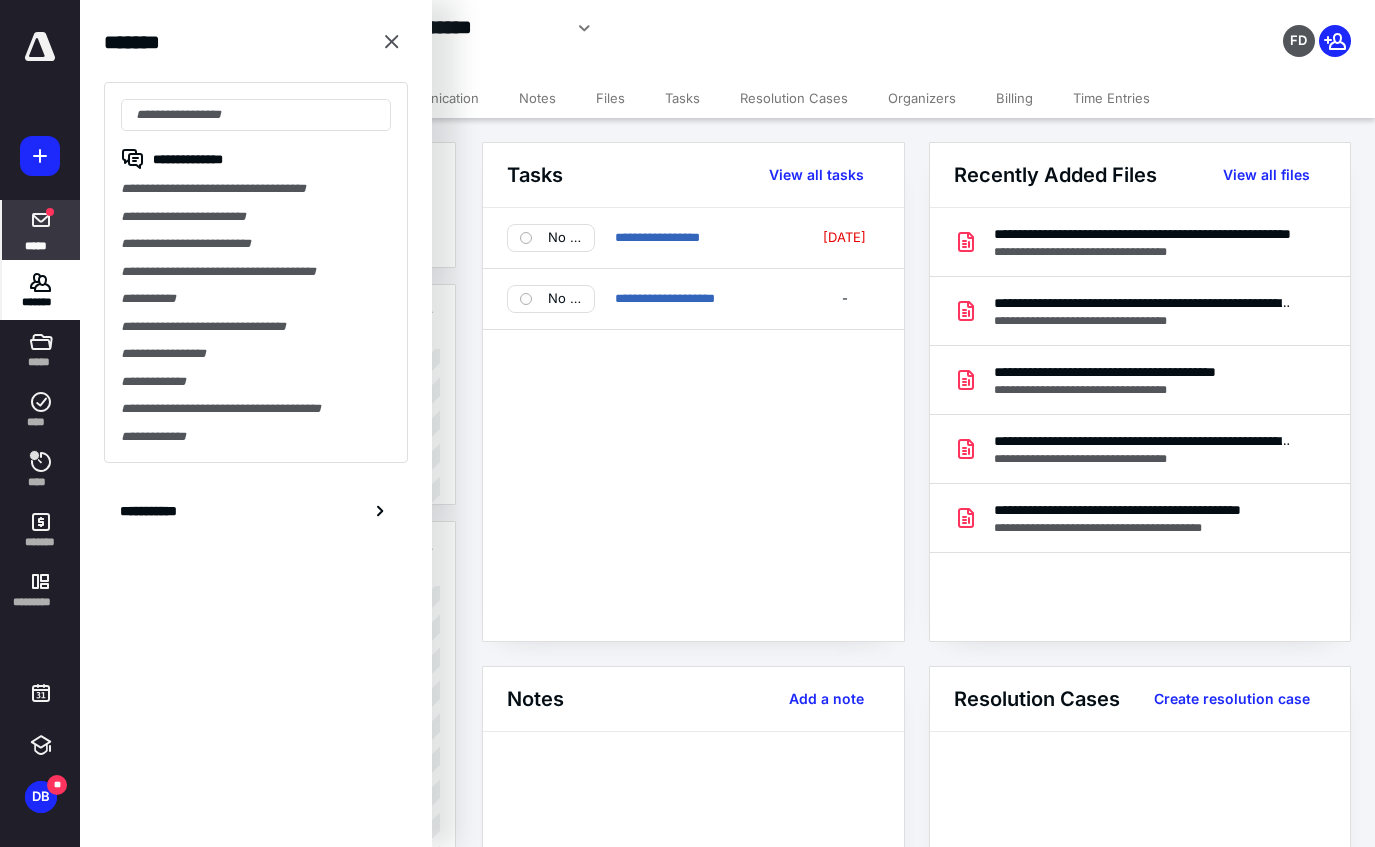 click 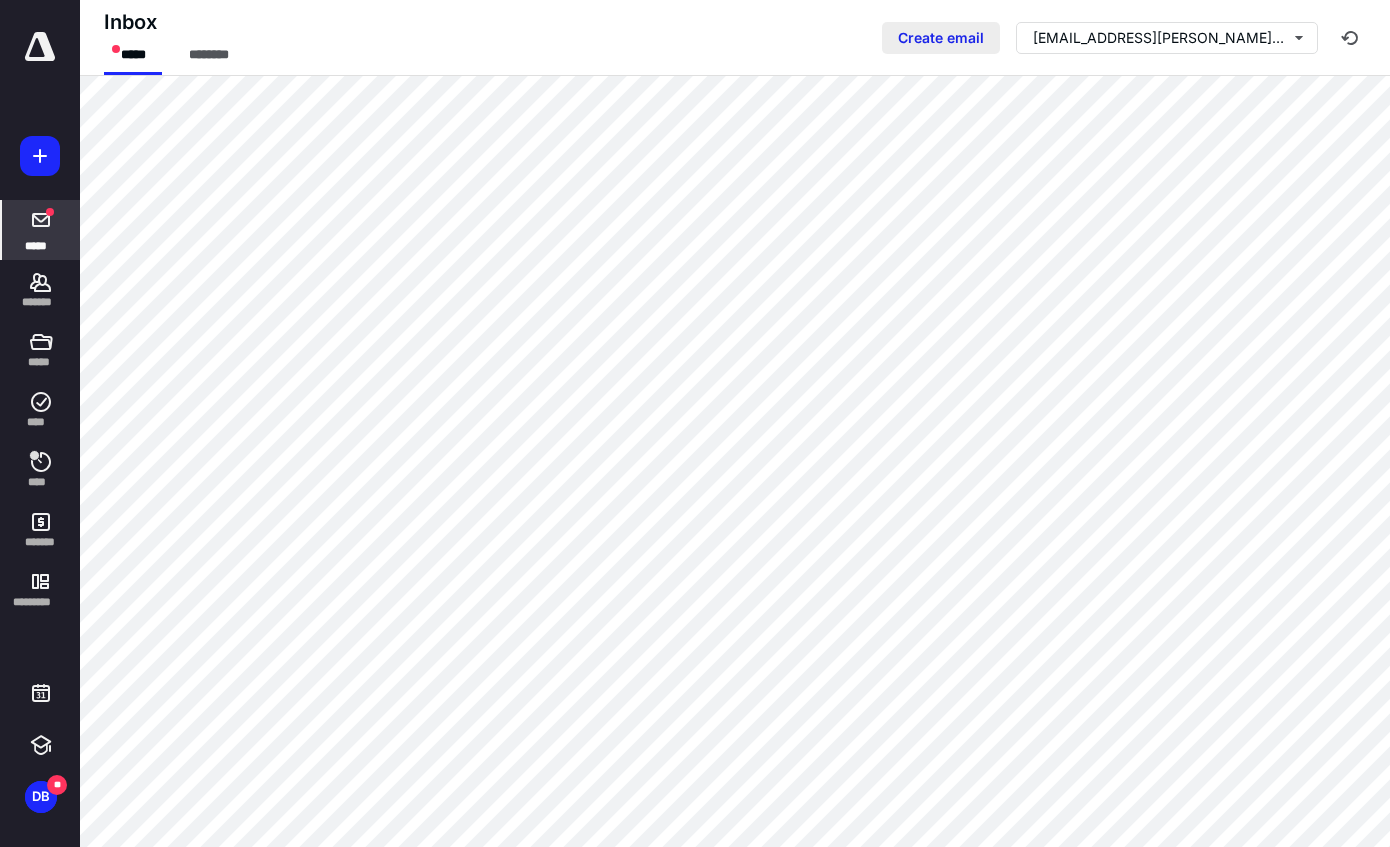 click on "Create email" at bounding box center [941, 38] 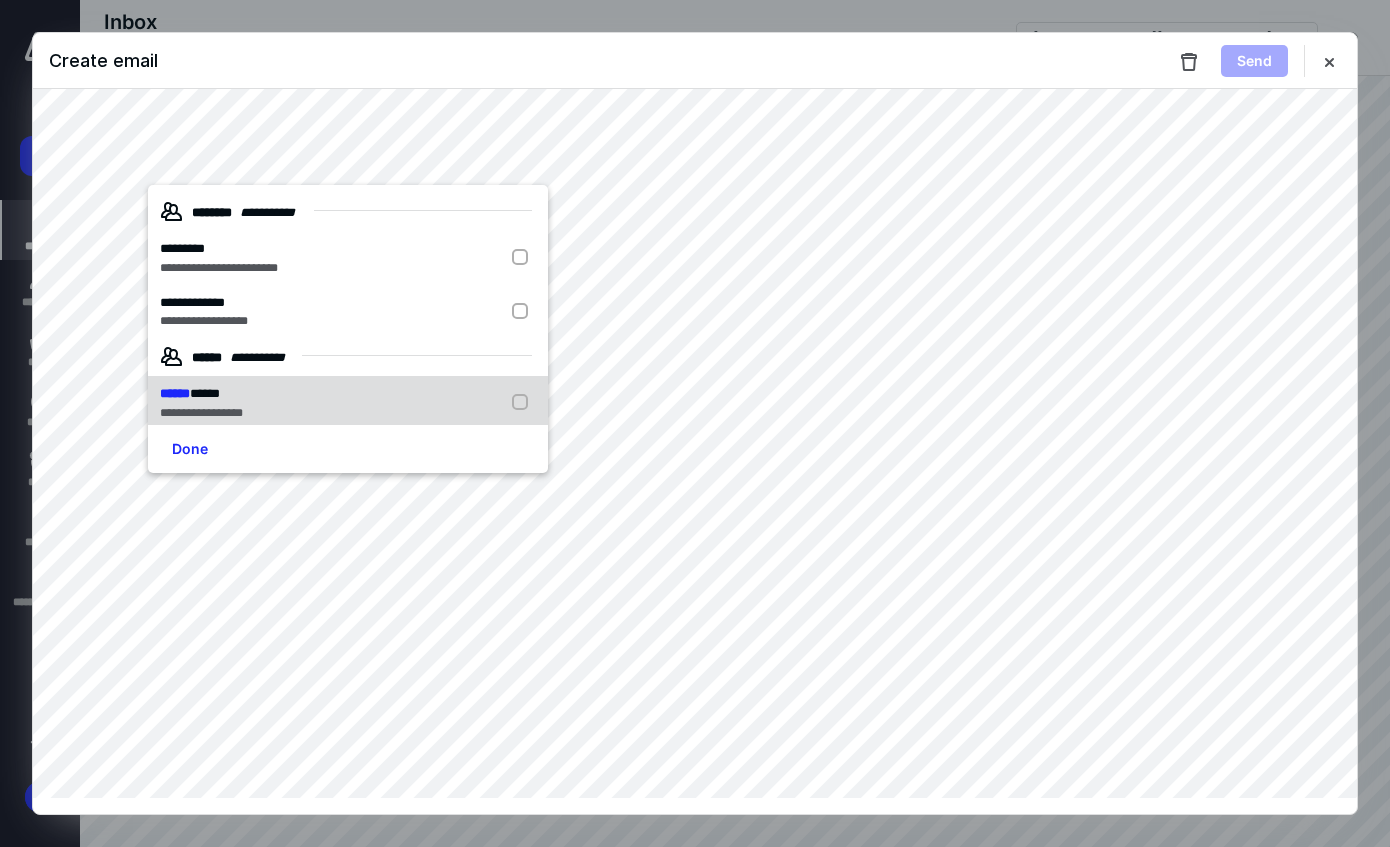 click on "**********" at bounding box center [201, 413] 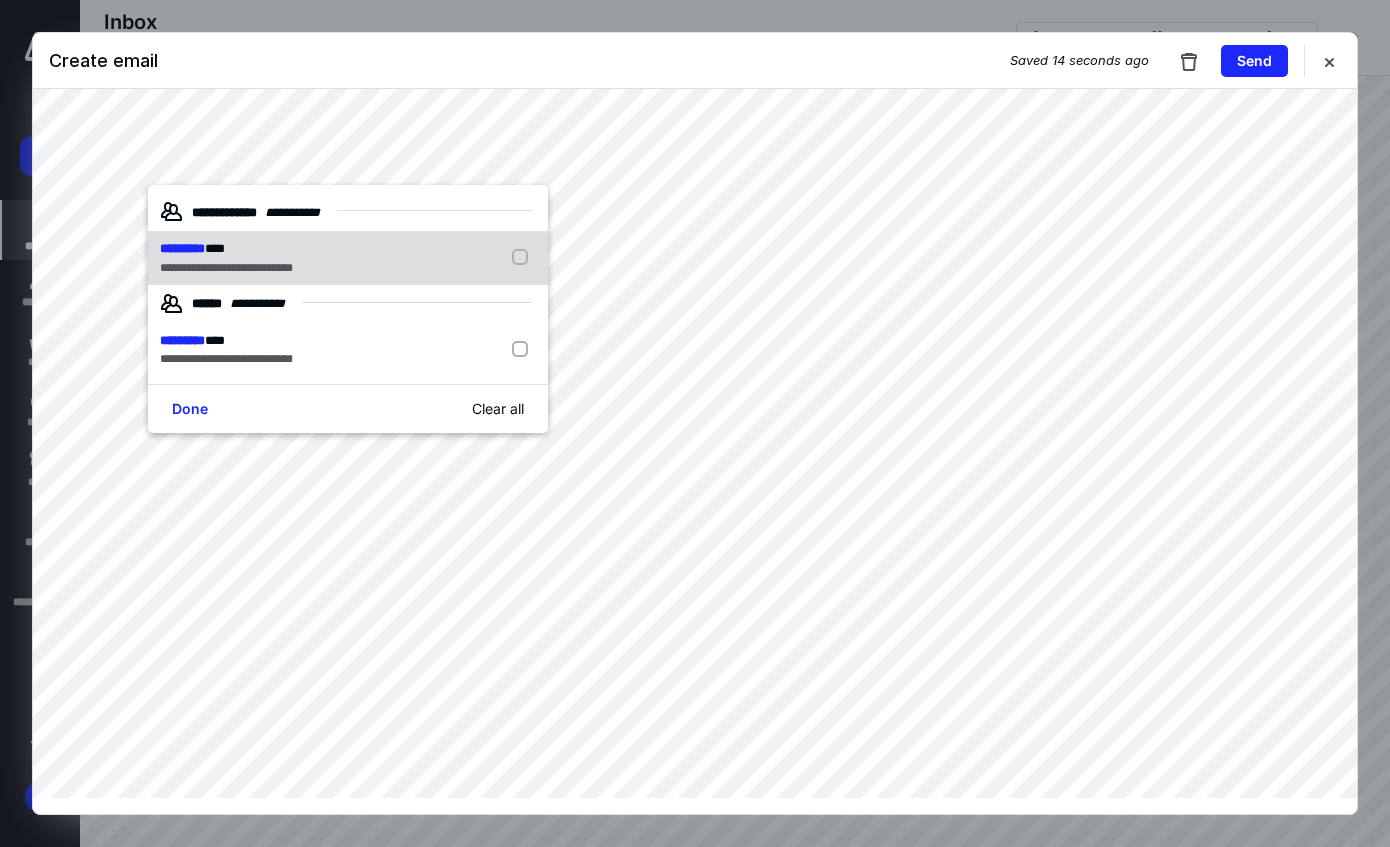 click on "**********" at bounding box center (226, 268) 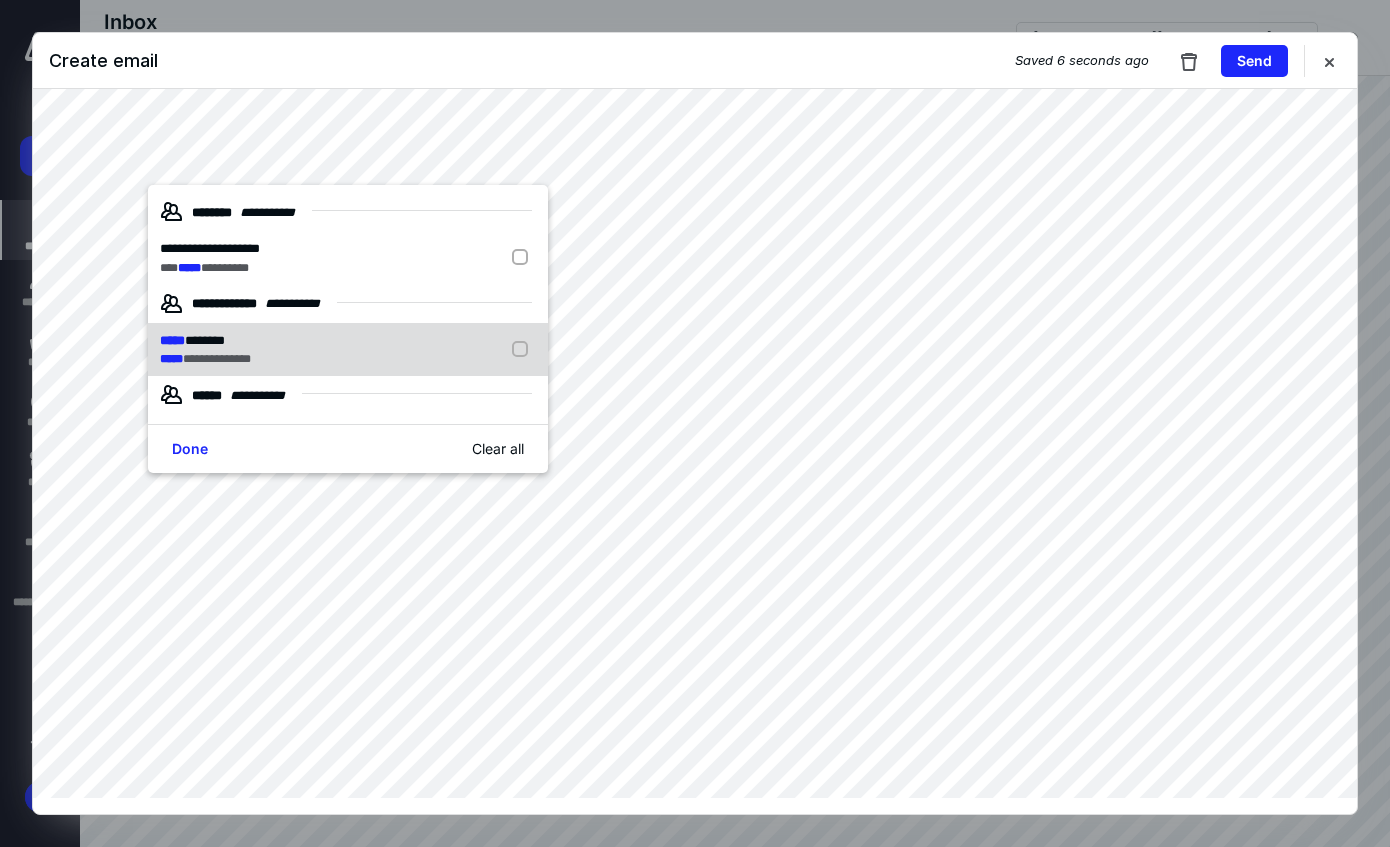 click on "**********" at bounding box center (348, 350) 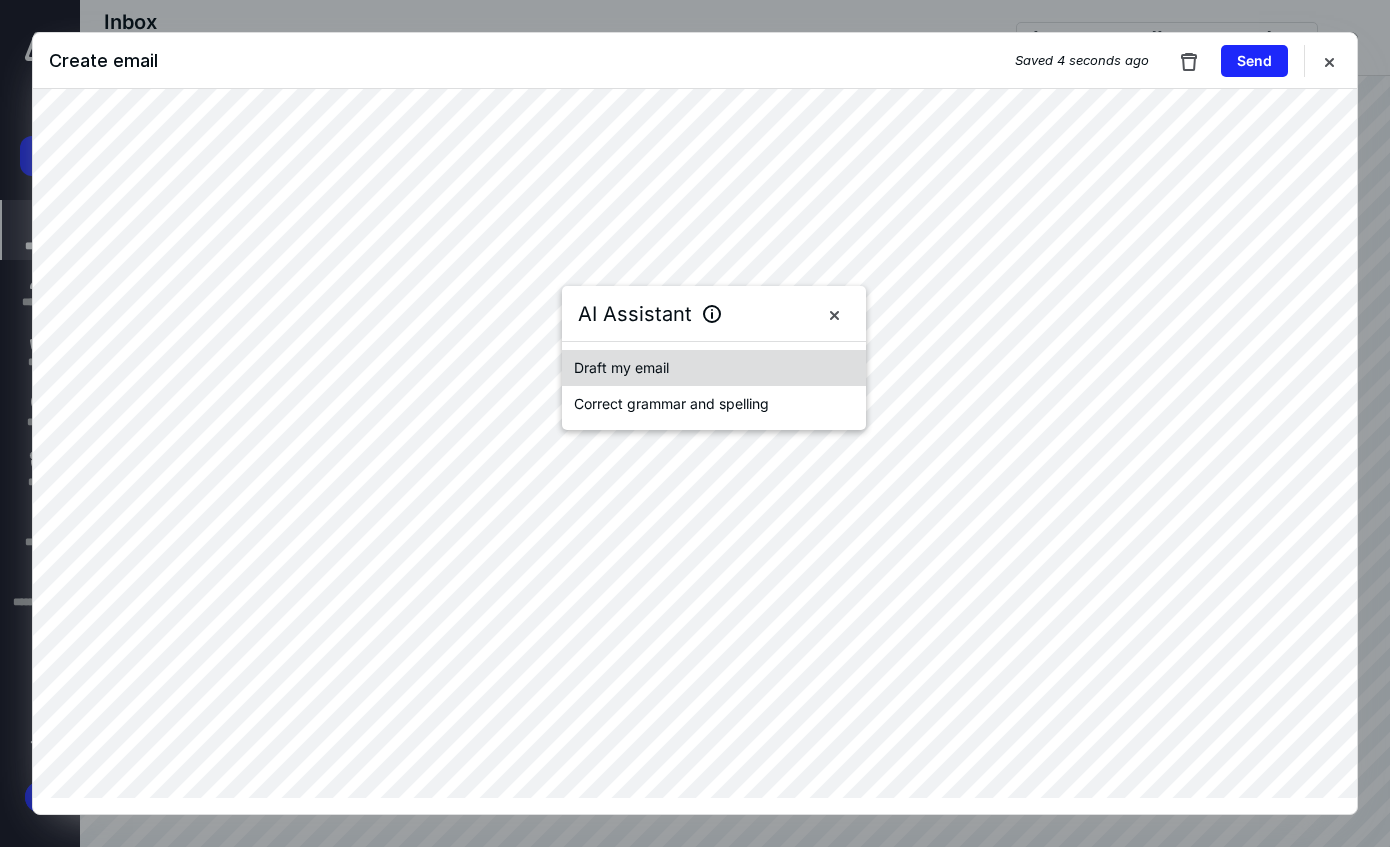 click on "Draft my email" at bounding box center (714, 368) 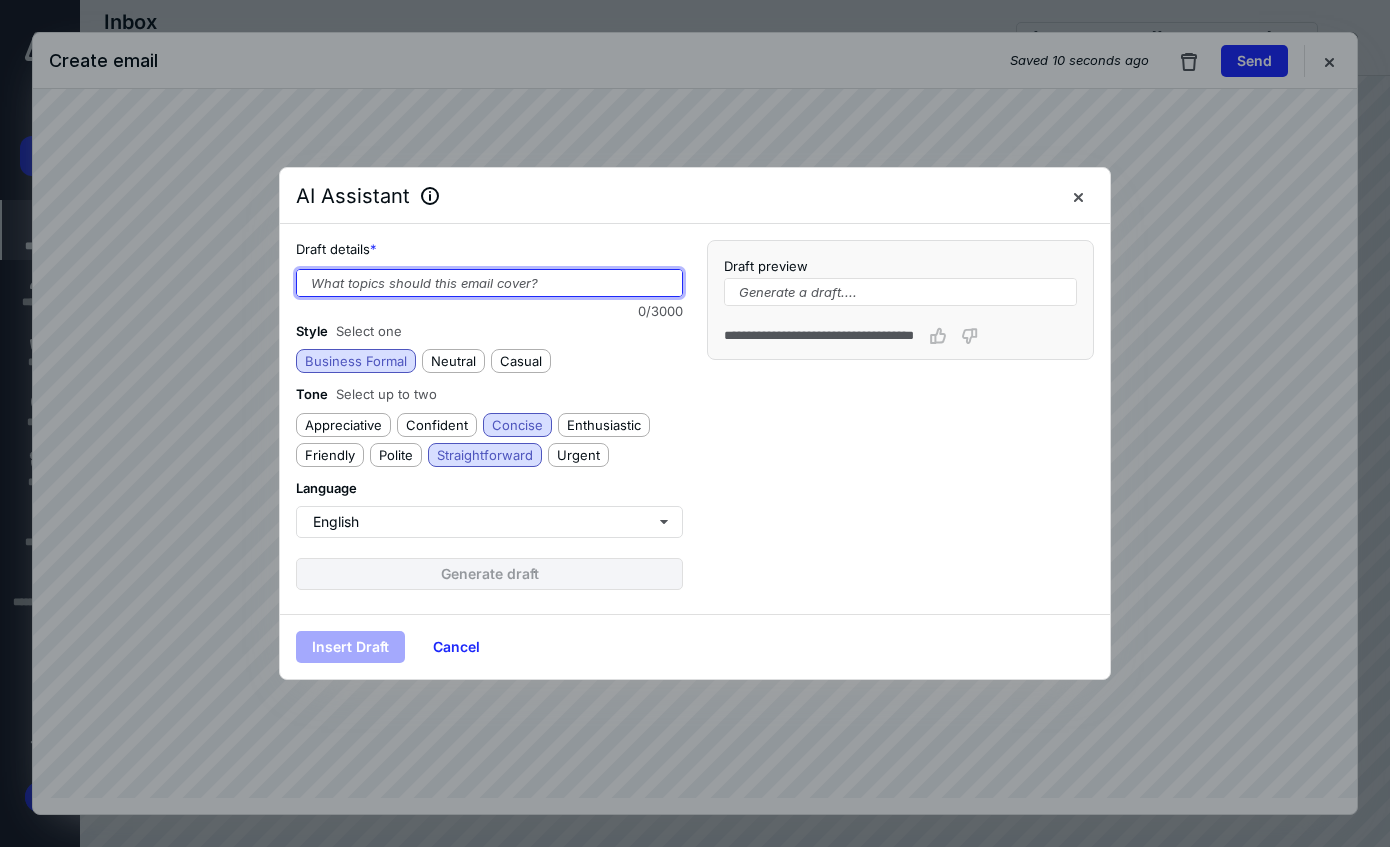 click at bounding box center [489, 283] 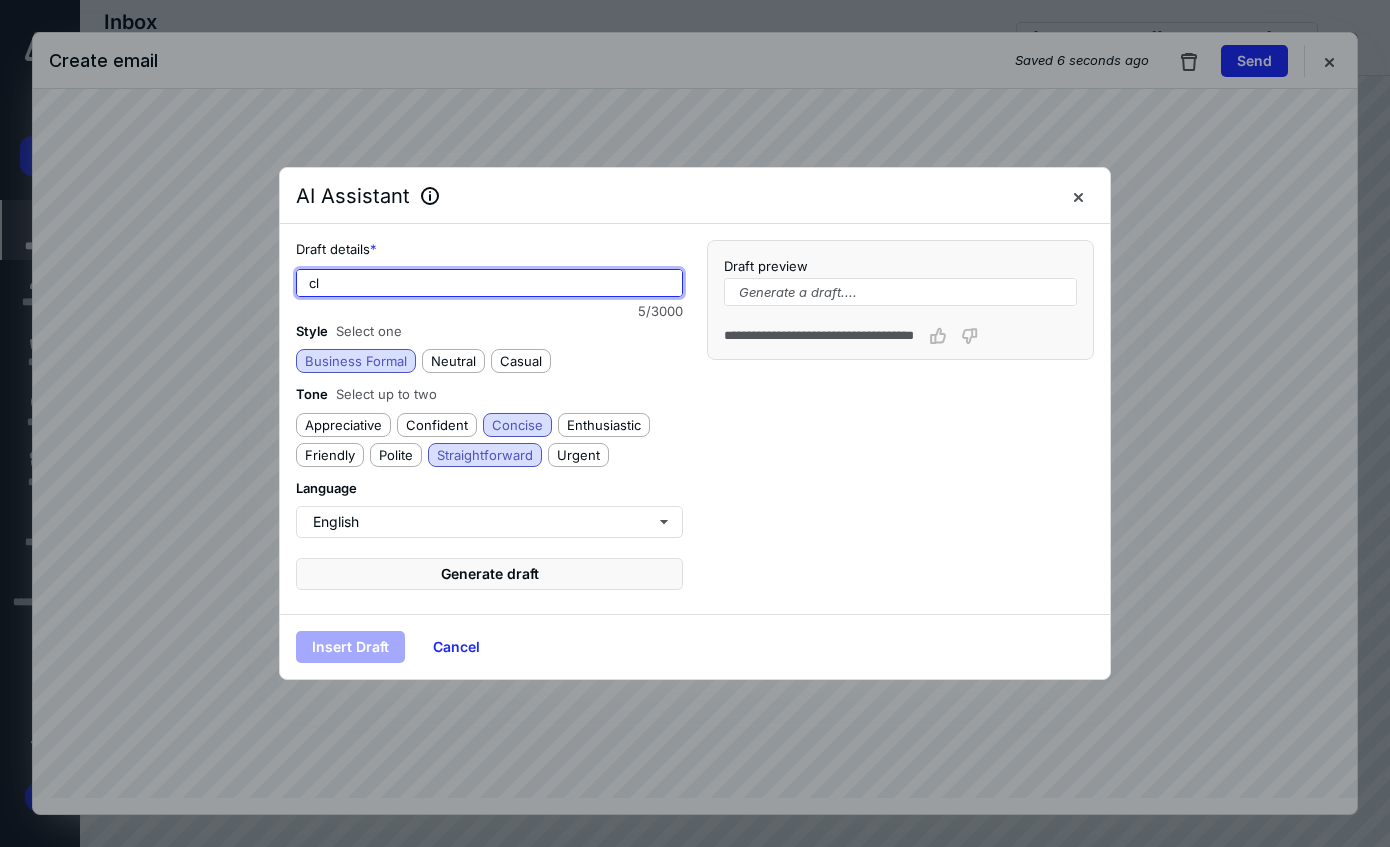 type on "c" 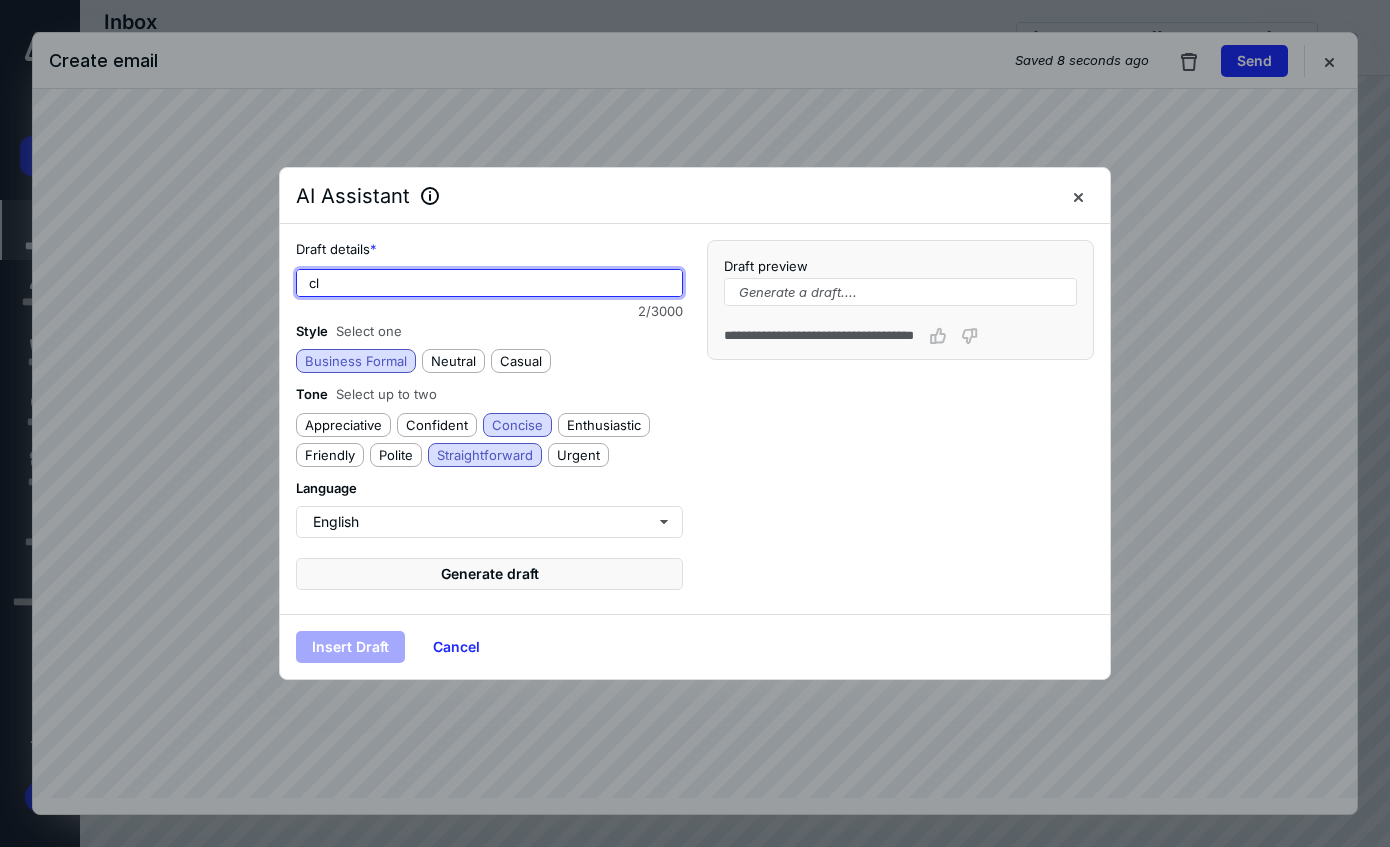 type on "c" 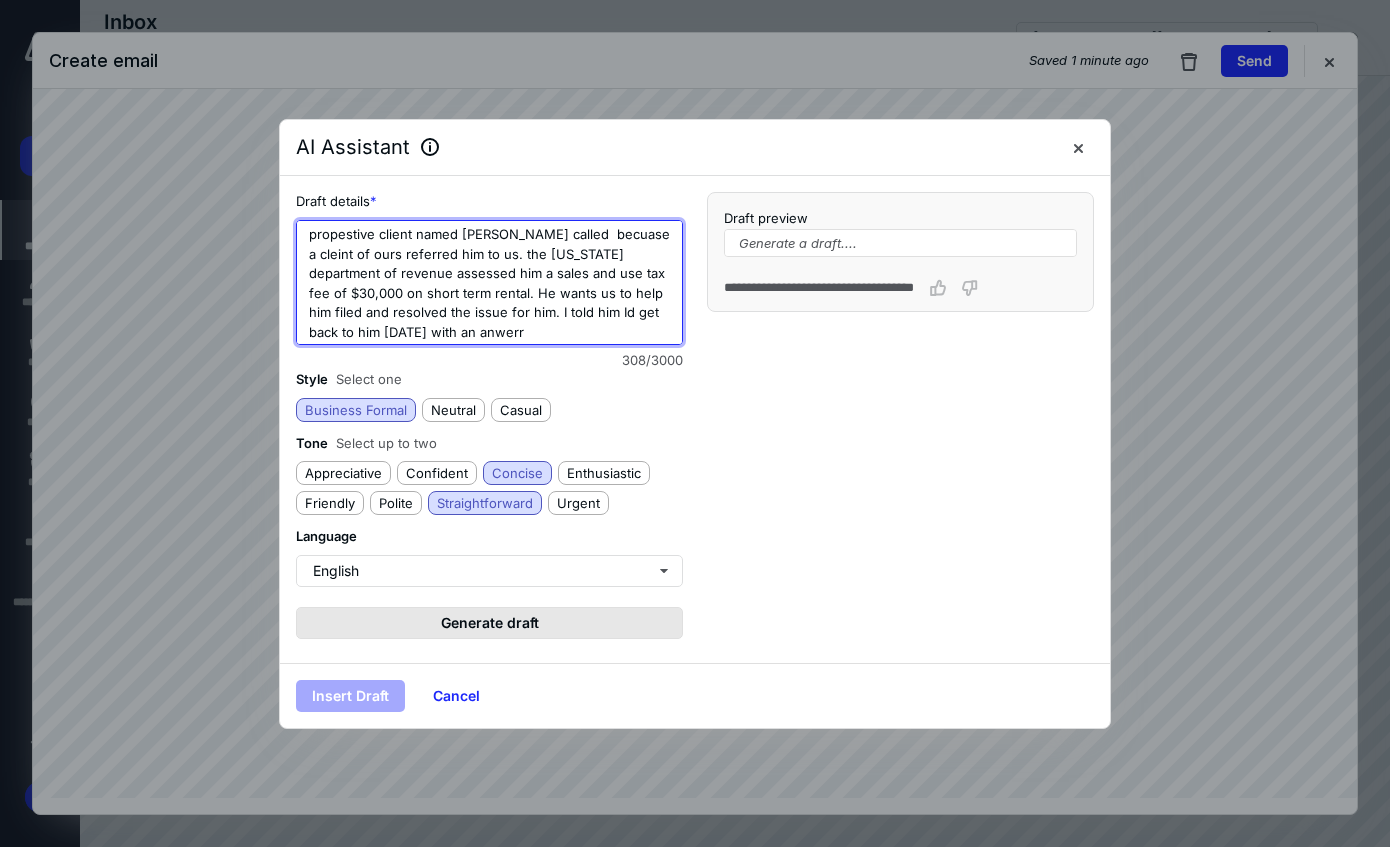 type on "propestive client named [PERSON_NAME] called  becuase a cleint of ours referred him to us. the [US_STATE] department of revenue assessed him a sales and use tax fee of $30,000 on short term rental. He wants us to help him filed and resolved the issue for him. I told him Id get back to him [DATE] with an anwerr" 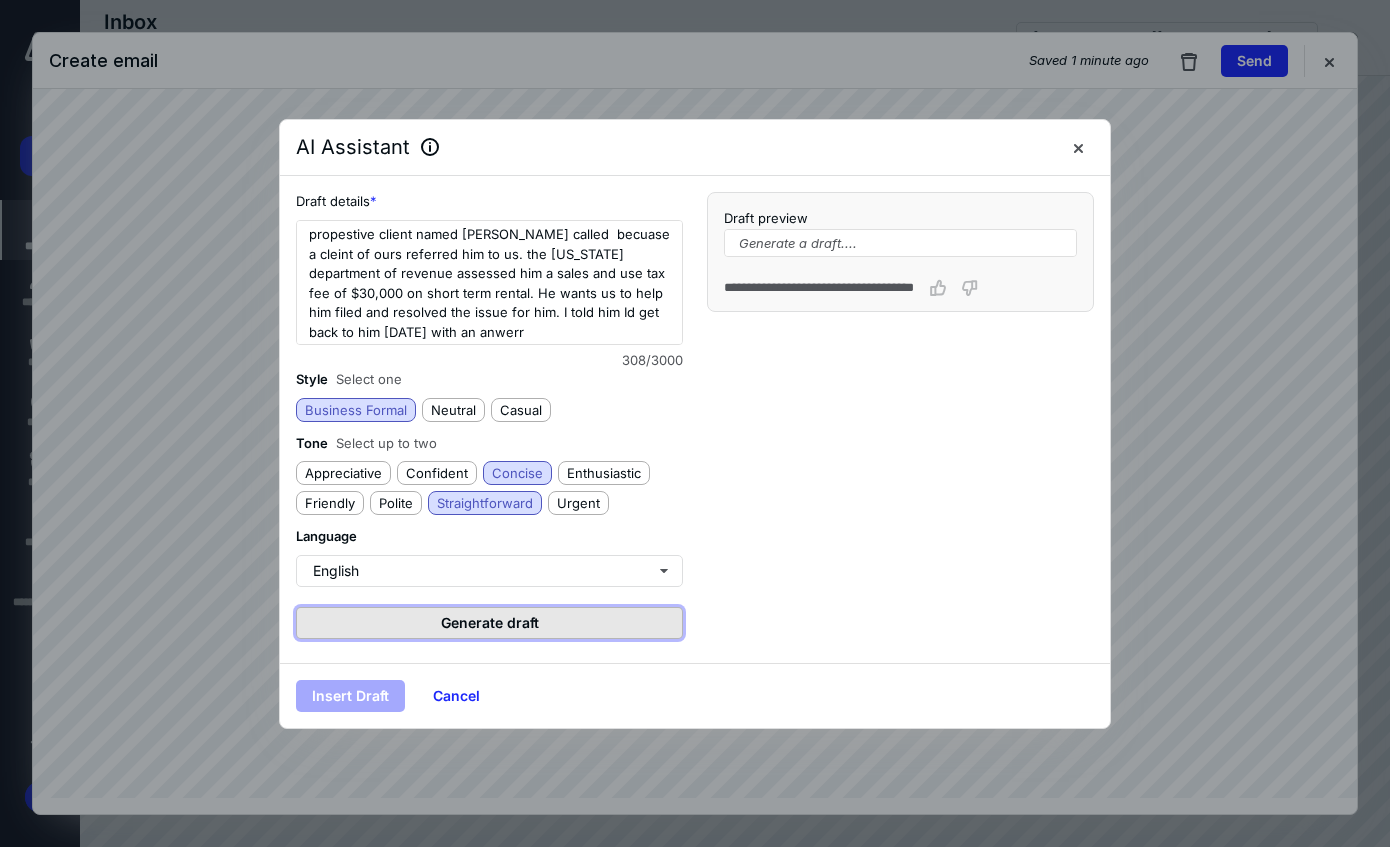click on "Generate draft" at bounding box center [489, 623] 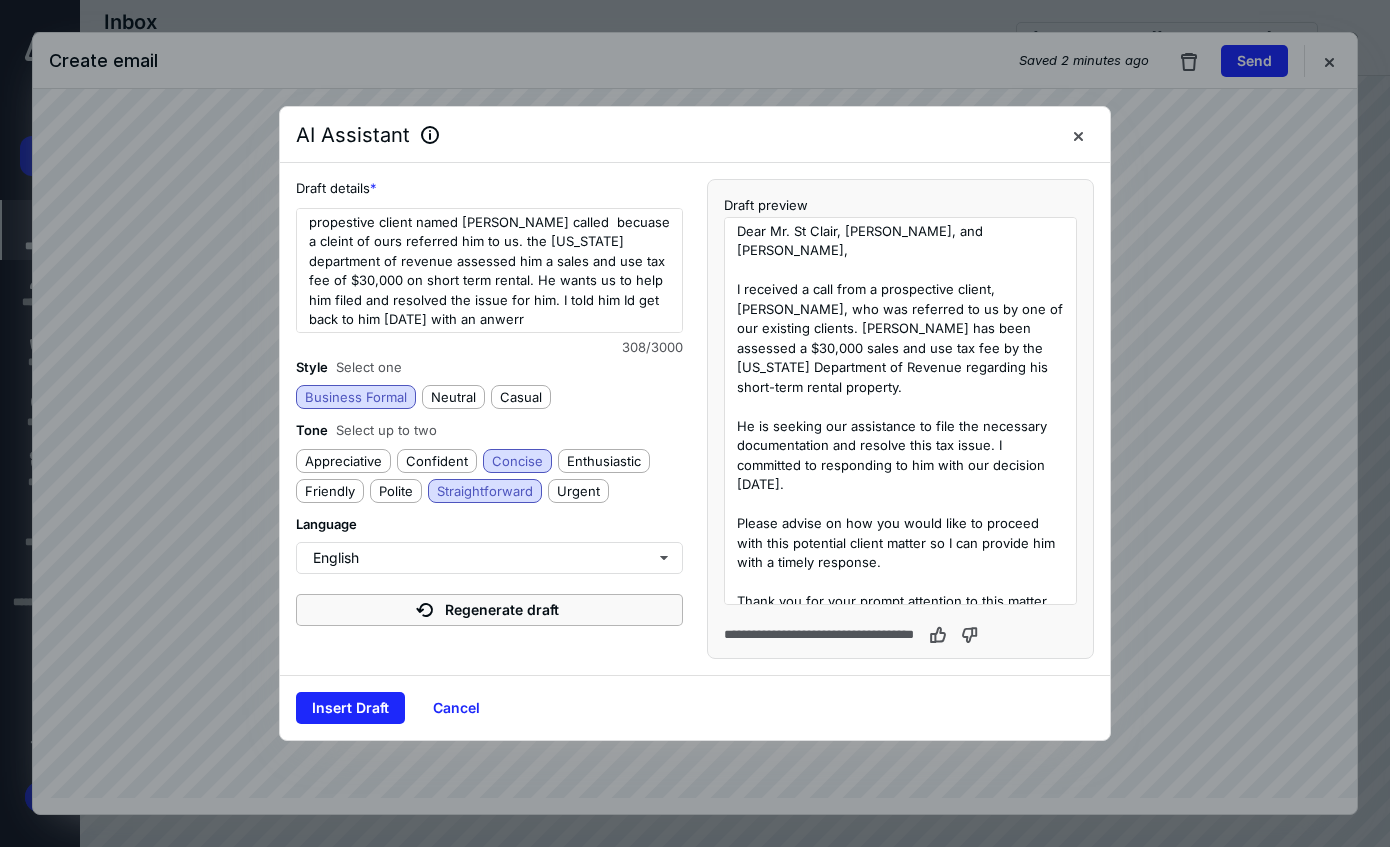 type on "Dear Mr. St Clair, [PERSON_NAME], and [PERSON_NAME],
I received a call from a prospective client, [PERSON_NAME], who was referred to us by one of our existing clients. [PERSON_NAME] has been assessed a $30,000 sales and use tax fee by the [US_STATE] Department of Revenue regarding his short-term rental property.
He is seeking our assistance to file the necessary documentation and resolve this tax issue. I committed to responding to him with our decision [DATE].
Please advise on how you would like to proceed with this potential client matter so I can provide him with a timely response.
Thank you for your prompt attention to this matter.
Regards," 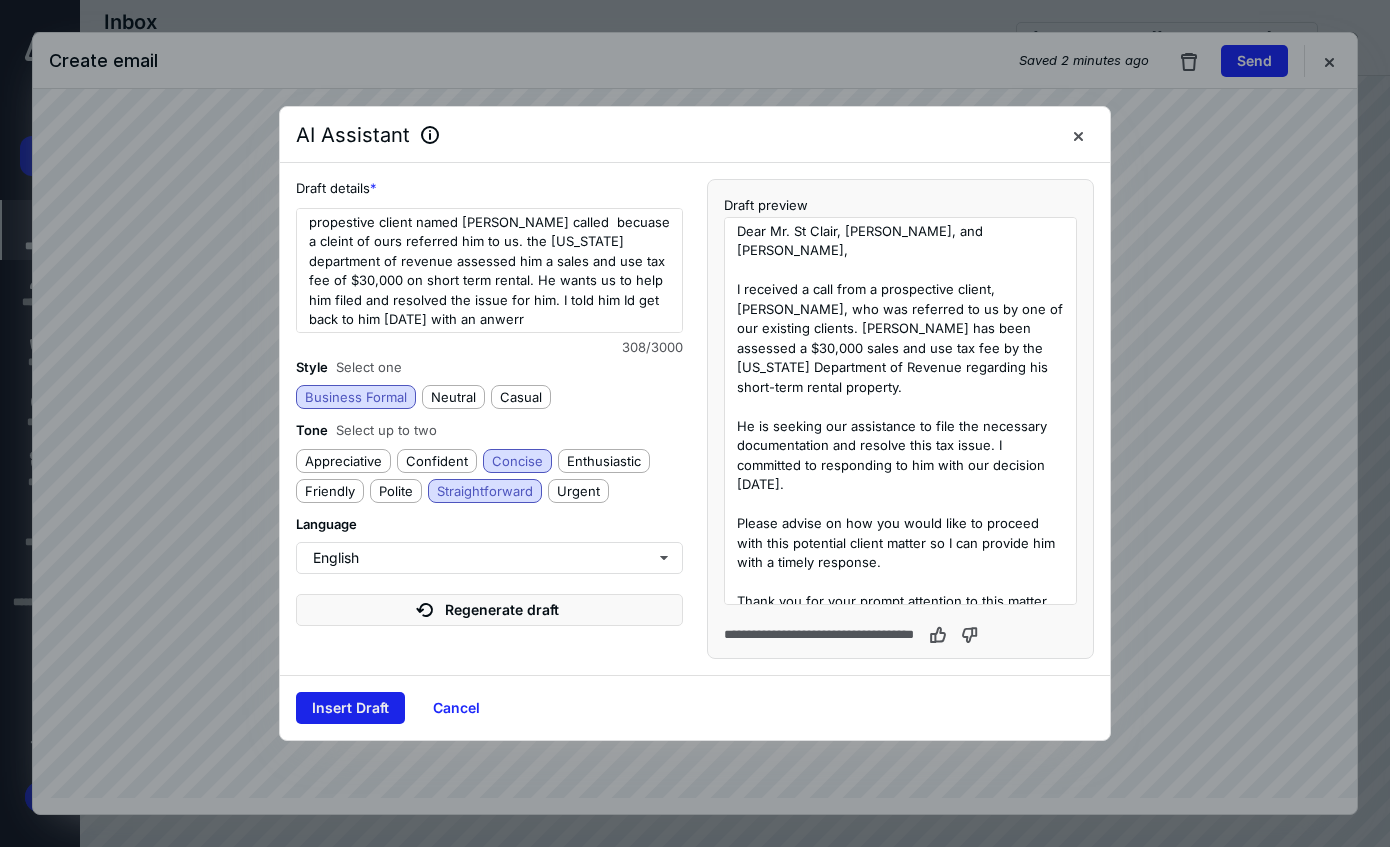 click on "Insert Draft" at bounding box center (350, 708) 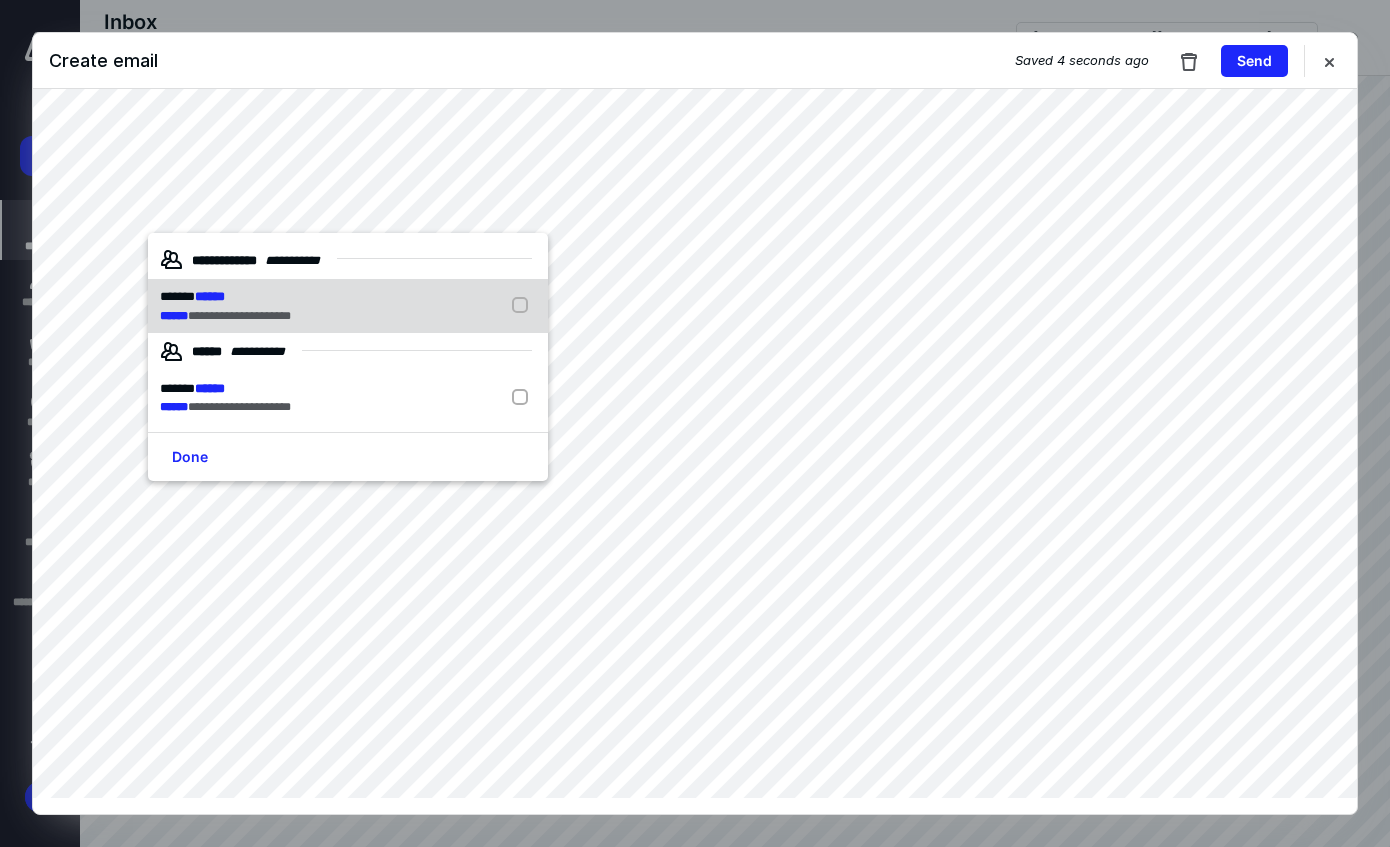 click on "**********" at bounding box center (239, 316) 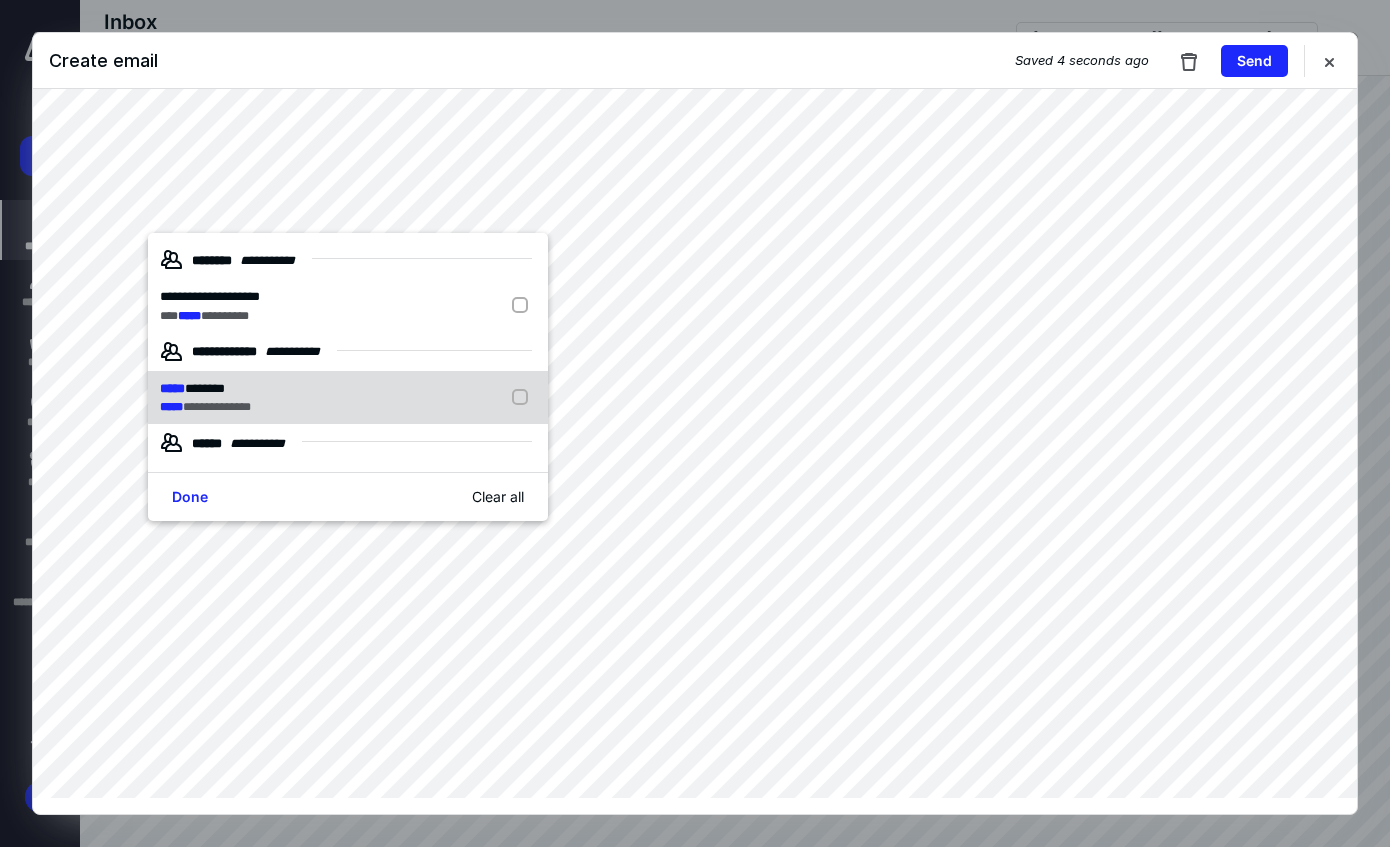click on "**********" at bounding box center (348, 398) 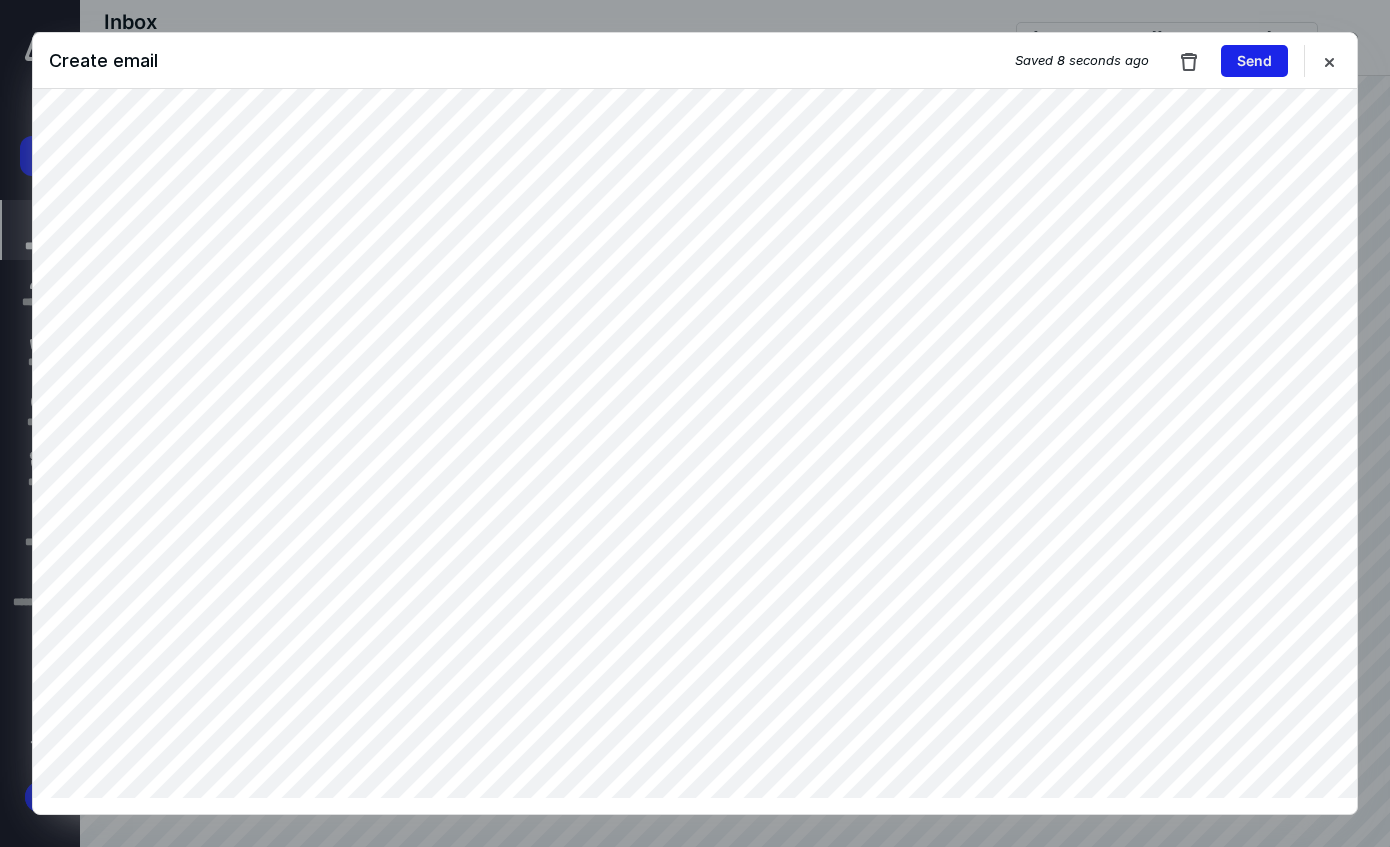 click on "Send" at bounding box center (1254, 61) 